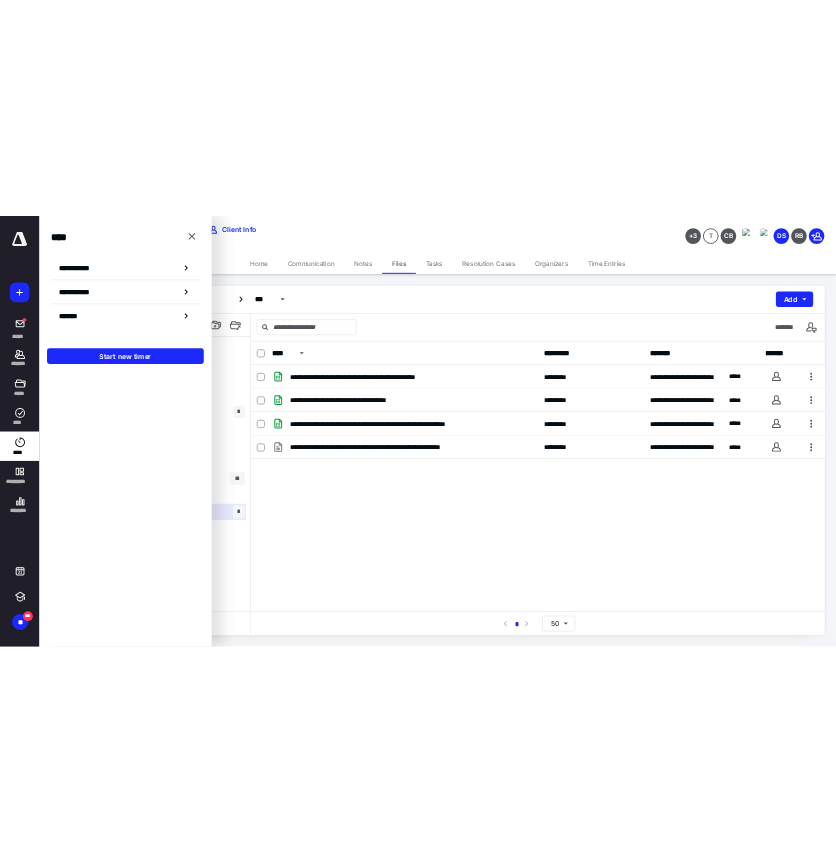 scroll, scrollTop: 0, scrollLeft: 0, axis: both 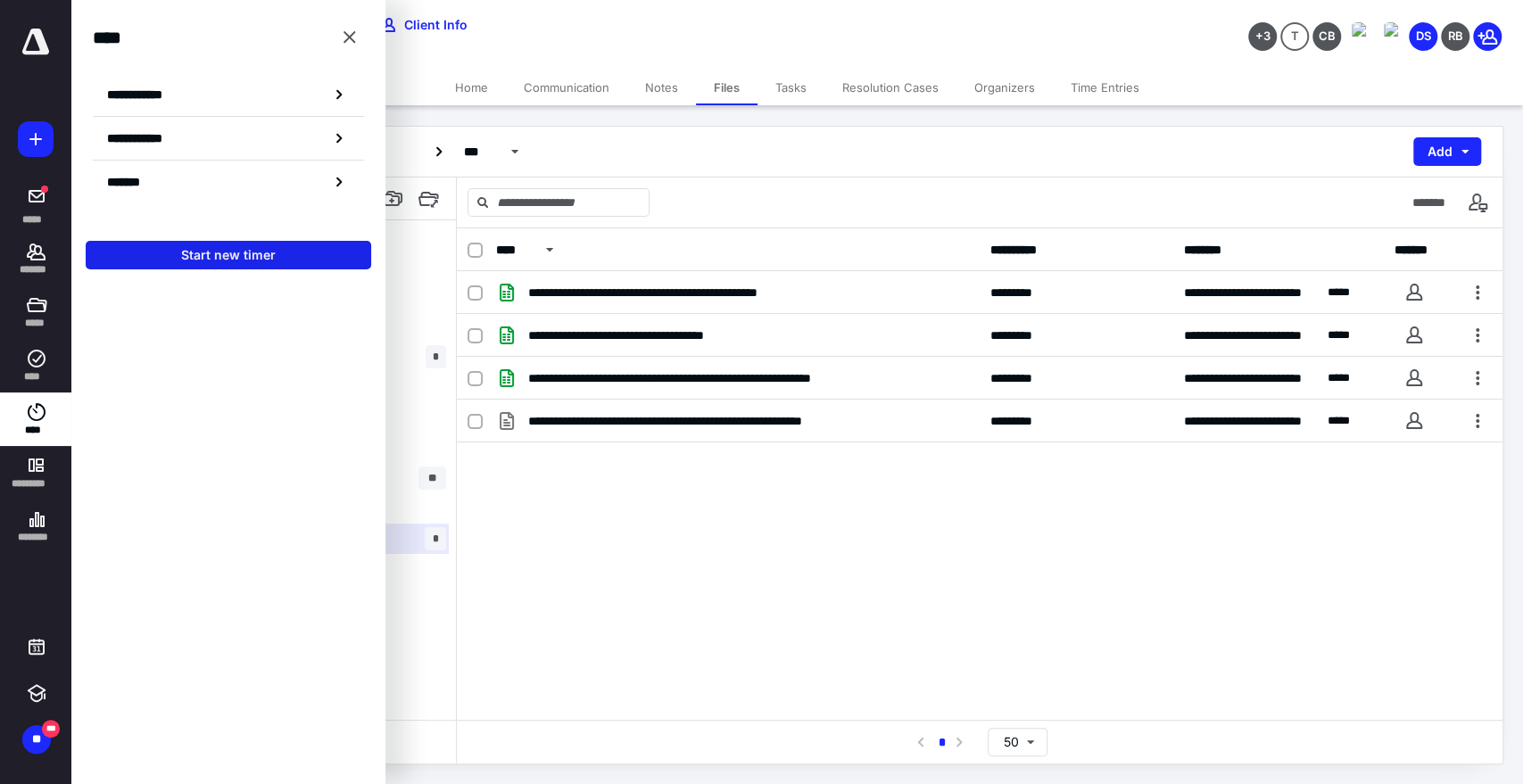 click on "Start new timer" at bounding box center (228, 255) 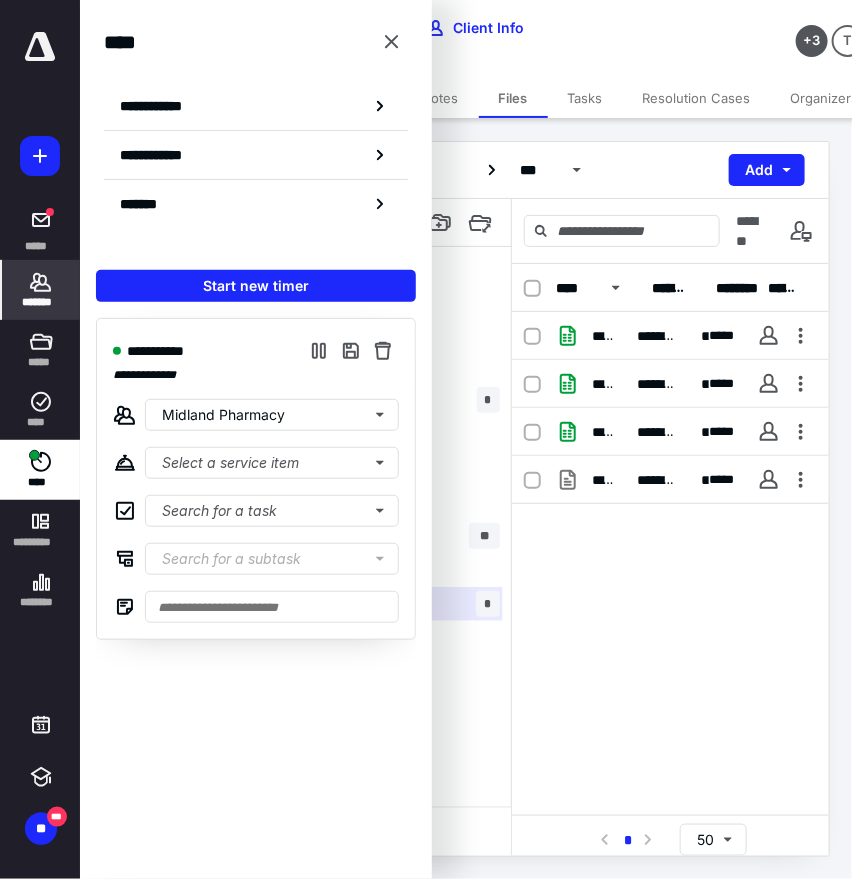 click 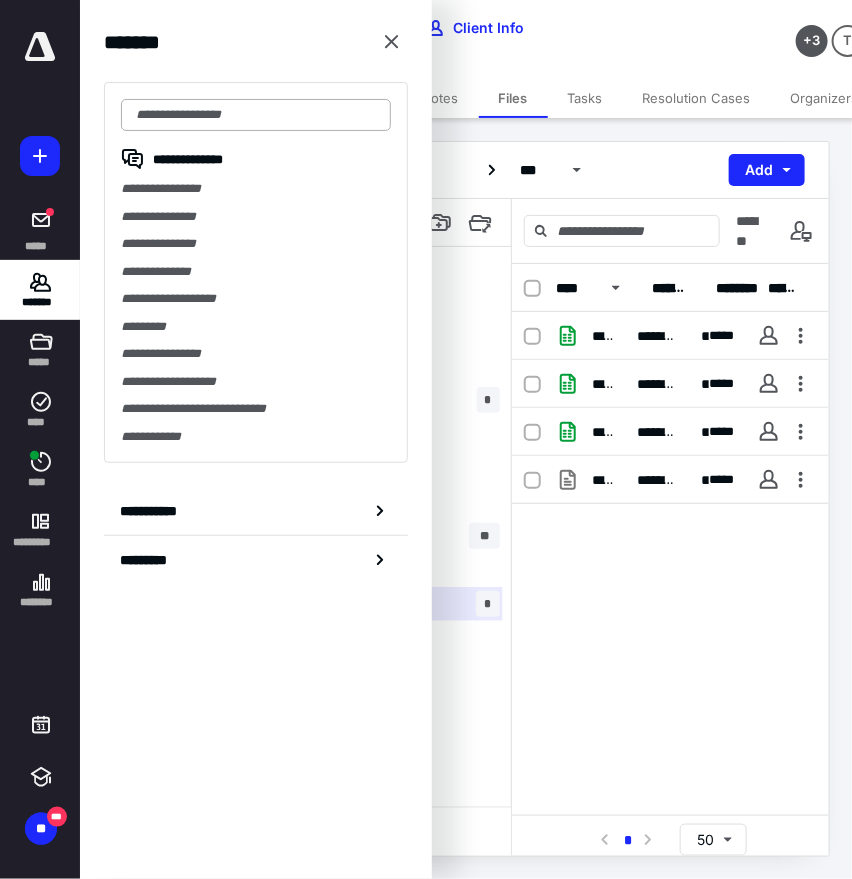 click at bounding box center (256, 115) 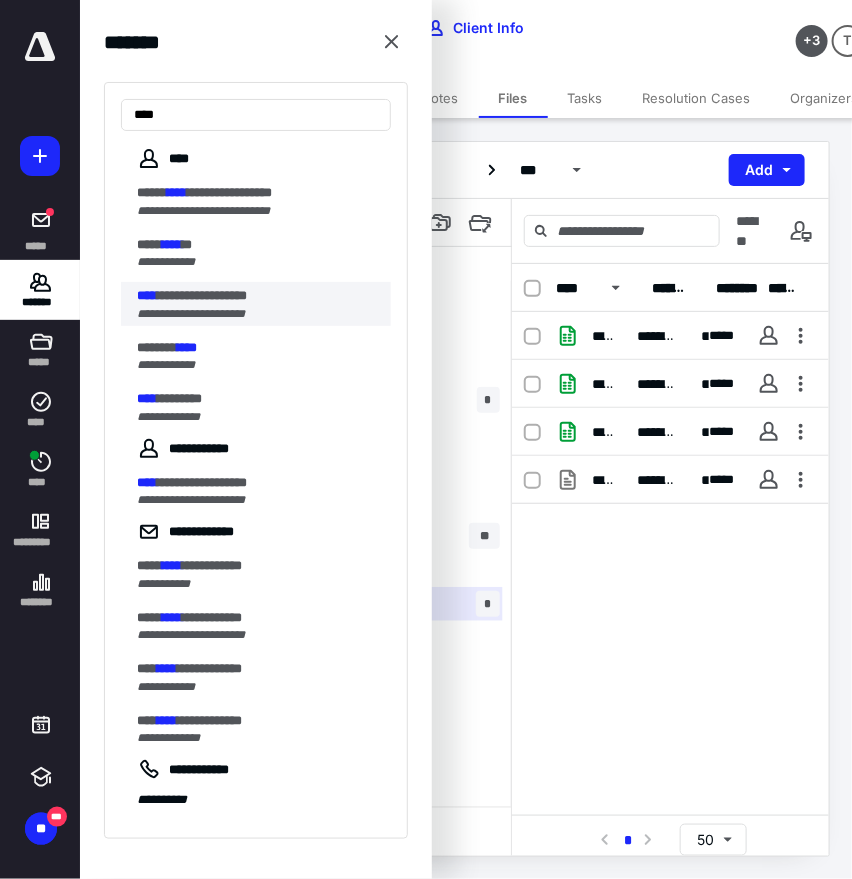 type on "****" 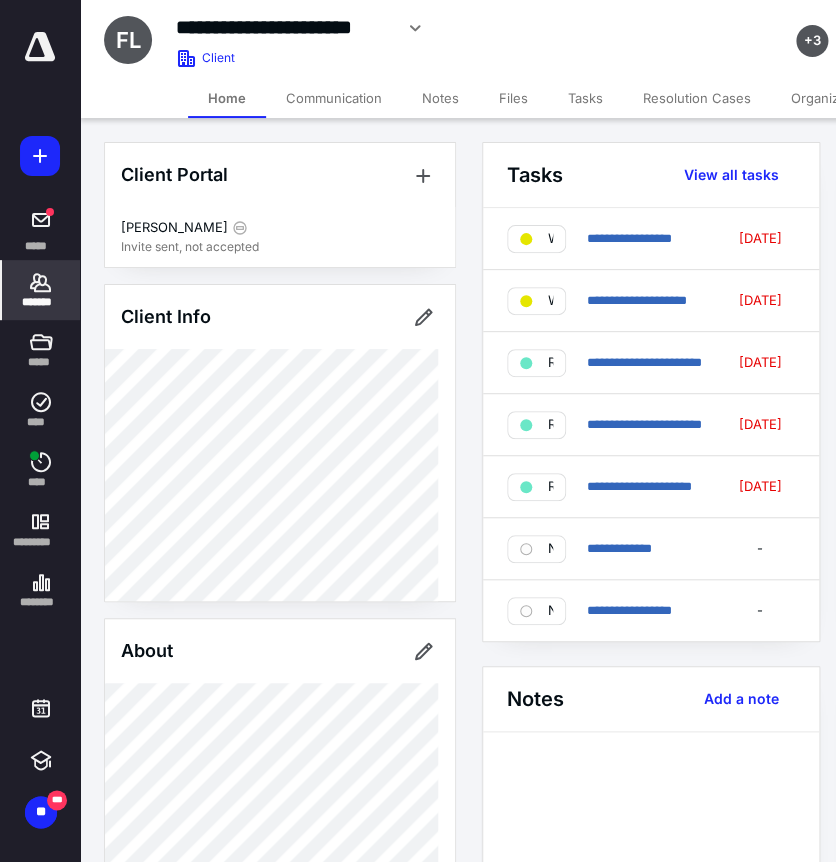 click on "*******" at bounding box center (41, 302) 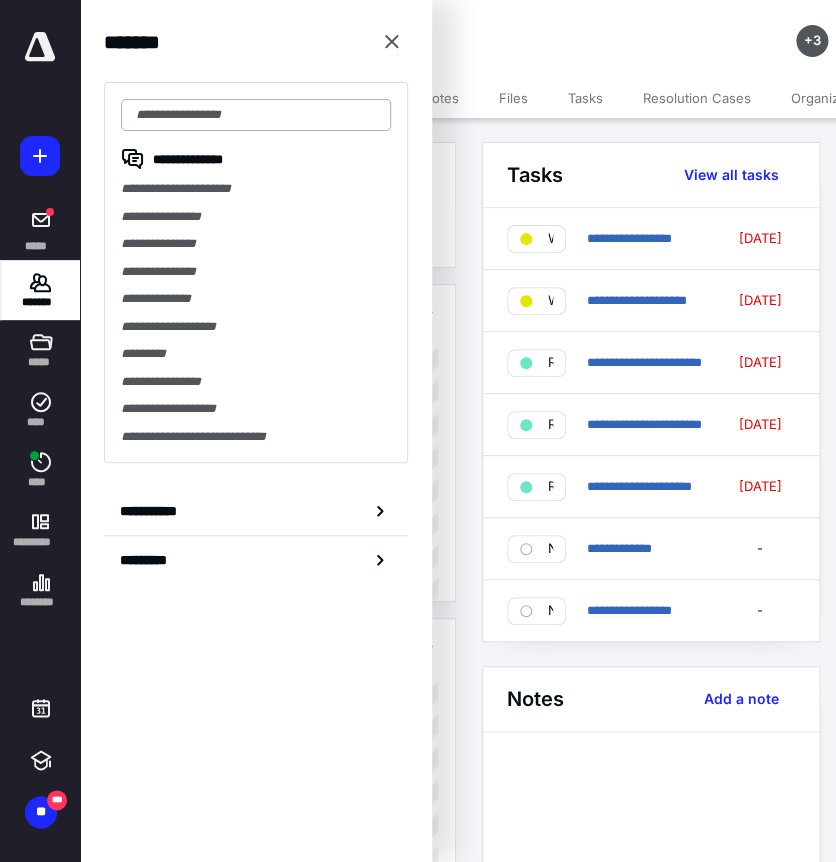 click at bounding box center [256, 115] 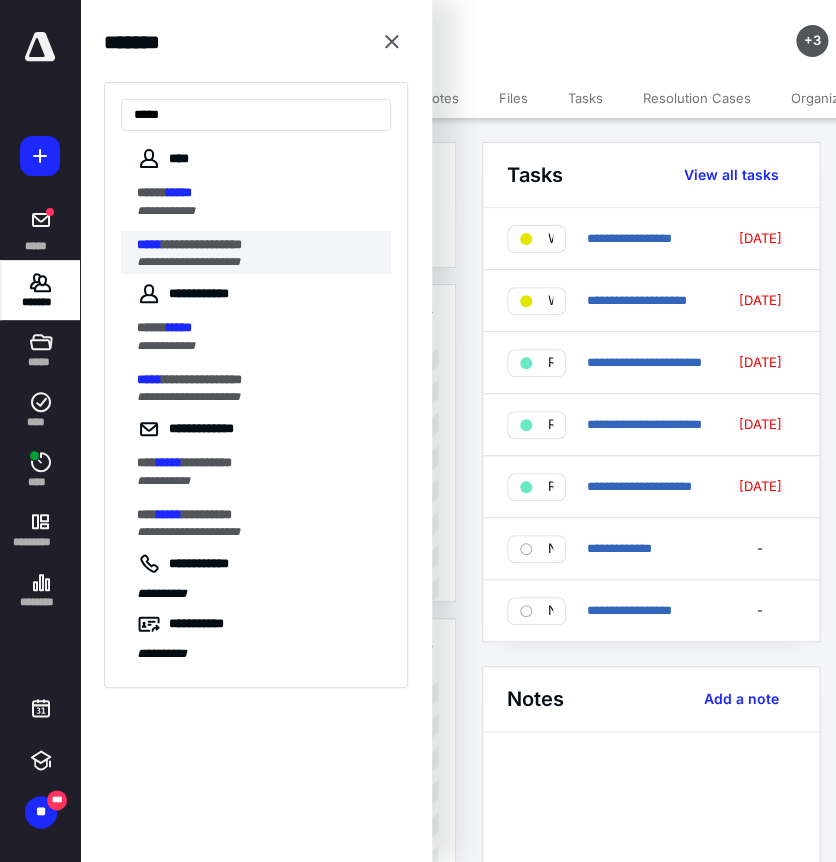 type on "*****" 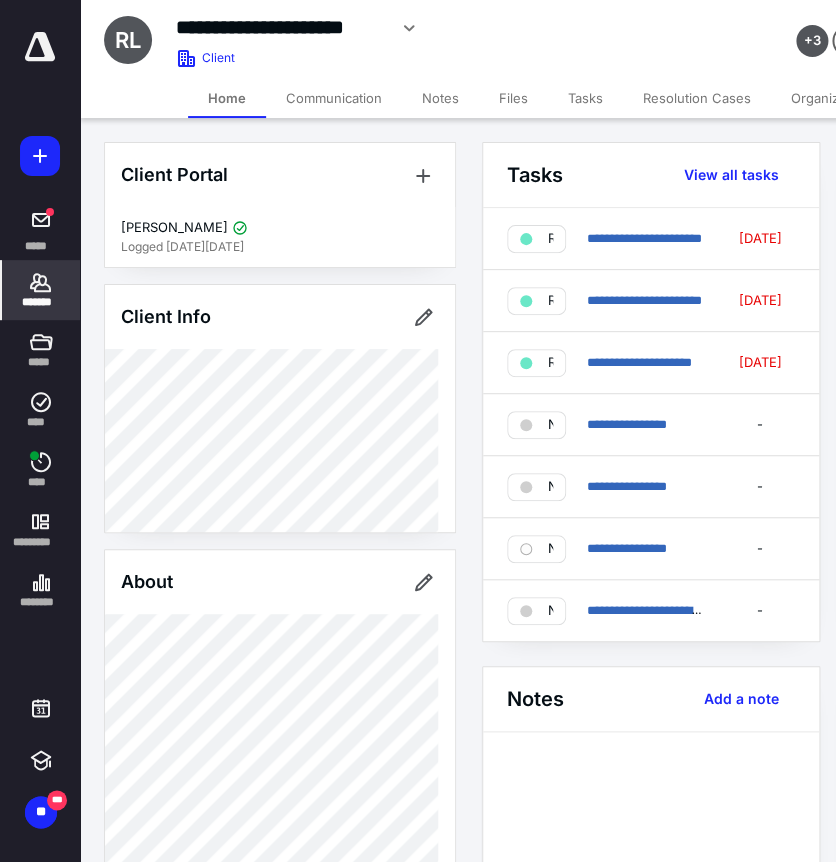 click on "*******" at bounding box center (41, 290) 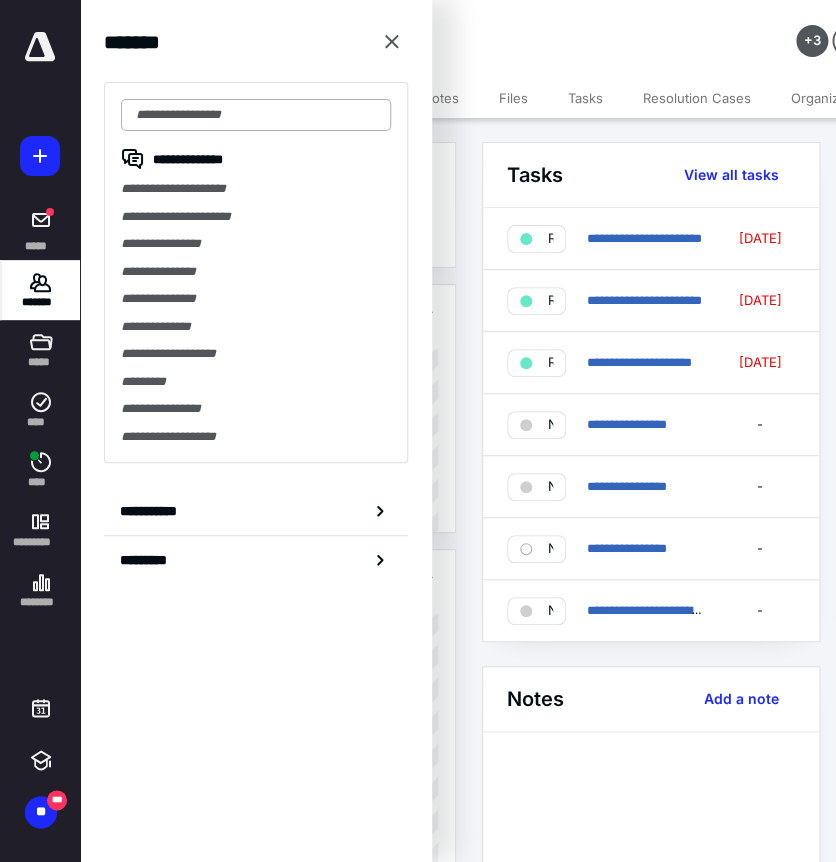 click at bounding box center (256, 115) 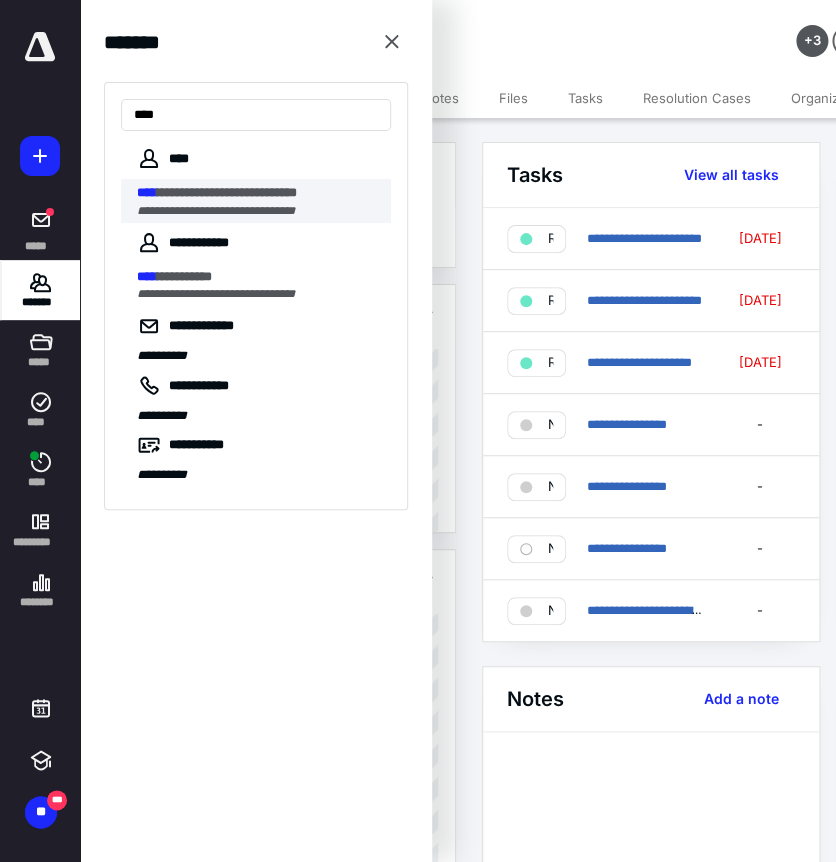 type on "****" 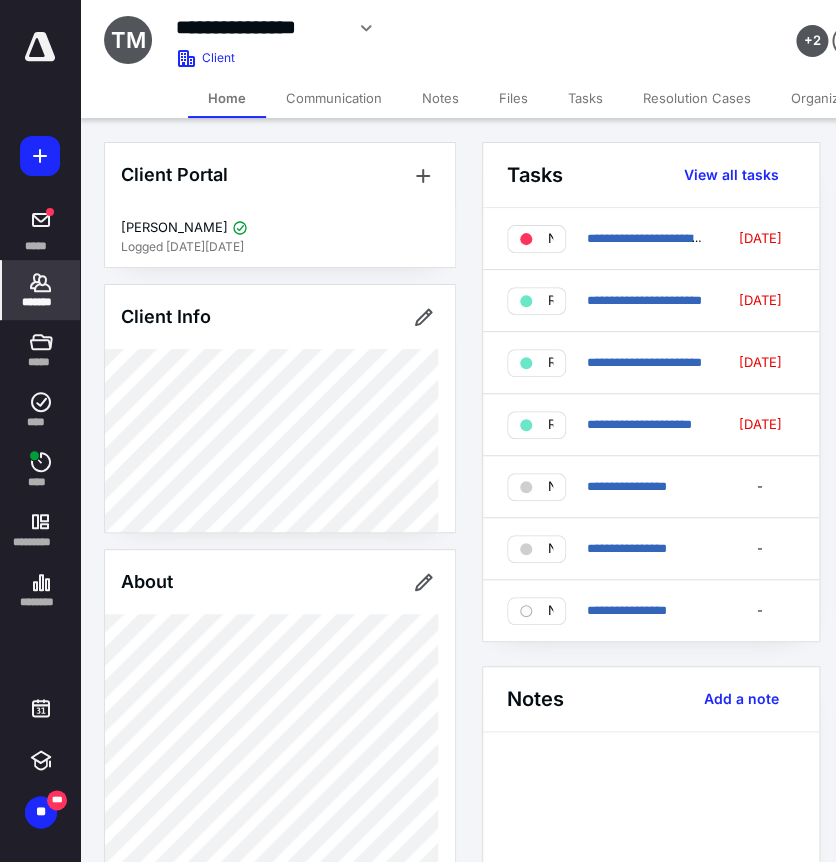 click 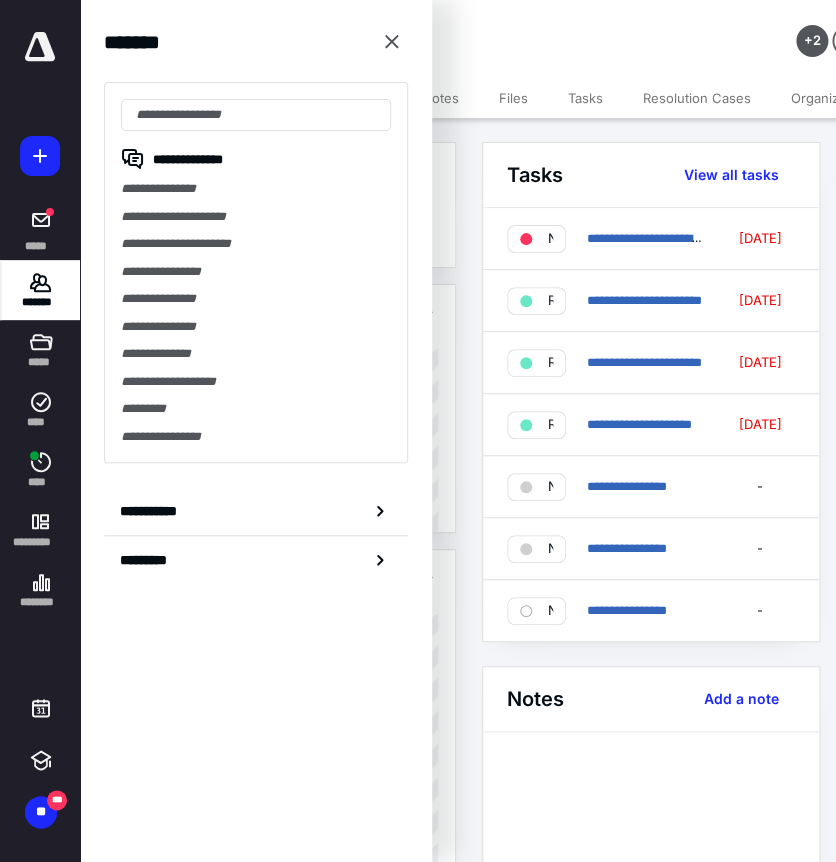 drag, startPoint x: 198, startPoint y: 120, endPoint x: 205, endPoint y: 95, distance: 25.96151 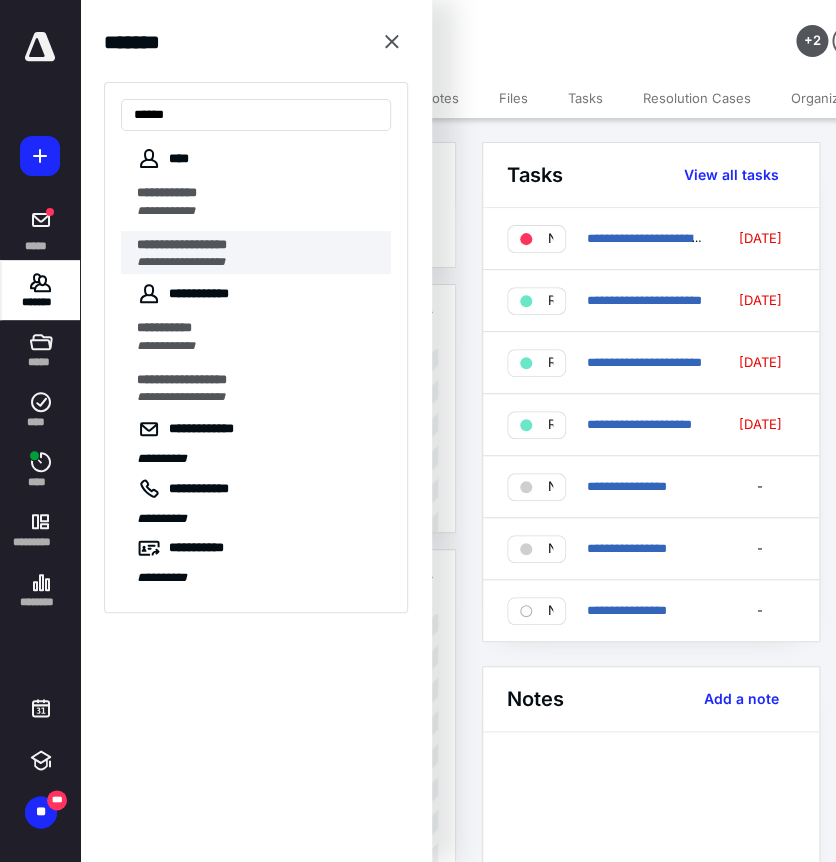 type on "*****" 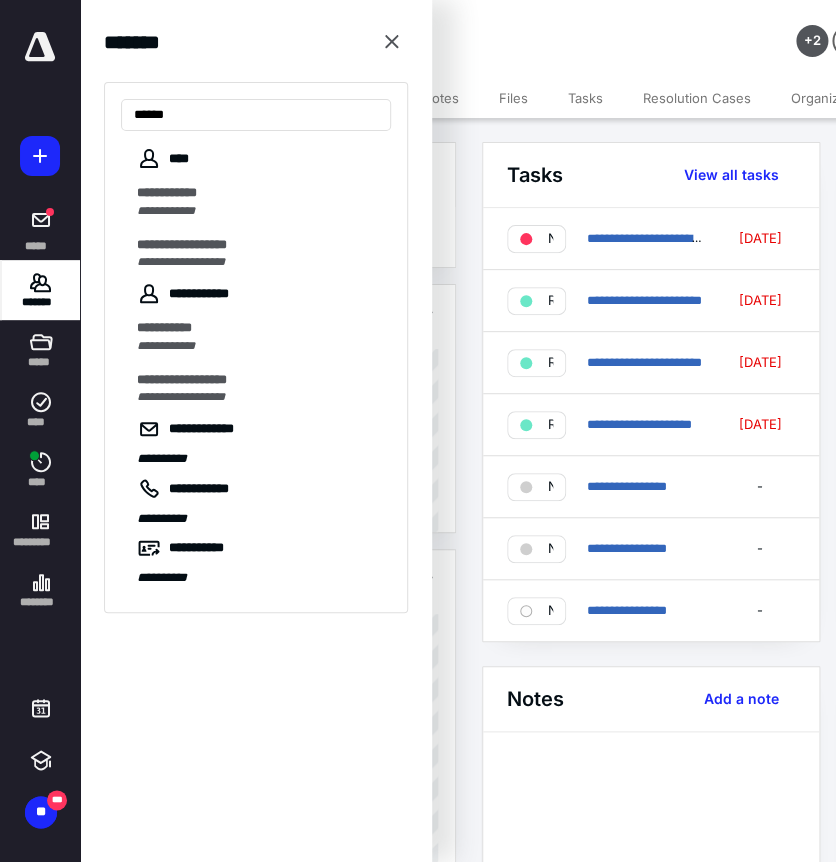 click on "**********" at bounding box center (181, 262) 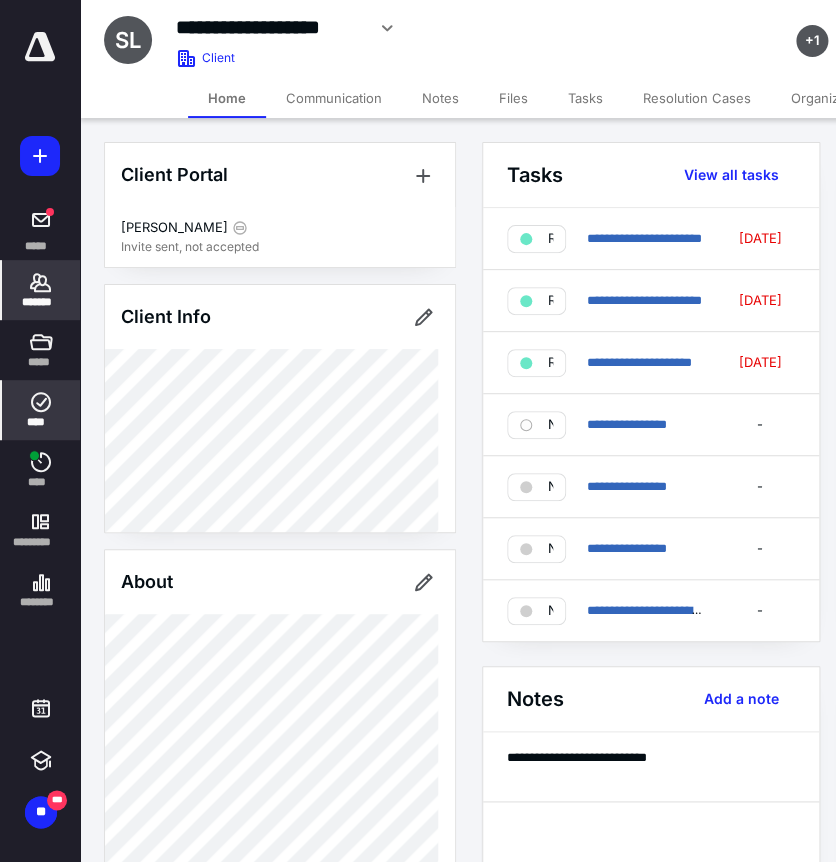 click on "****" at bounding box center [41, 422] 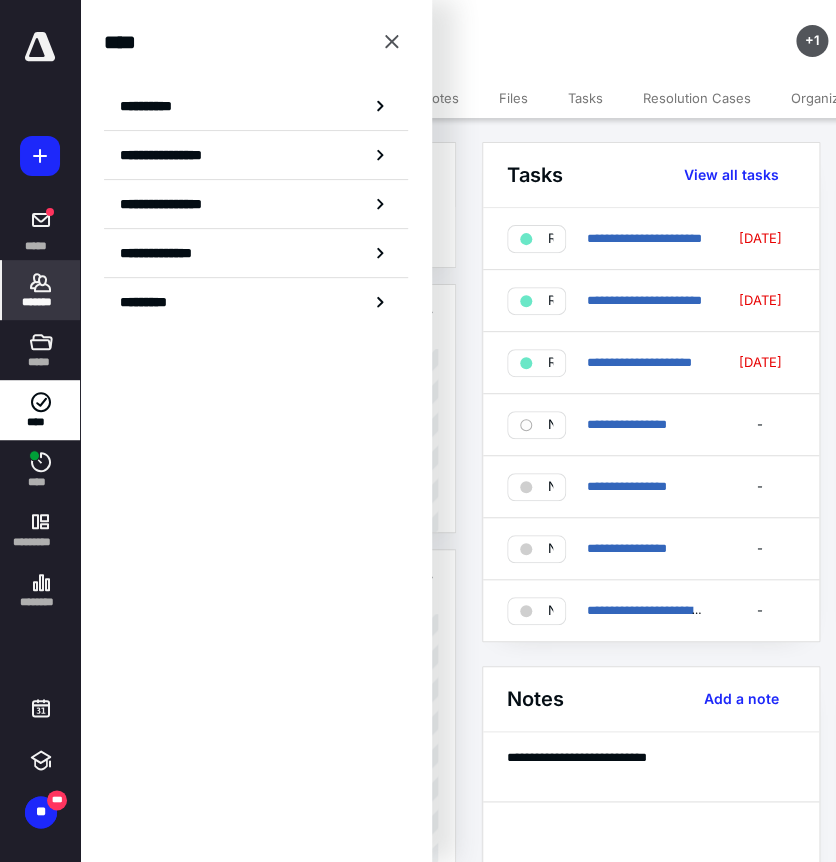 drag, startPoint x: 49, startPoint y: 282, endPoint x: 64, endPoint y: 254, distance: 31.764761 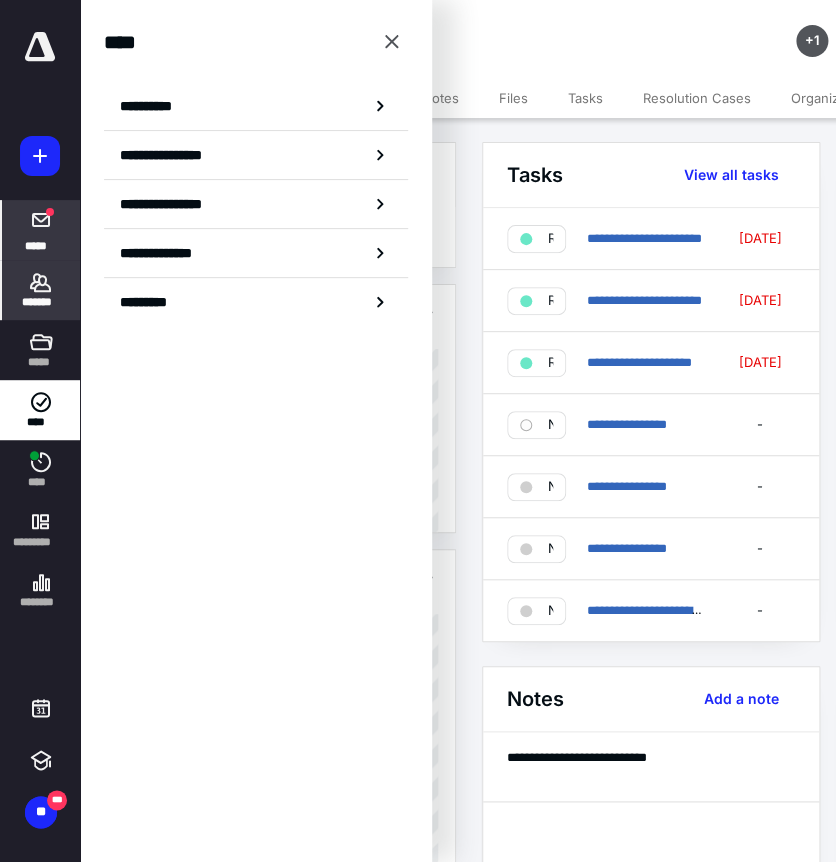 click 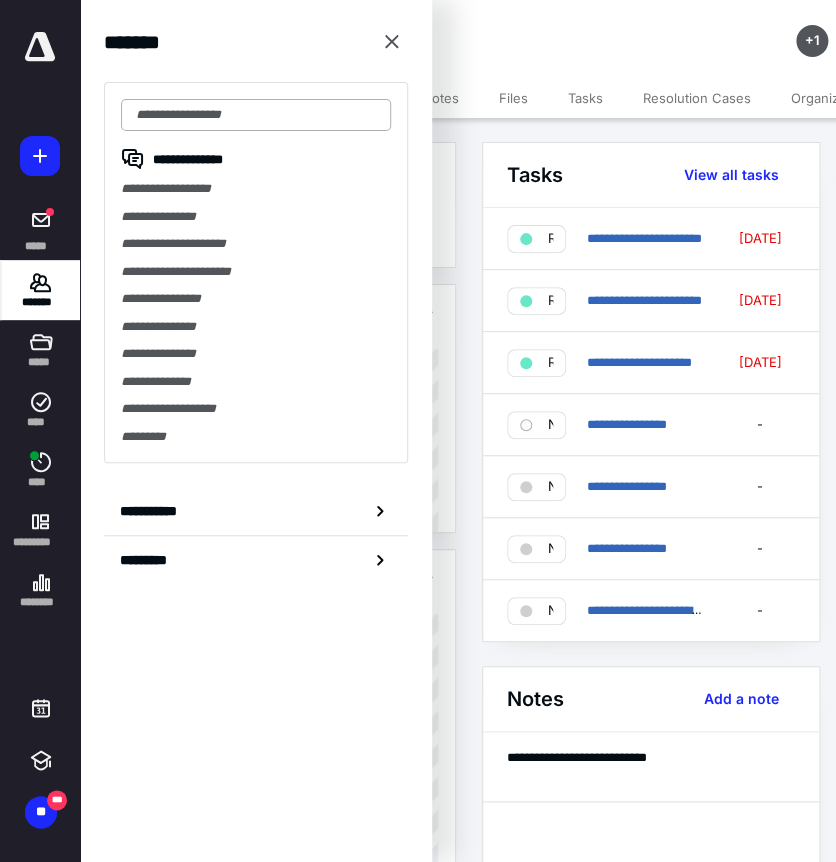 drag, startPoint x: 186, startPoint y: 110, endPoint x: 201, endPoint y: 102, distance: 17 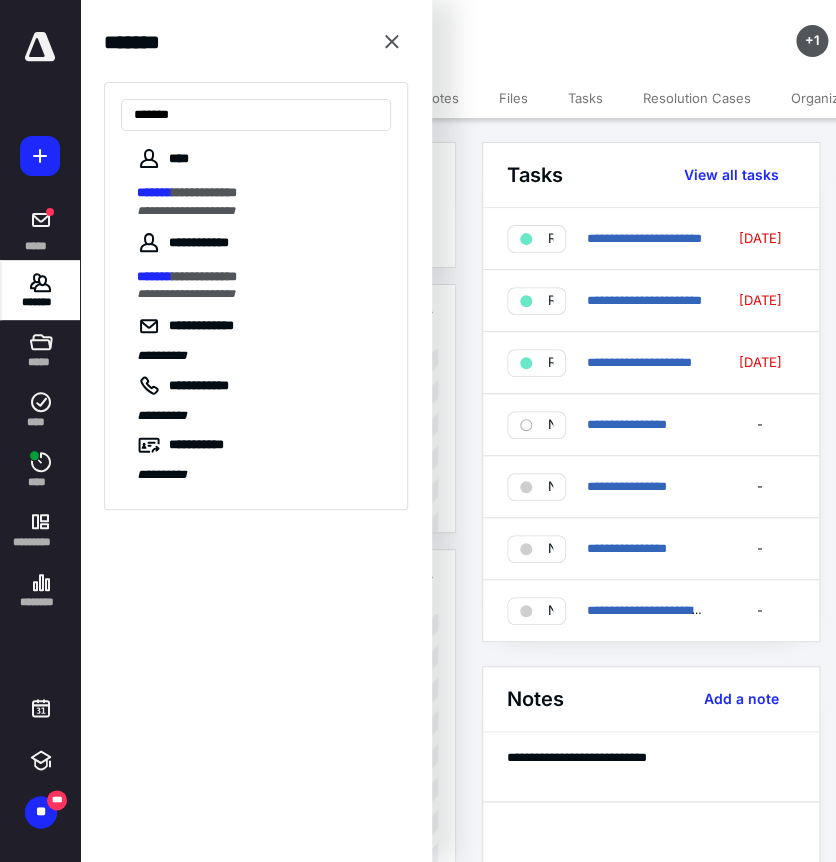 type on "*******" 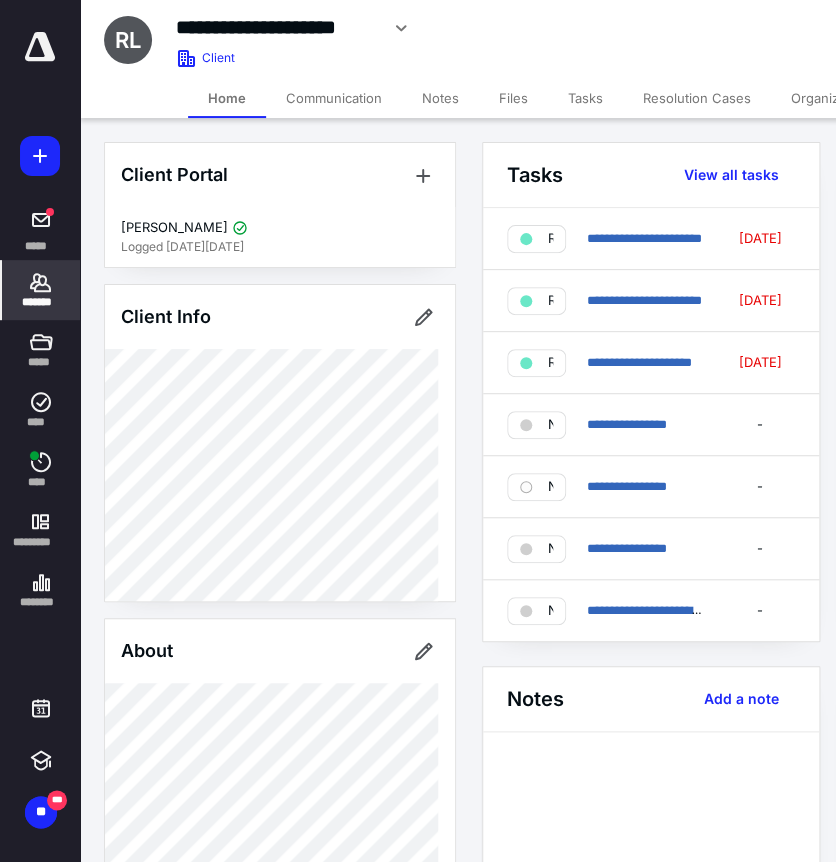 click 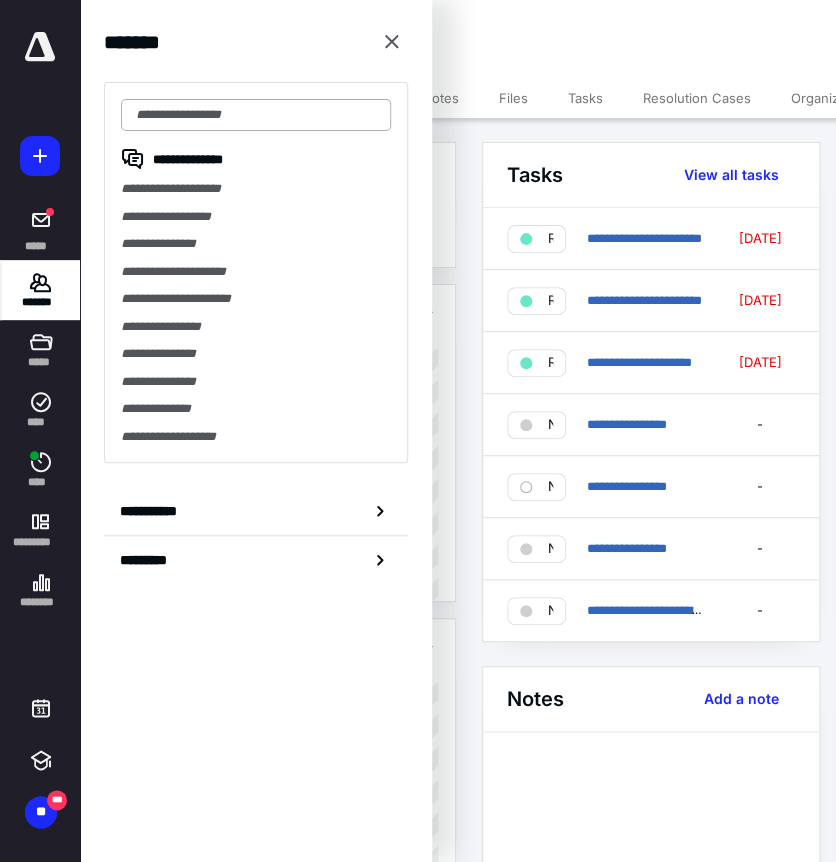 click at bounding box center (256, 115) 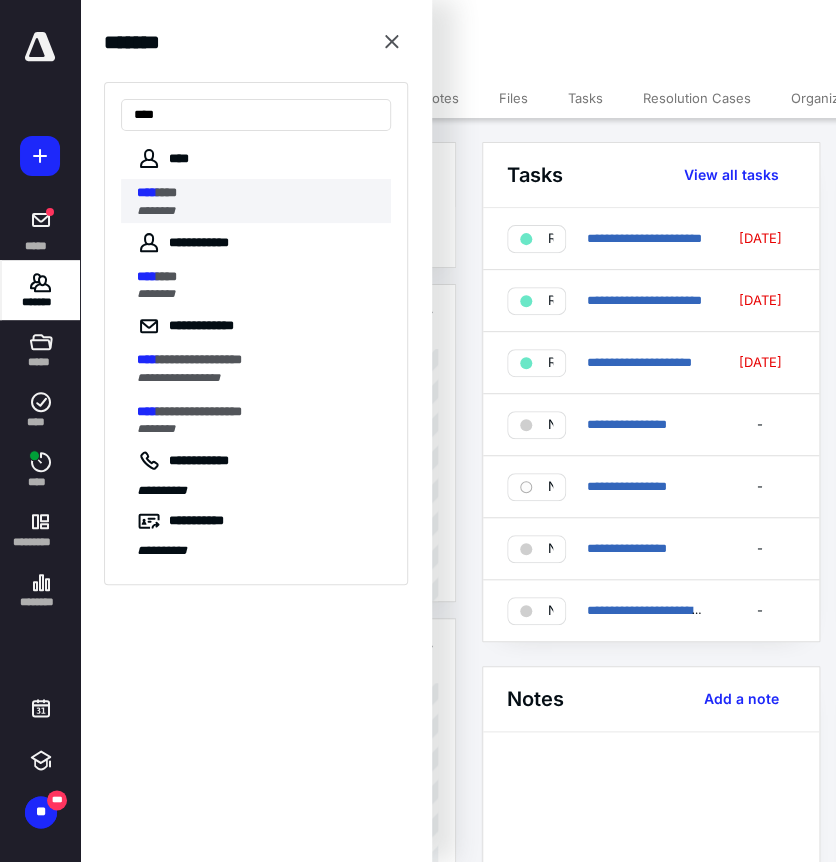 type on "****" 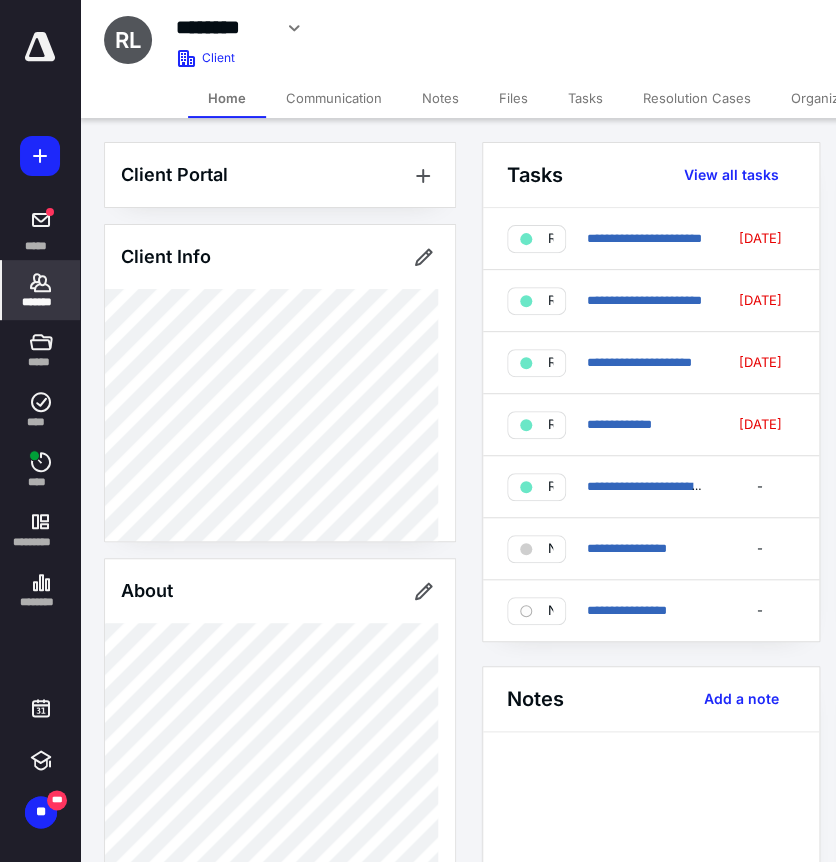 click 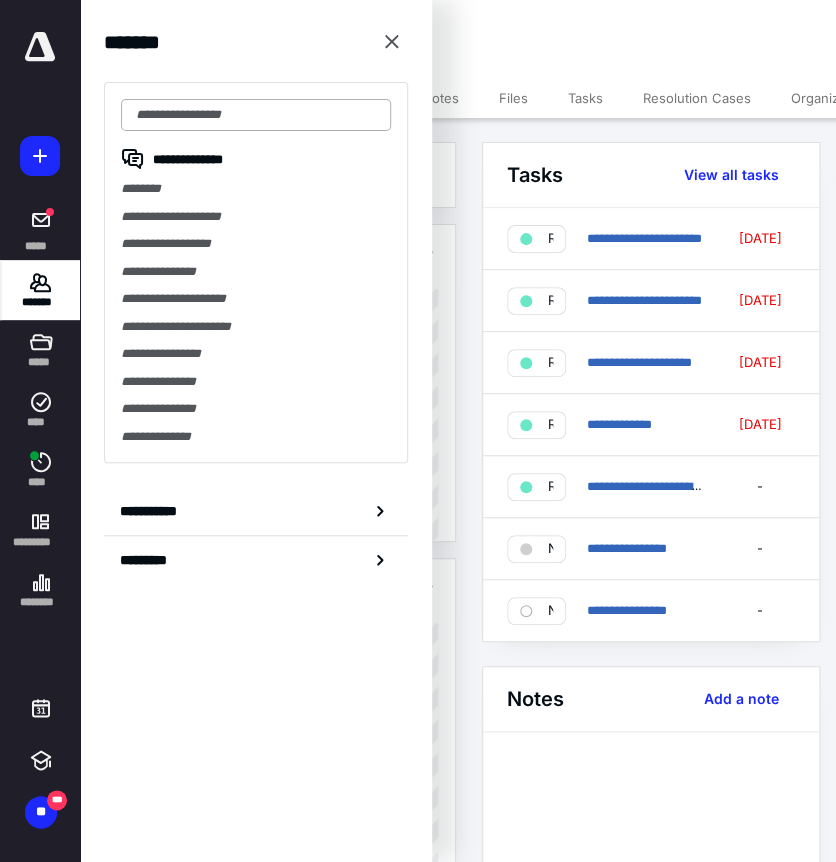 click at bounding box center (256, 115) 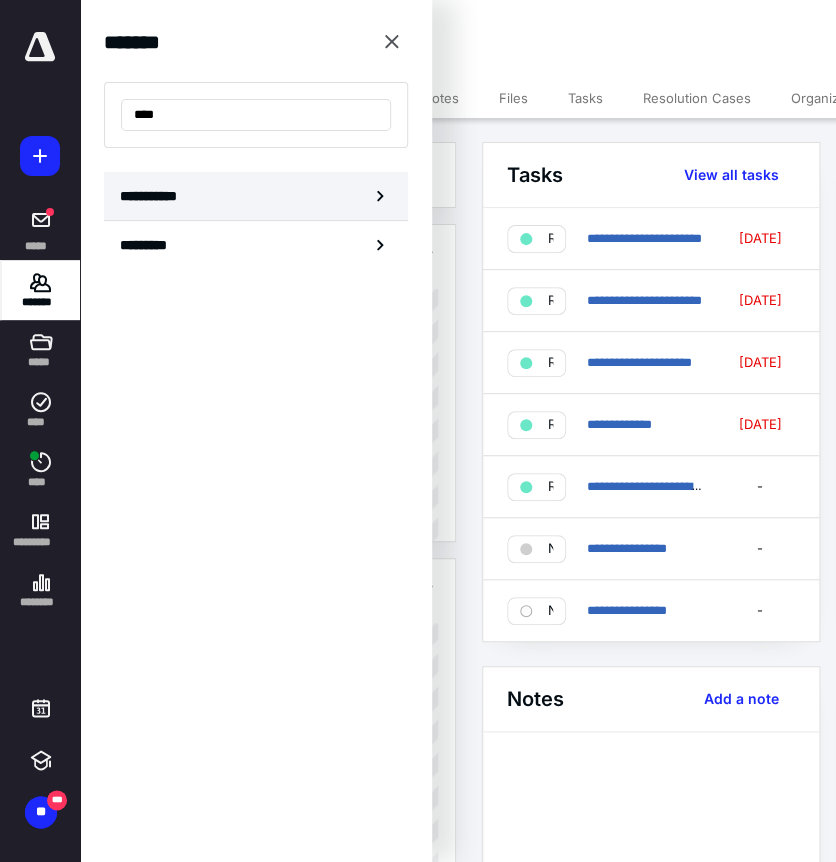 type on "****" 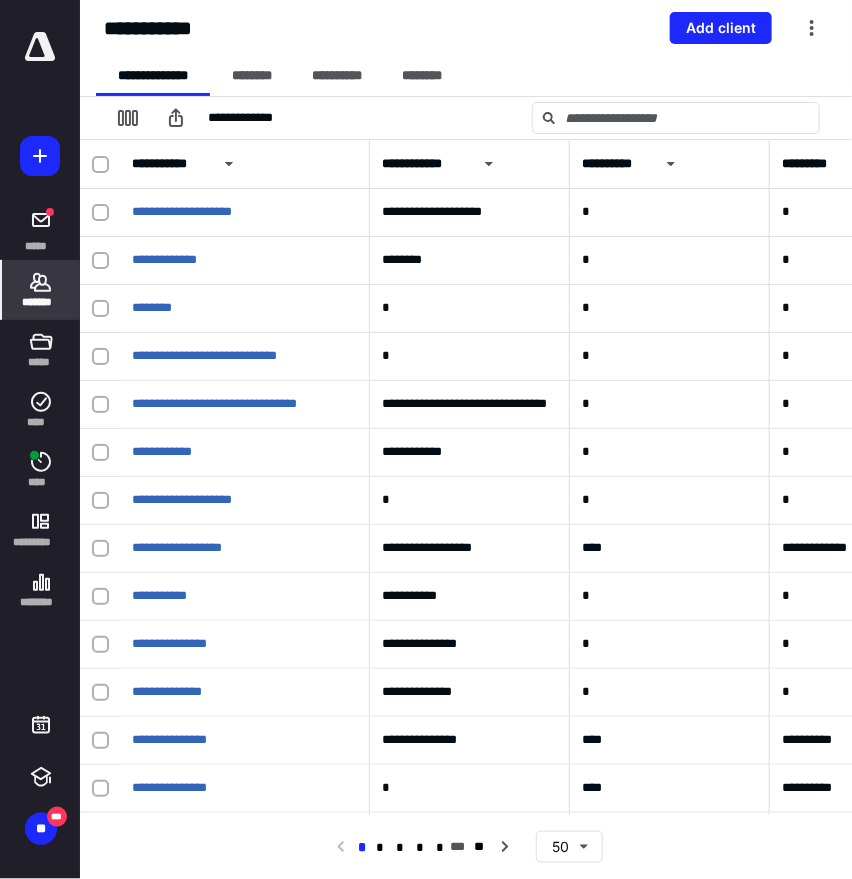 click on "*******" at bounding box center (41, 302) 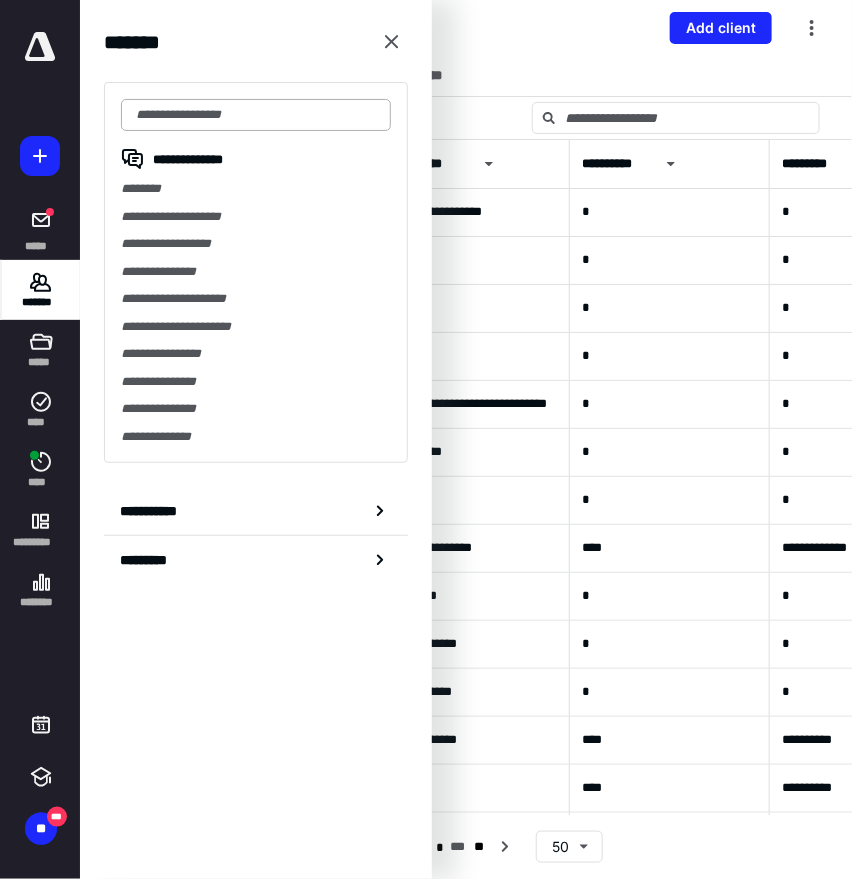 click at bounding box center [256, 115] 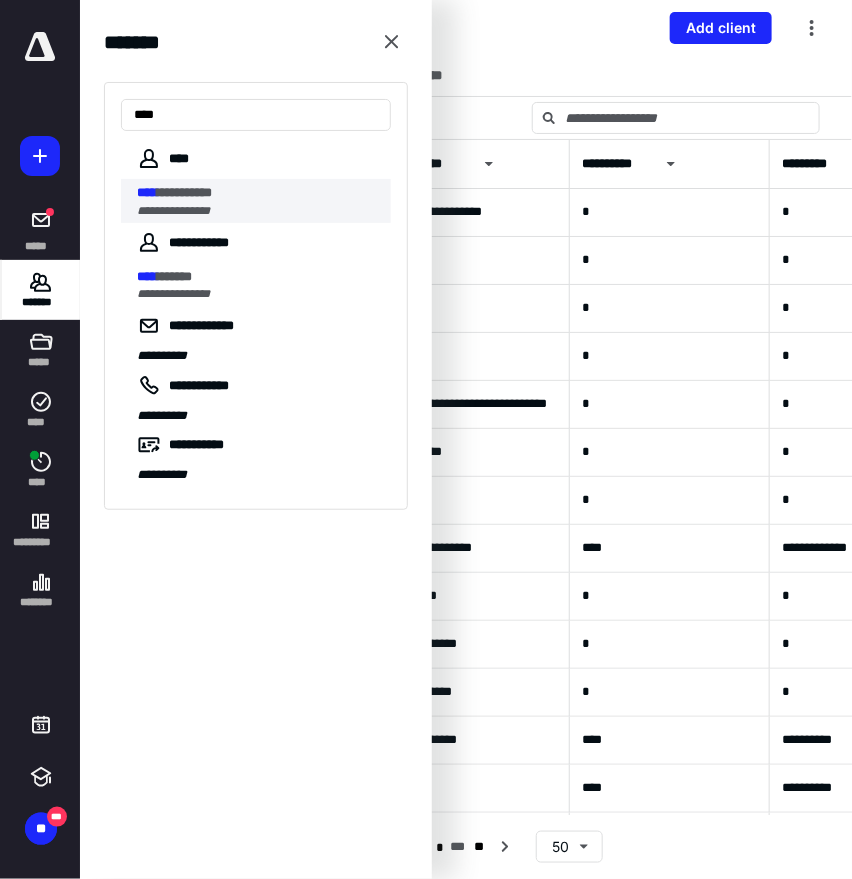 type on "****" 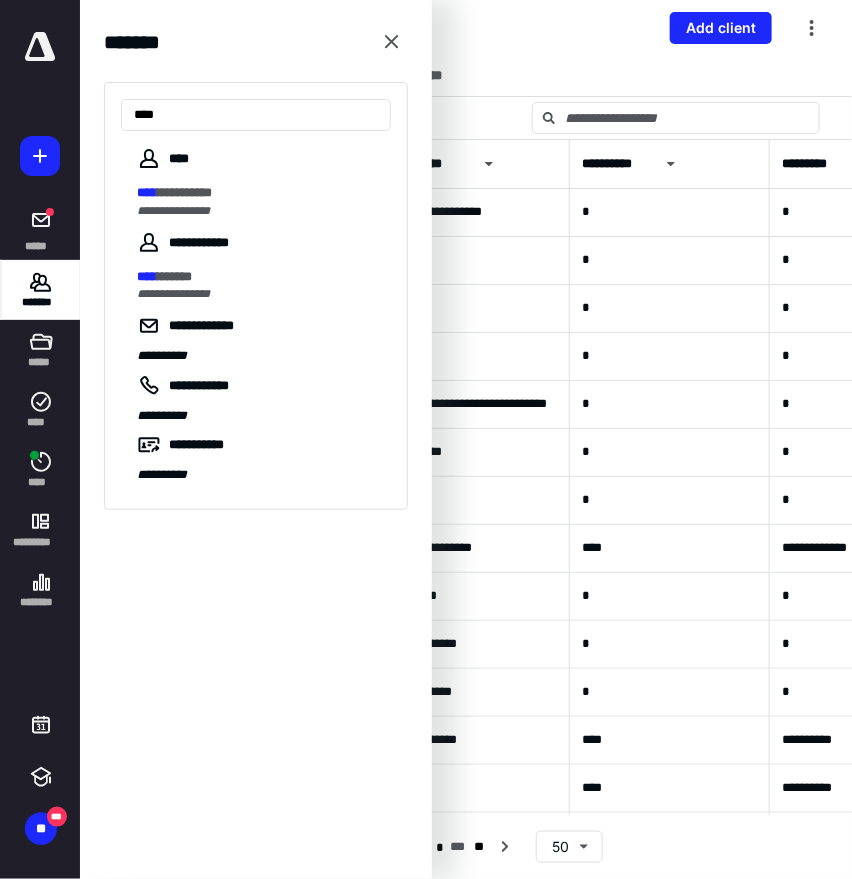click on "**********" at bounding box center (258, 193) 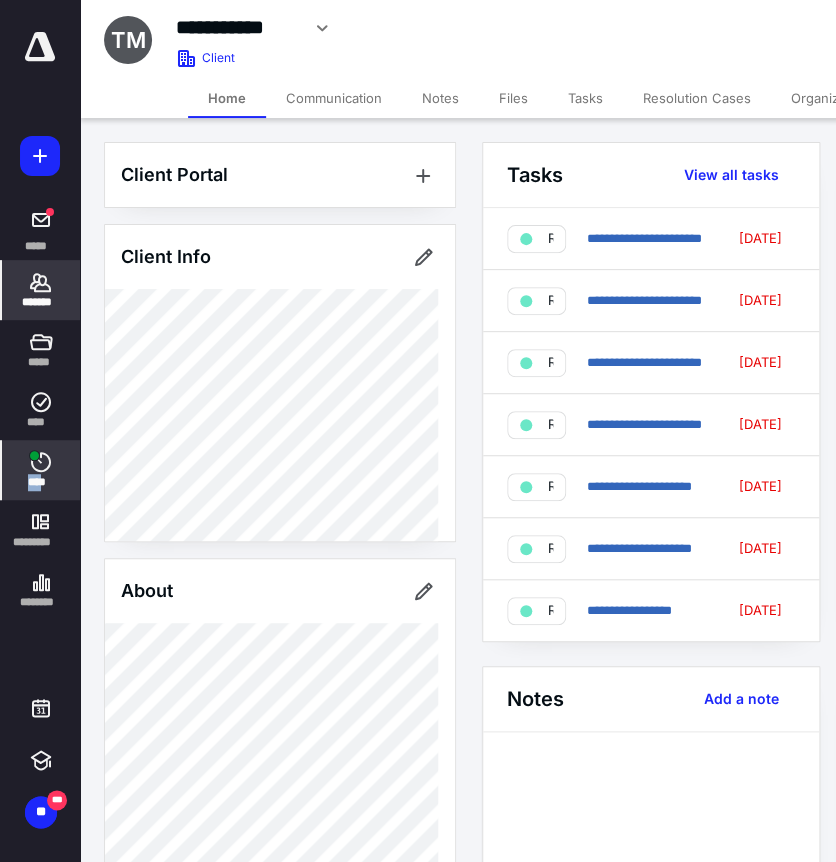 click on "****" at bounding box center [41, 470] 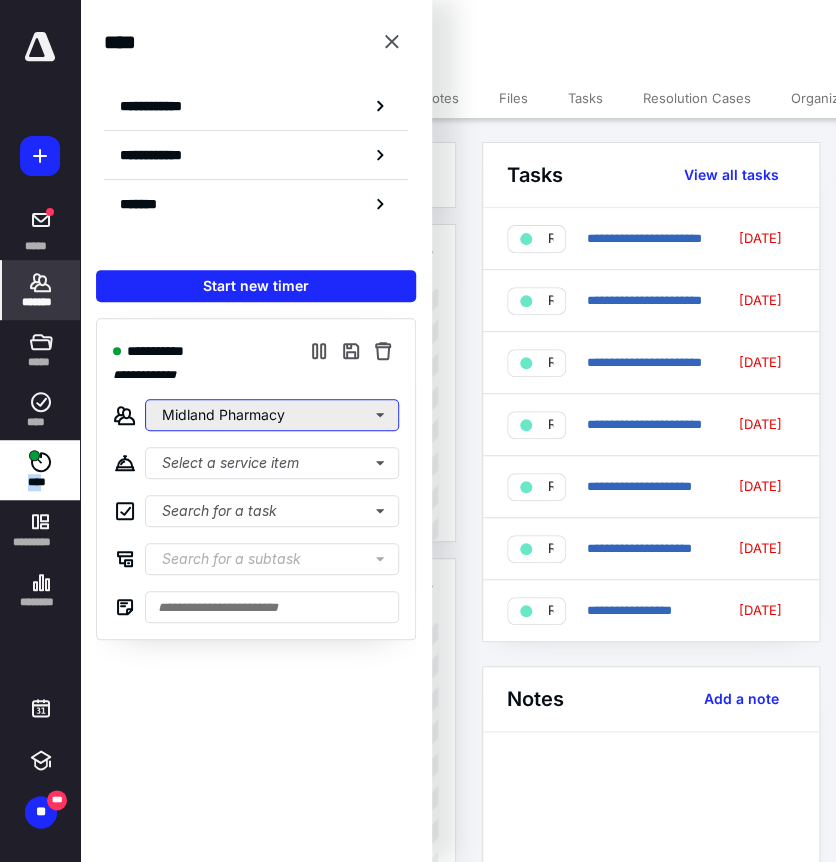 click on "Midland Pharmacy" at bounding box center (272, 415) 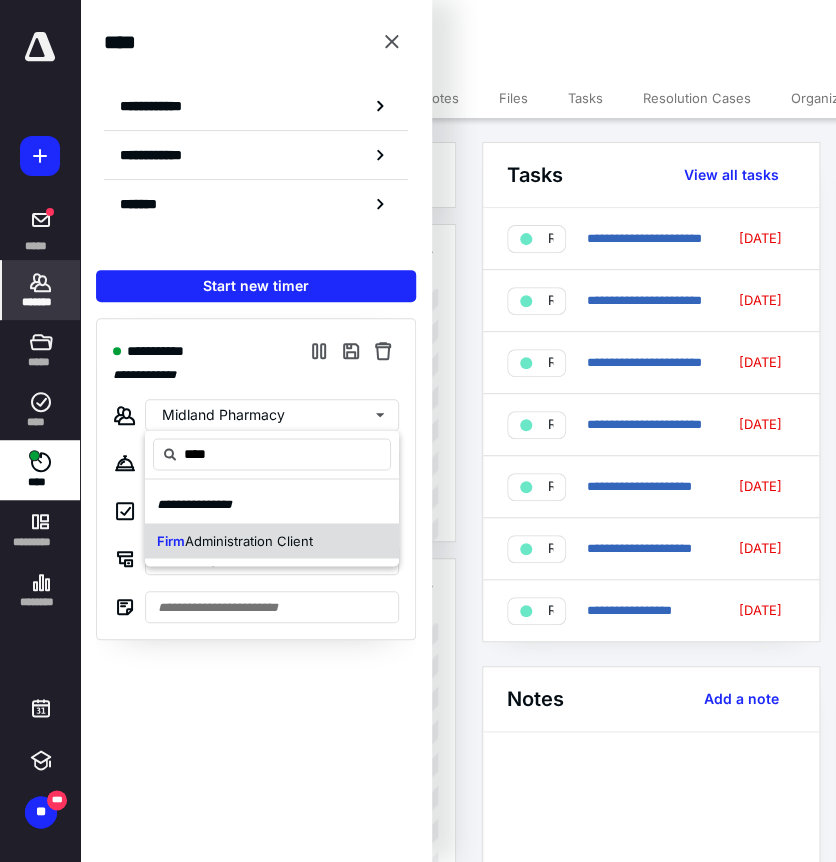 click on "Firm  Administration Client" at bounding box center [272, 541] 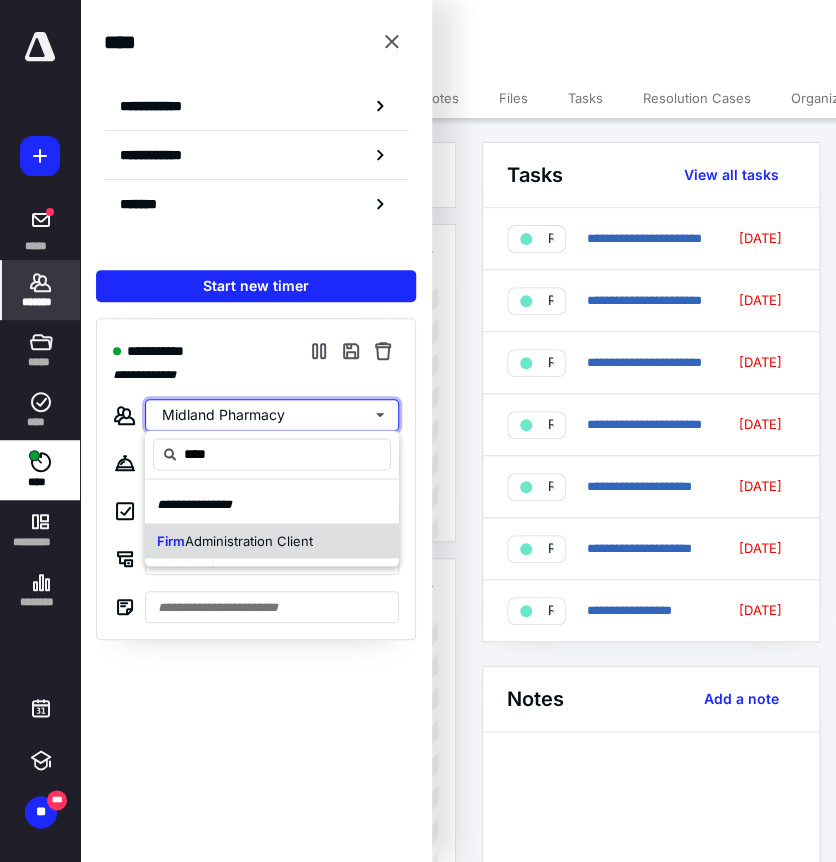 type 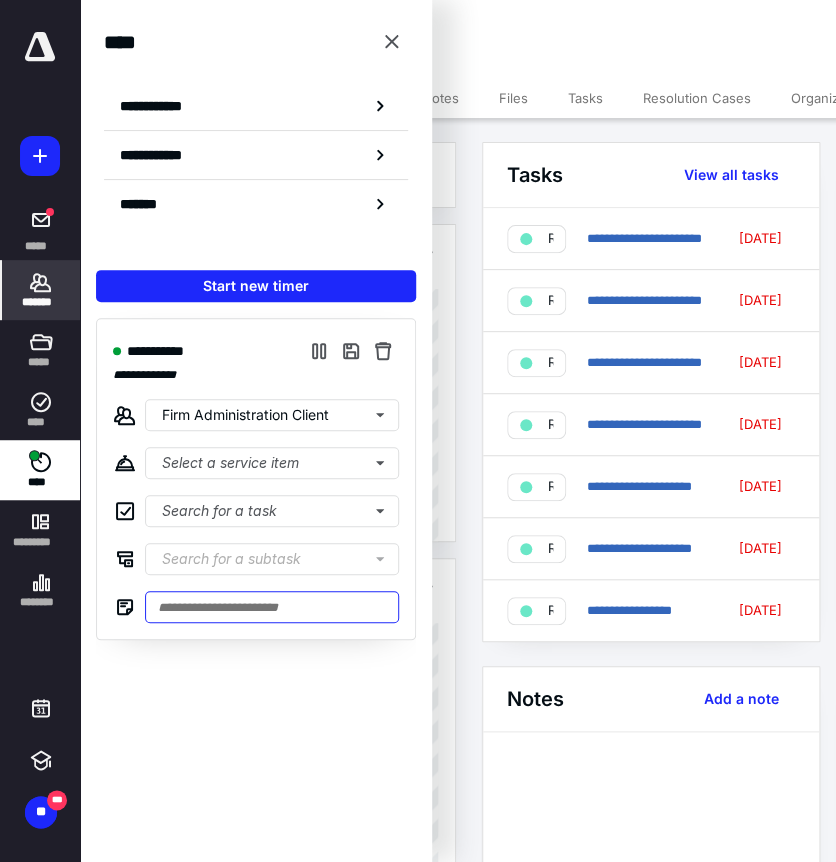click at bounding box center [272, 607] 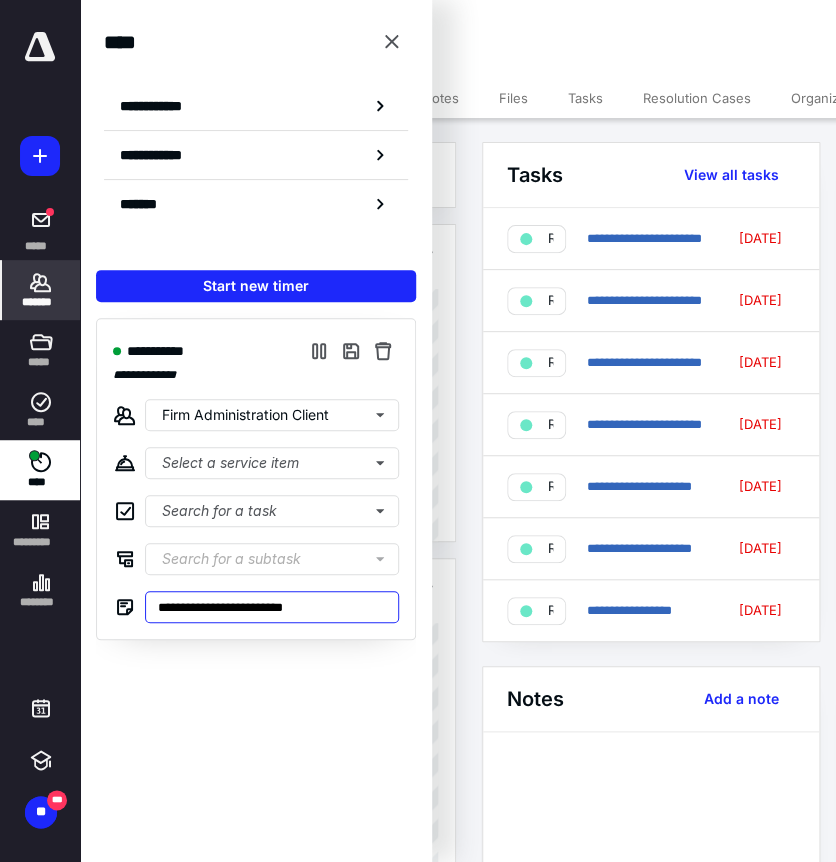 click on "**********" at bounding box center (272, 607) 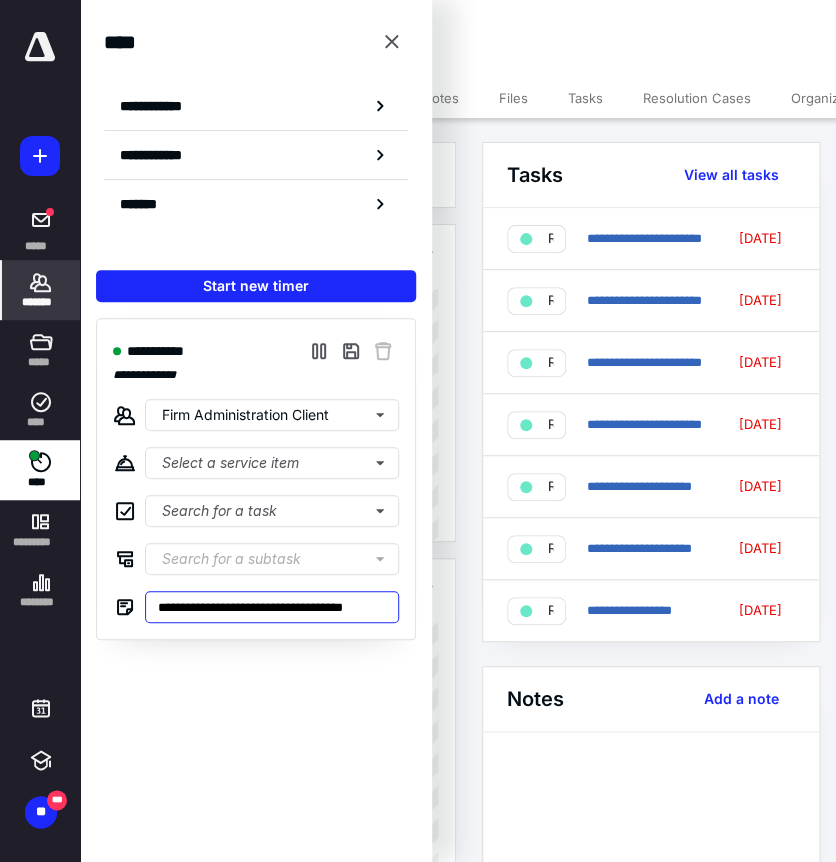 scroll, scrollTop: 0, scrollLeft: 4, axis: horizontal 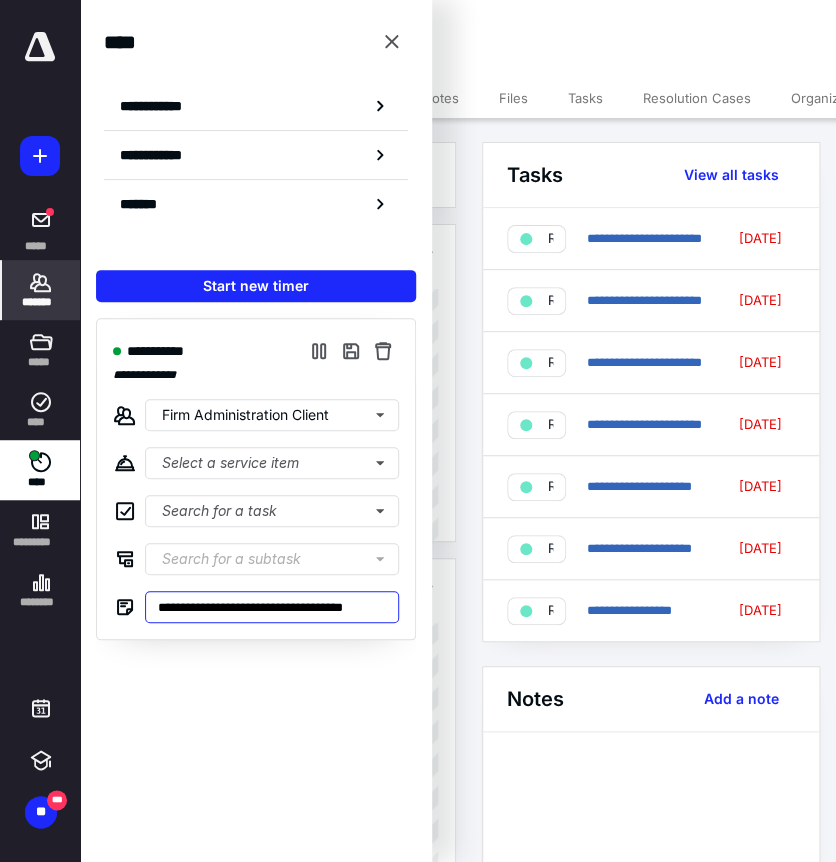 type on "**********" 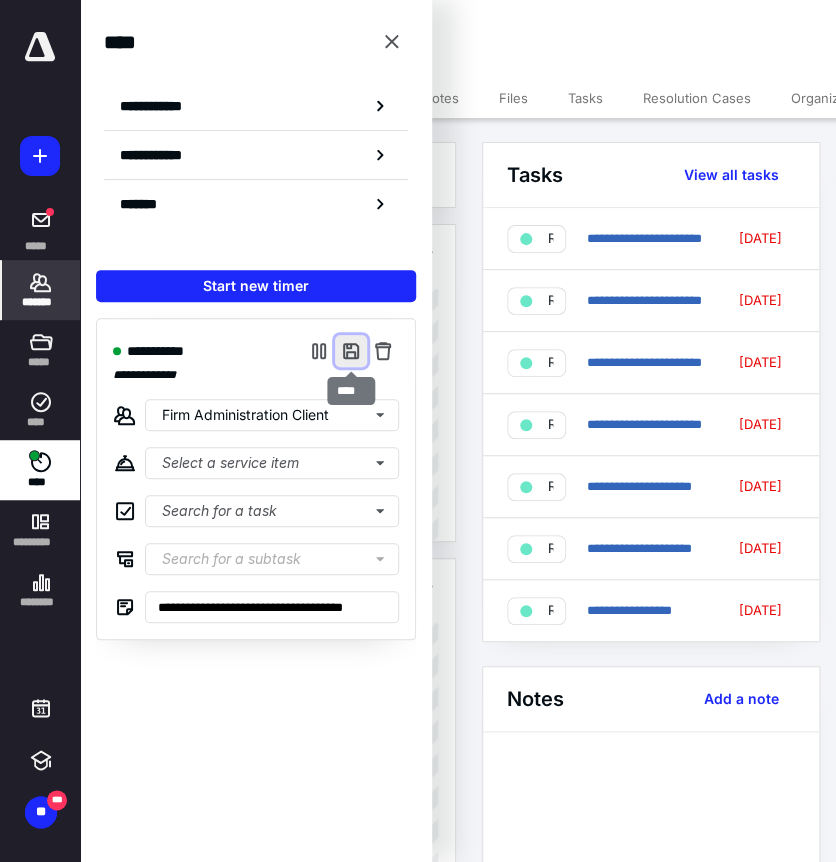 click at bounding box center (351, 351) 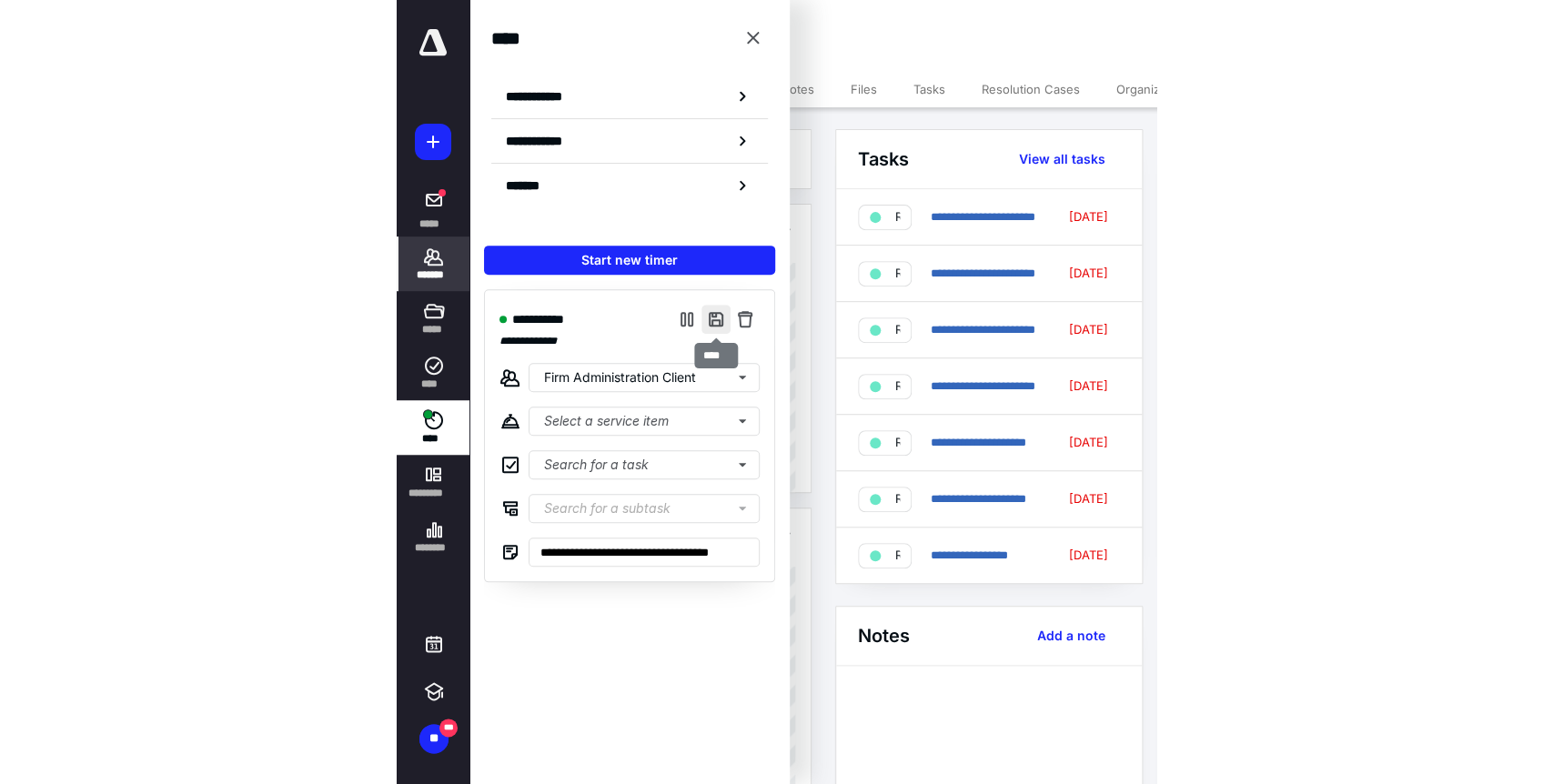 scroll, scrollTop: 0, scrollLeft: 0, axis: both 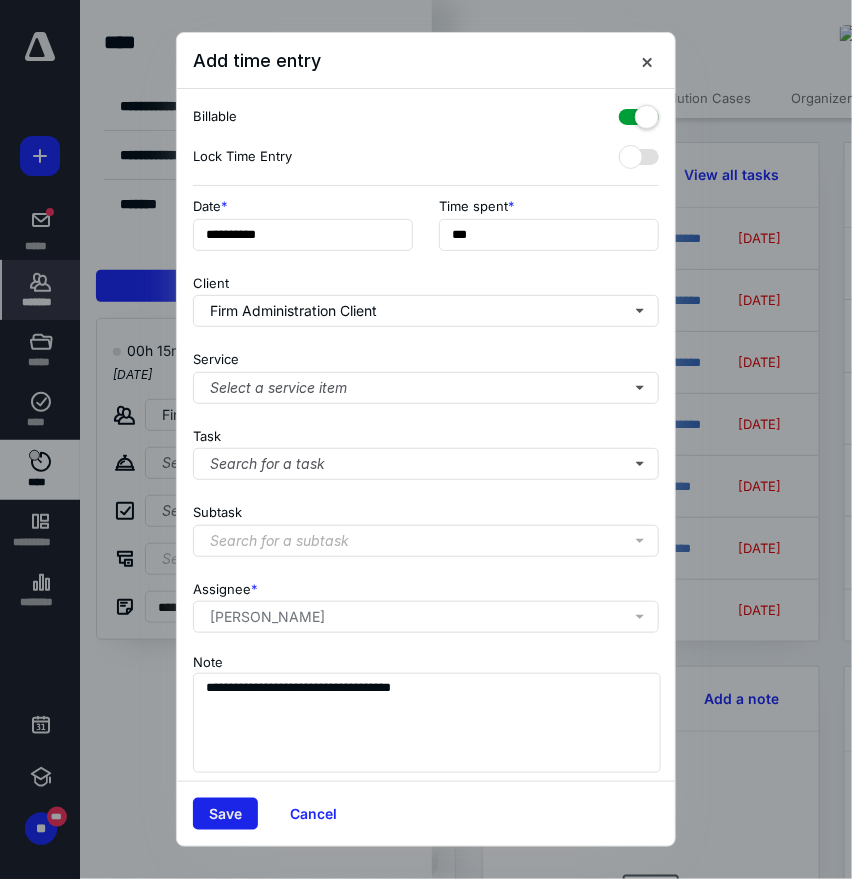 click on "Save" at bounding box center [225, 814] 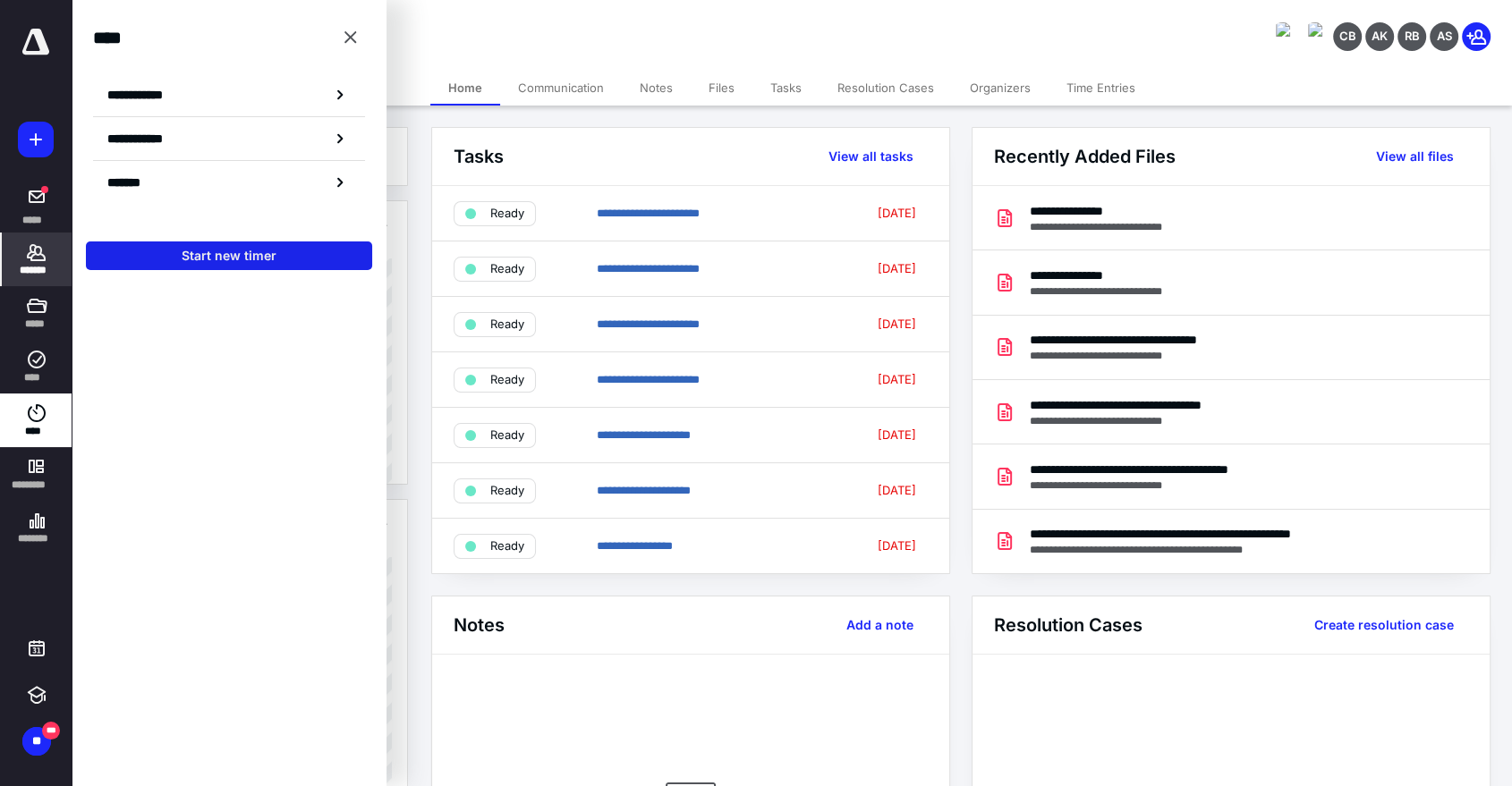 click on "Start new timer" at bounding box center (229, 256) 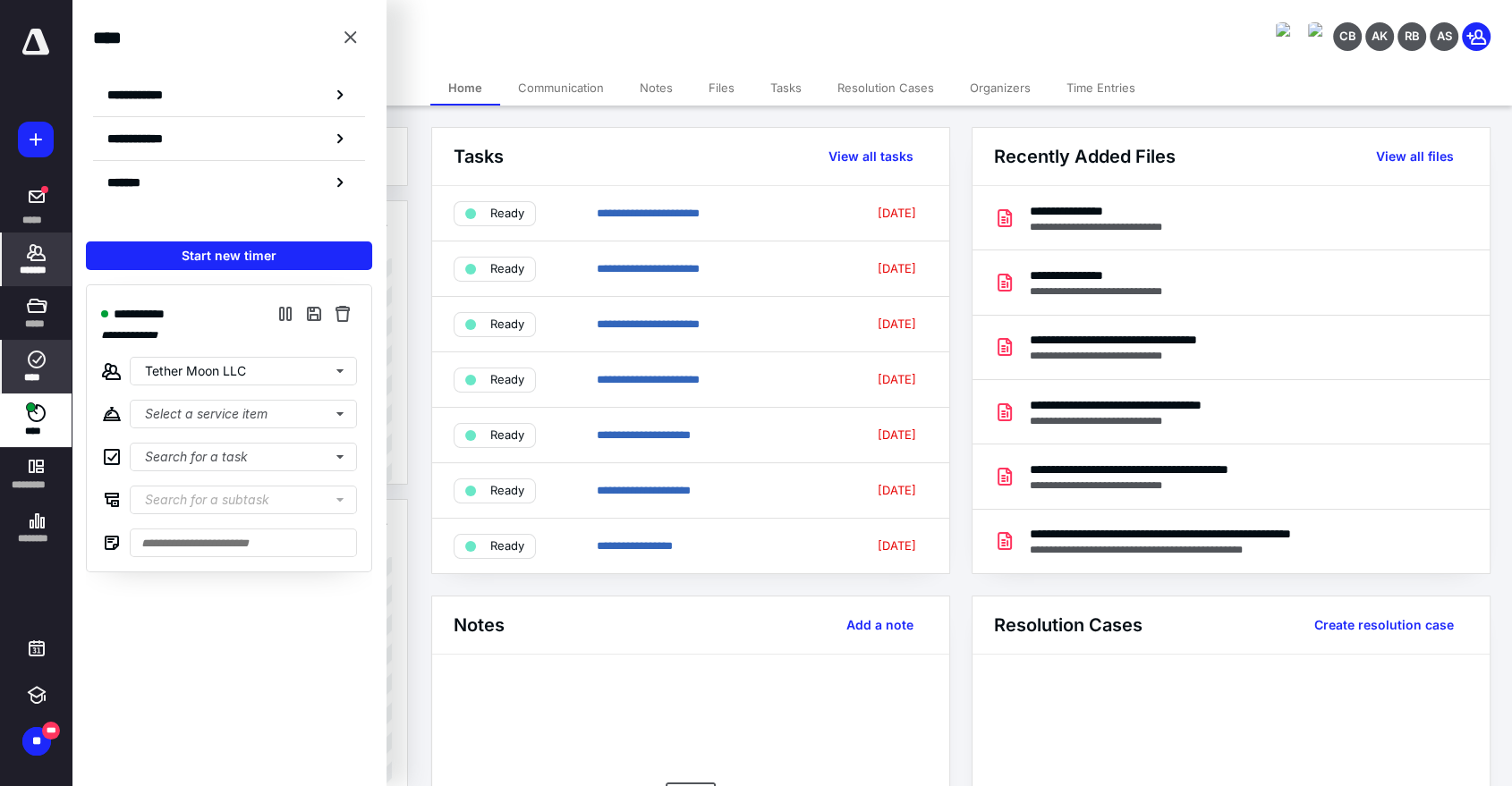 click on "****" at bounding box center (37, 377) 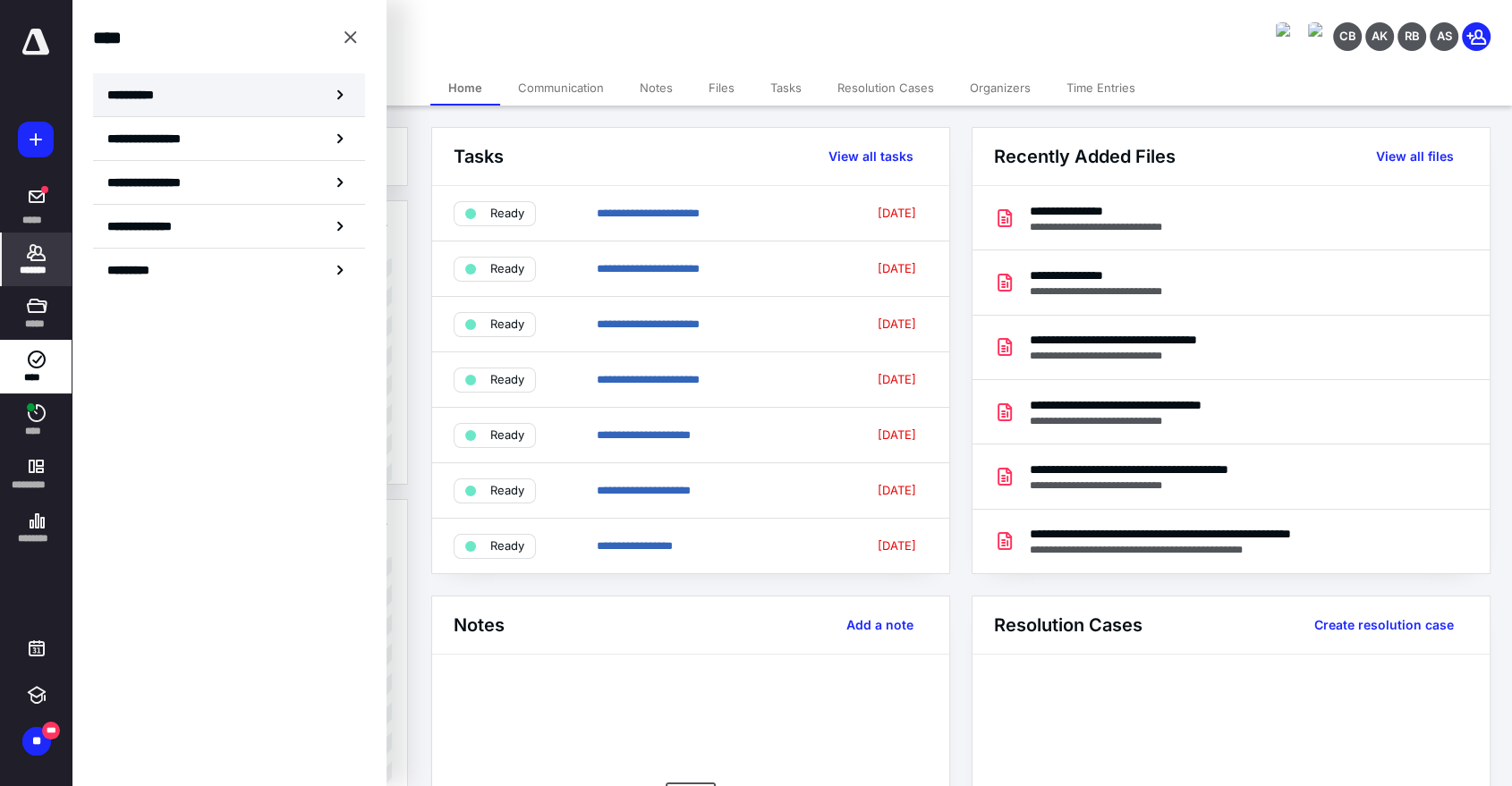 click on "**********" at bounding box center [137, 95] 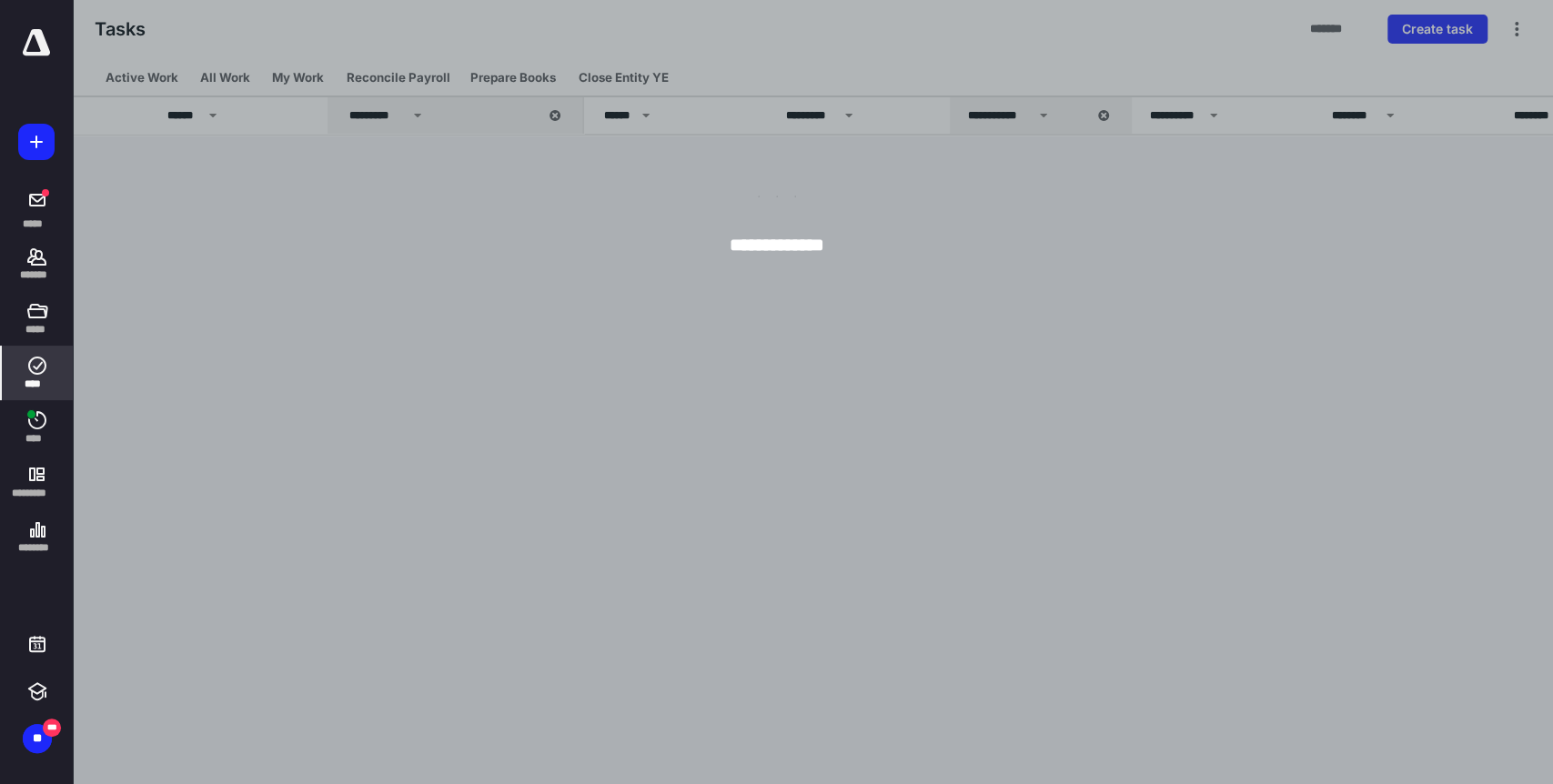 click at bounding box center (849, 392) 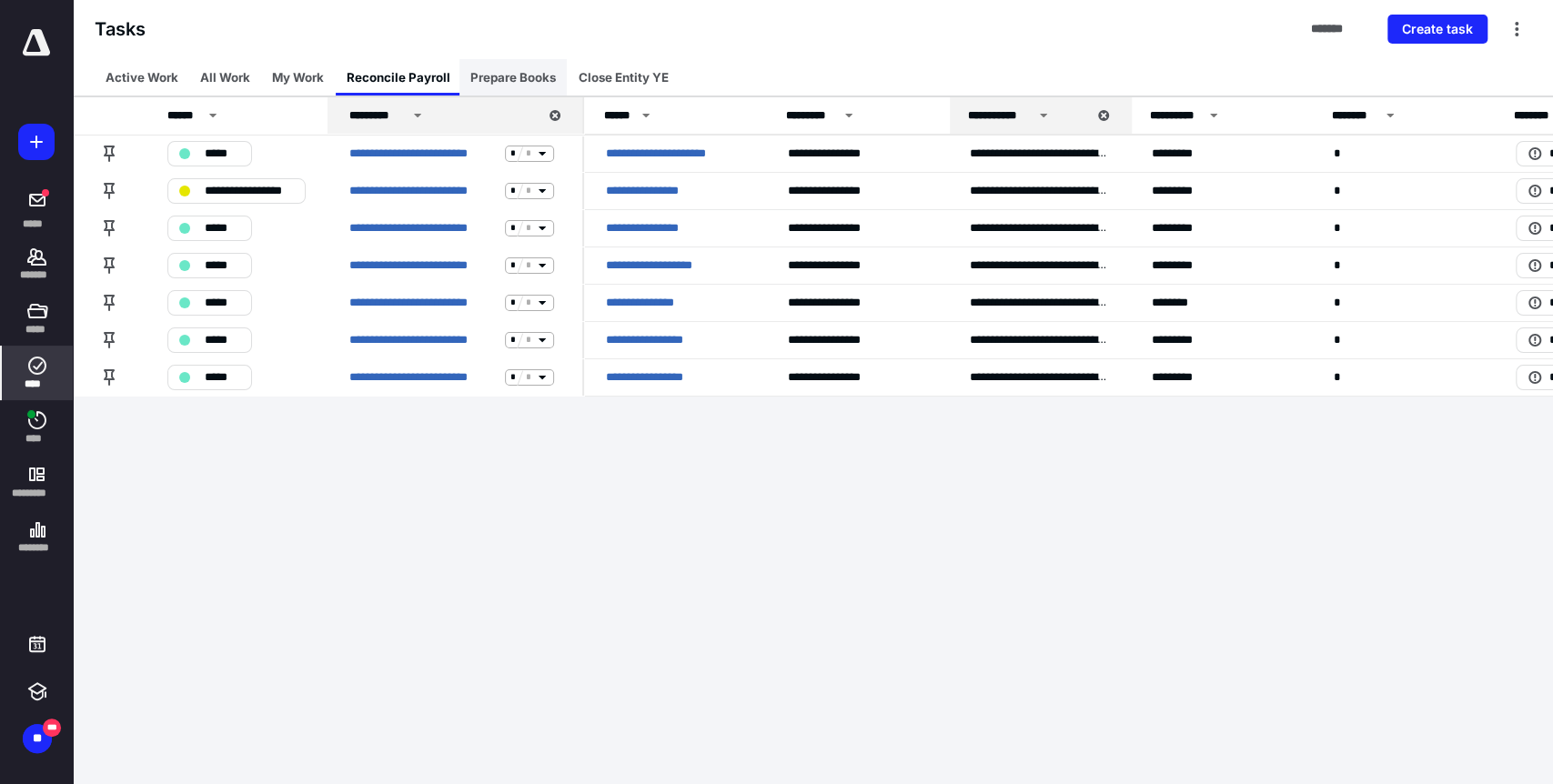 click on "Prepare Books" at bounding box center (513, 77) 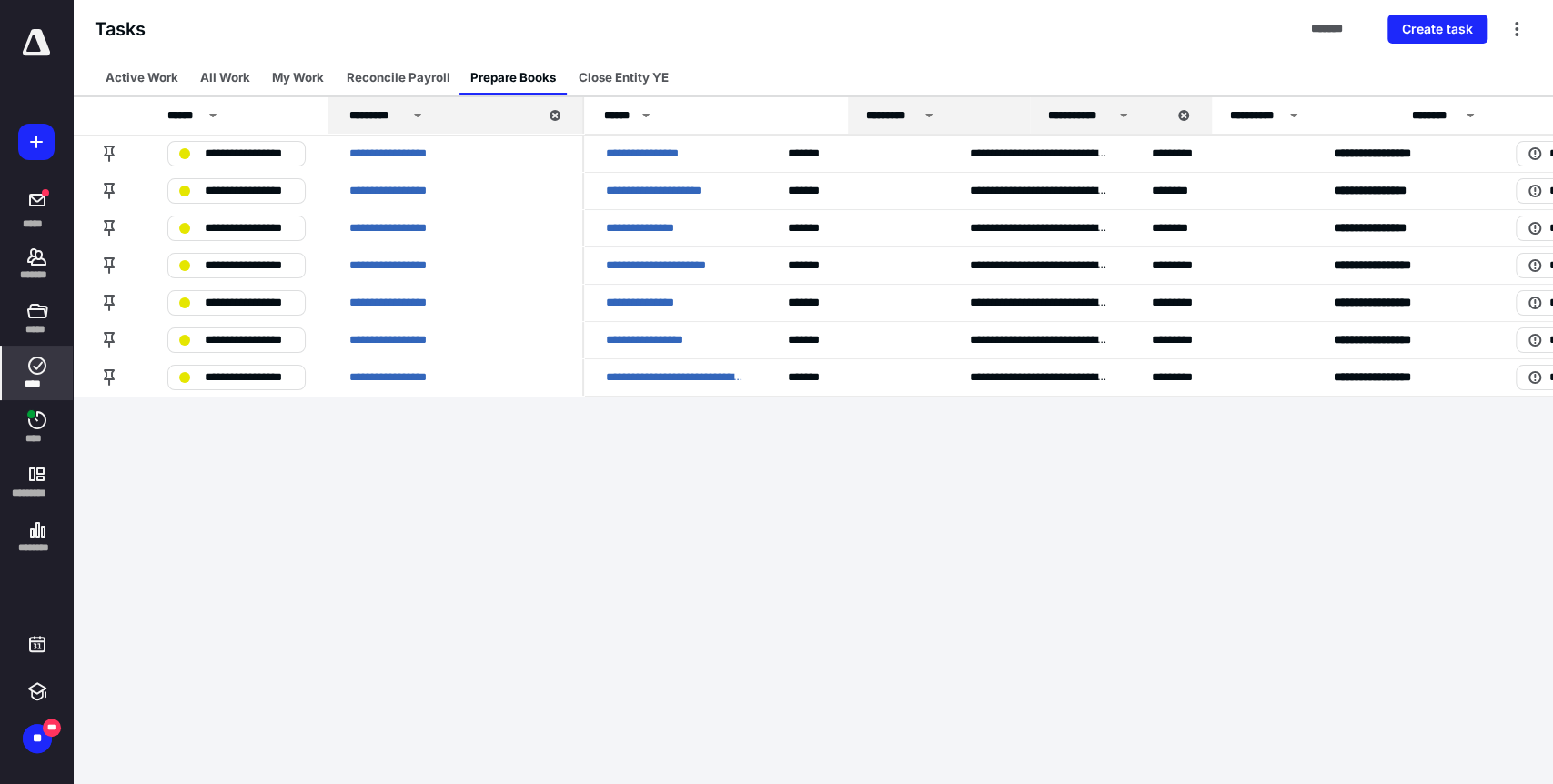 drag, startPoint x: 764, startPoint y: 116, endPoint x: 903, endPoint y: 114, distance: 139.0144 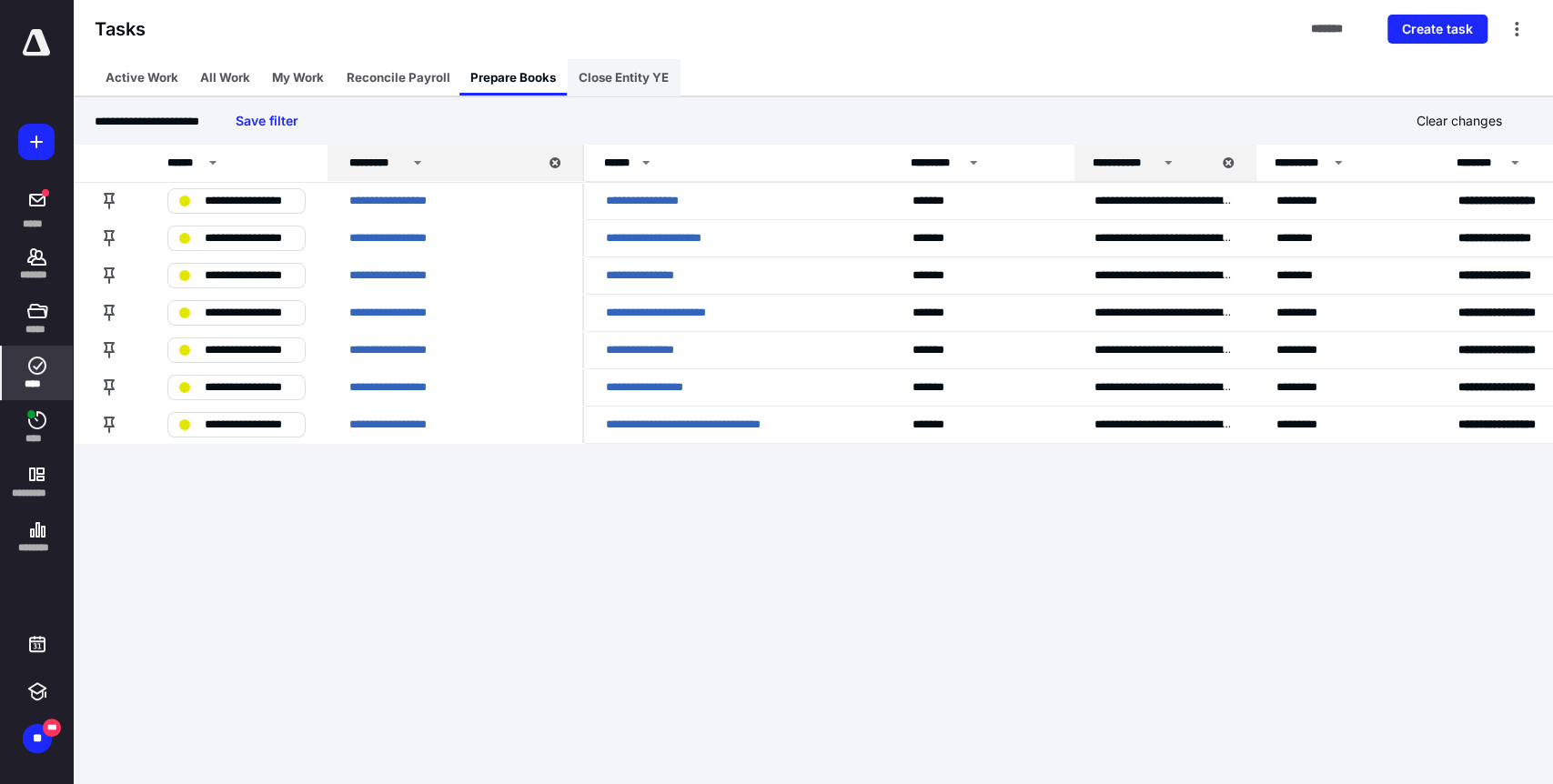 click on "Close Entity YE" at bounding box center [623, 77] 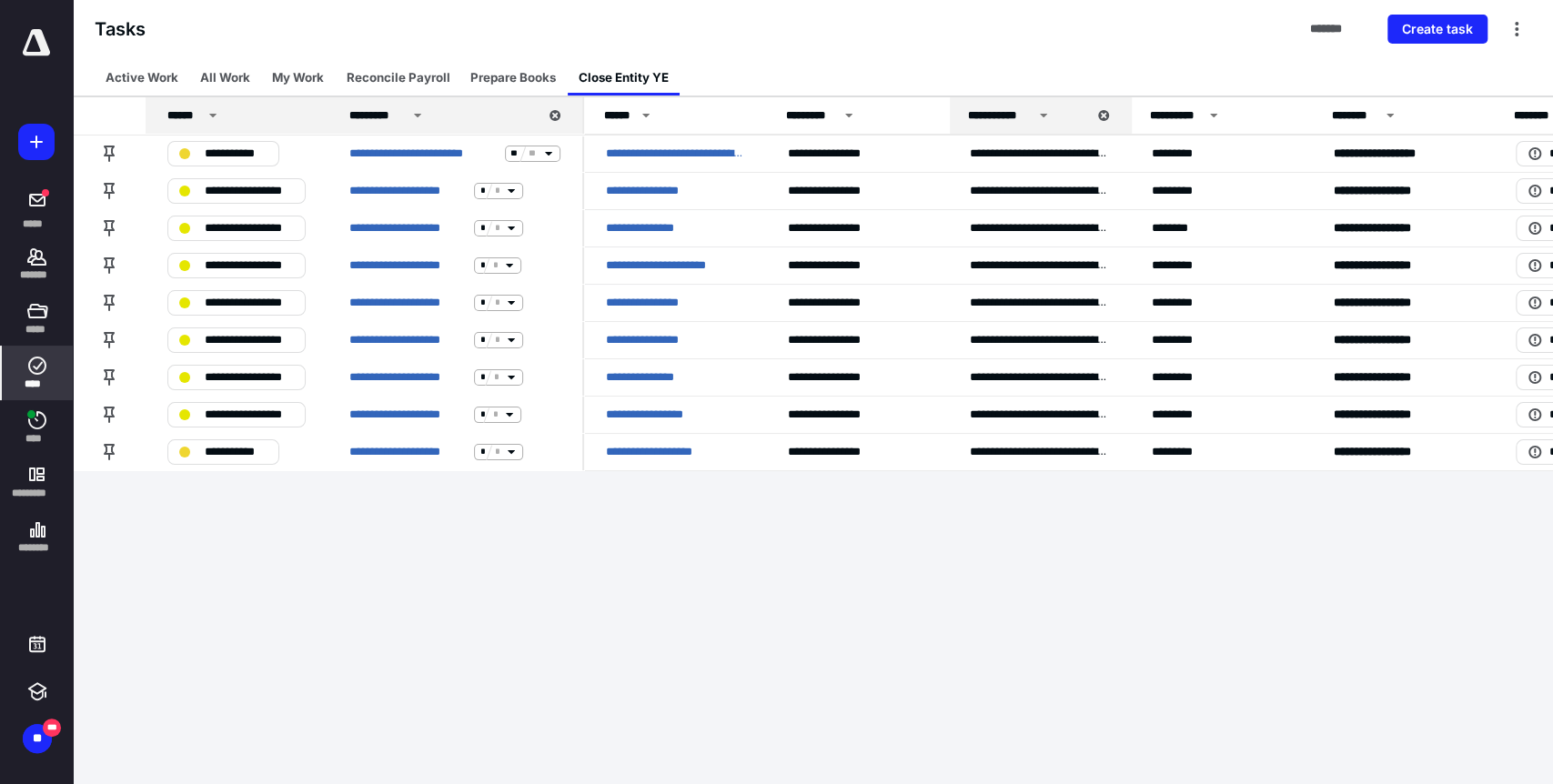 click 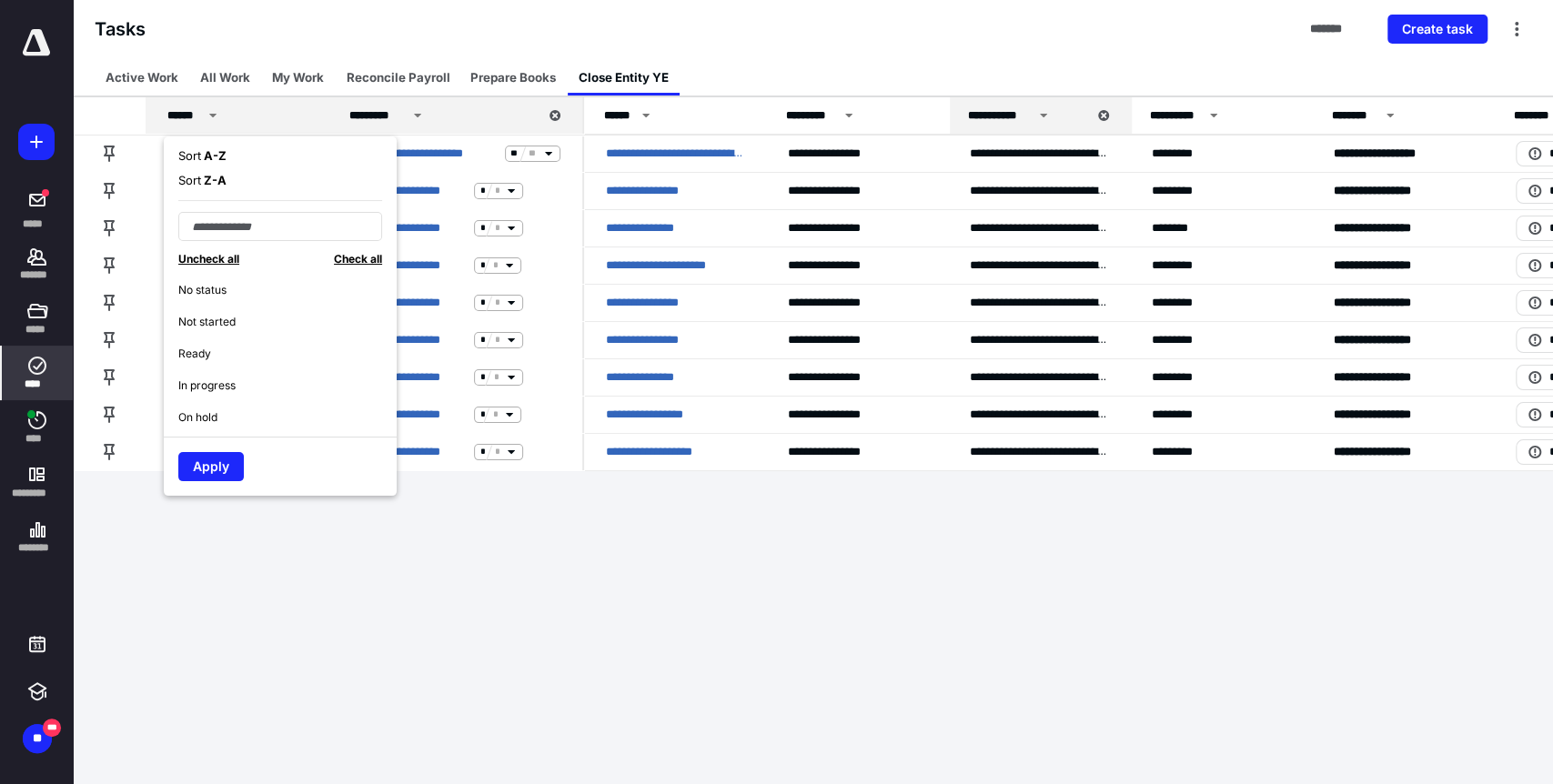click on "******" at bounding box center (185, 116) 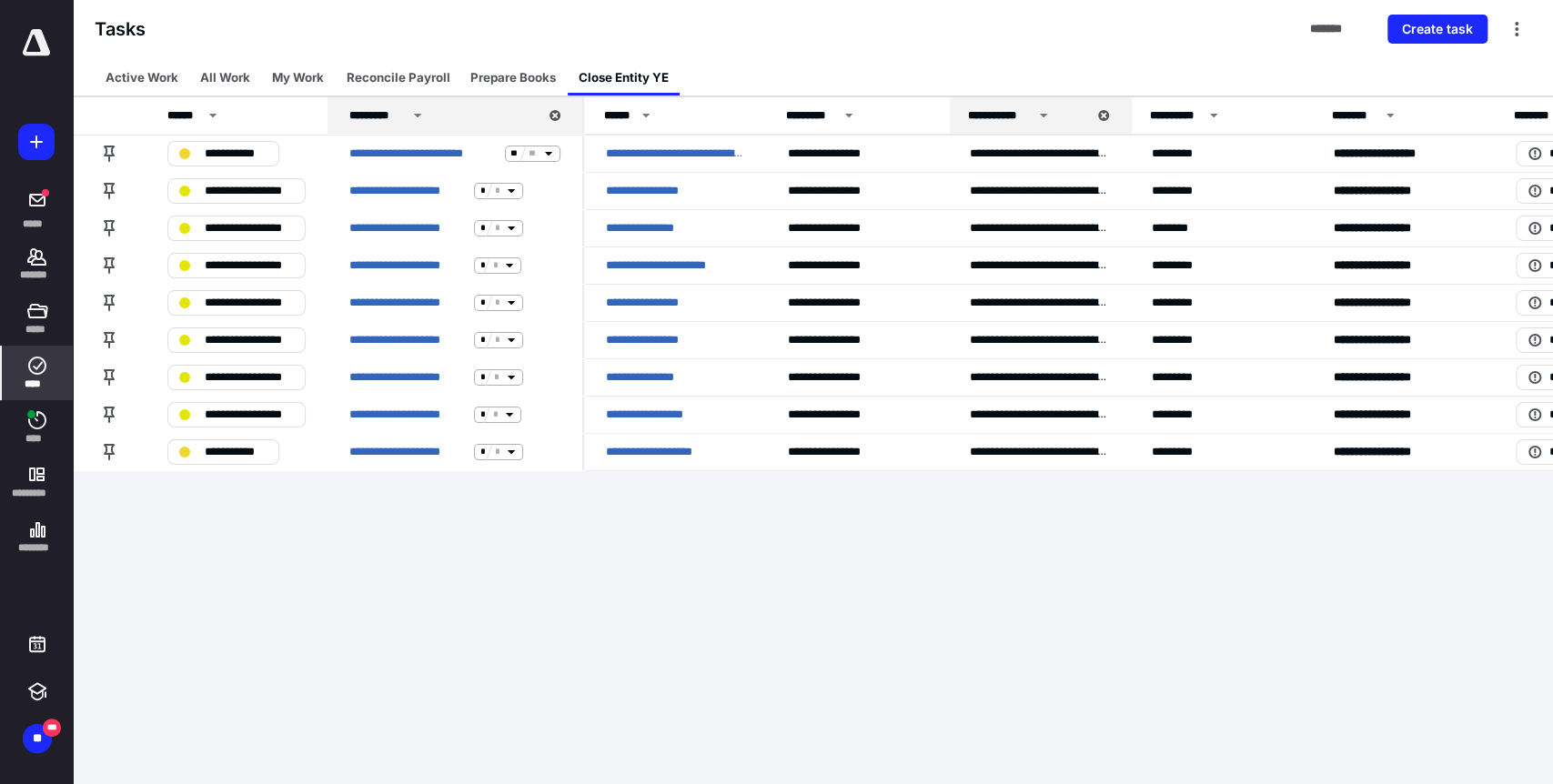 click on "*********" at bounding box center (378, 116) 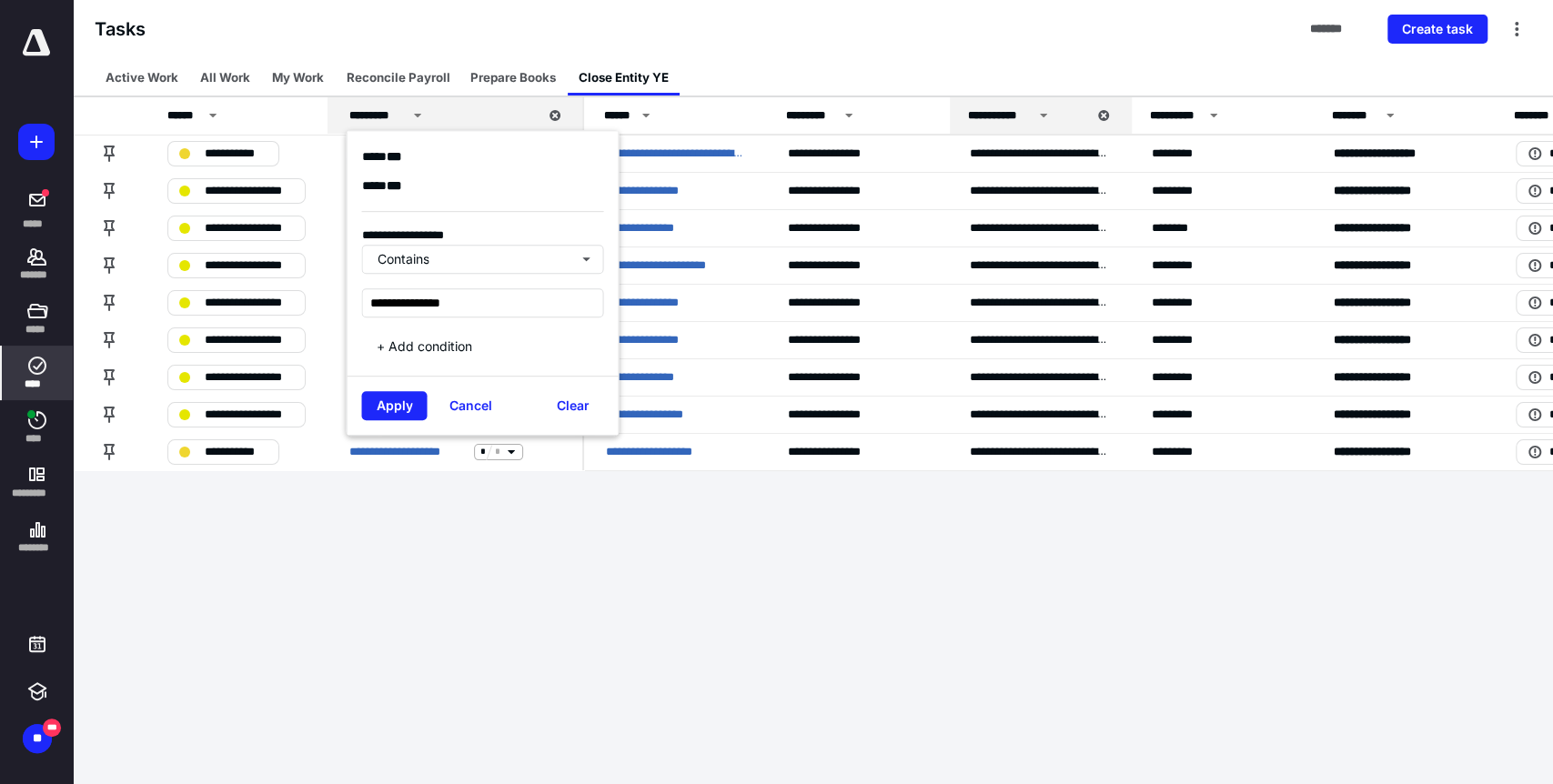 drag, startPoint x: 409, startPoint y: 723, endPoint x: 408, endPoint y: 634, distance: 89.00562 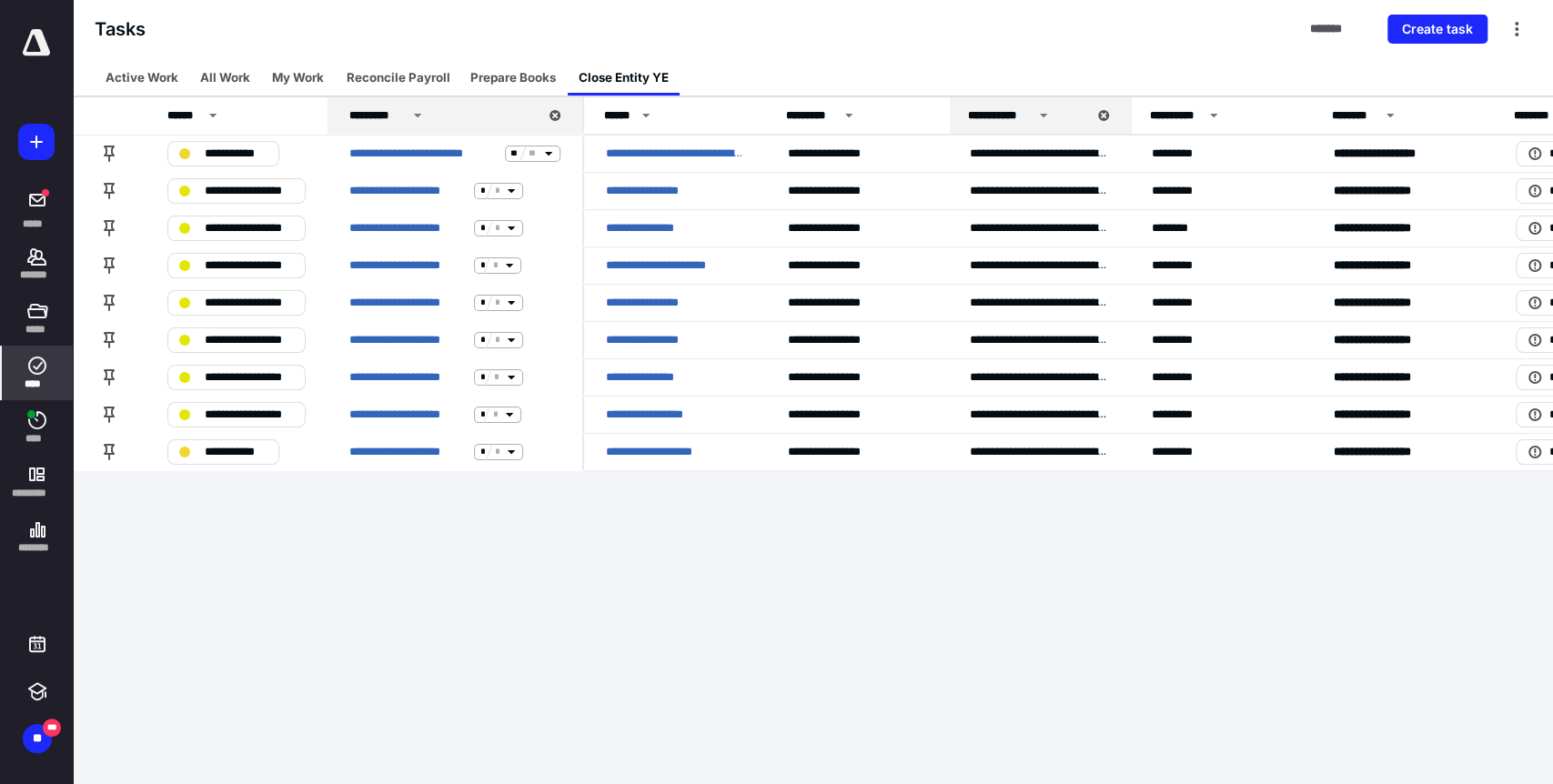 click 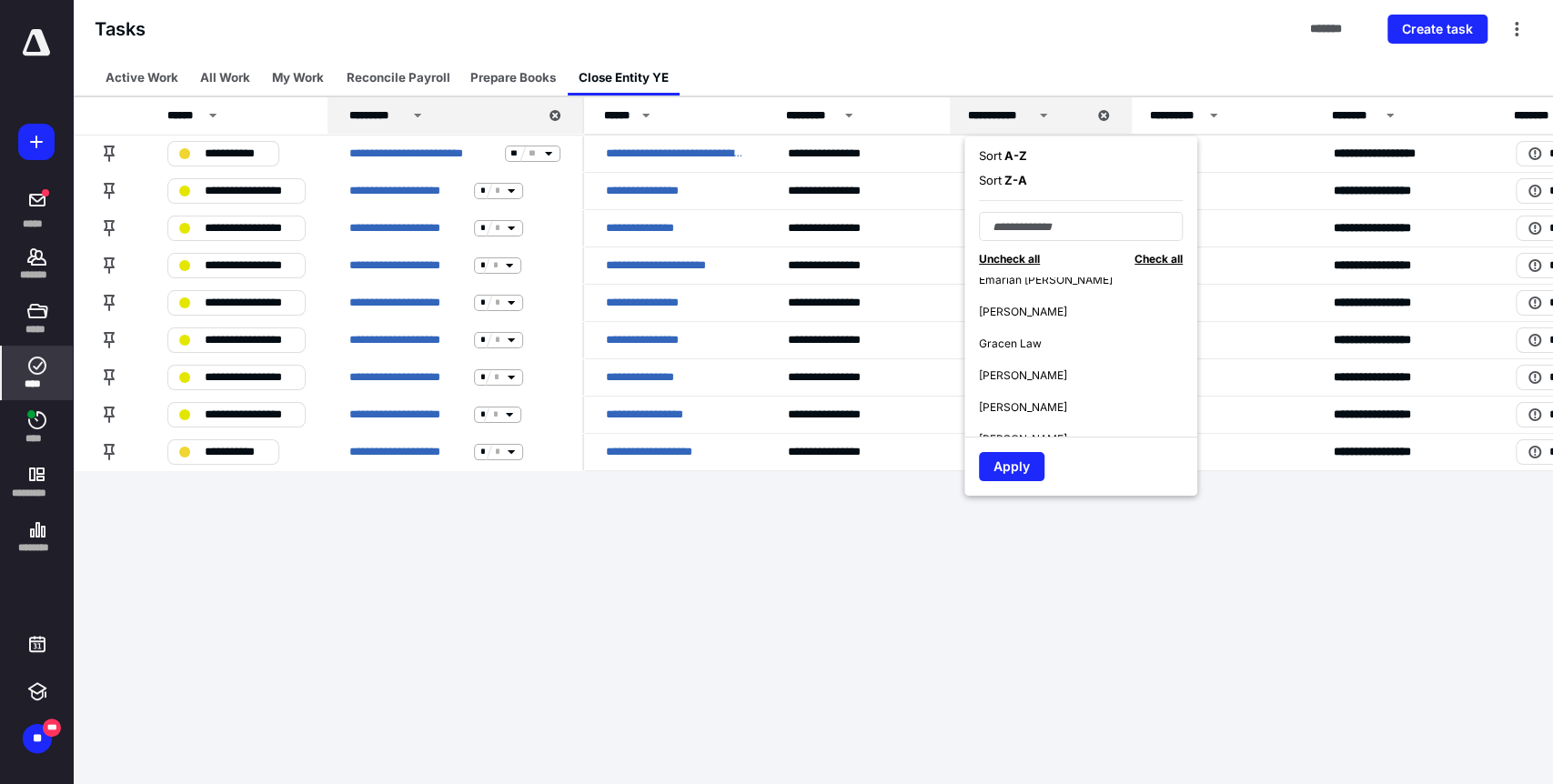 scroll, scrollTop: 606, scrollLeft: 0, axis: vertical 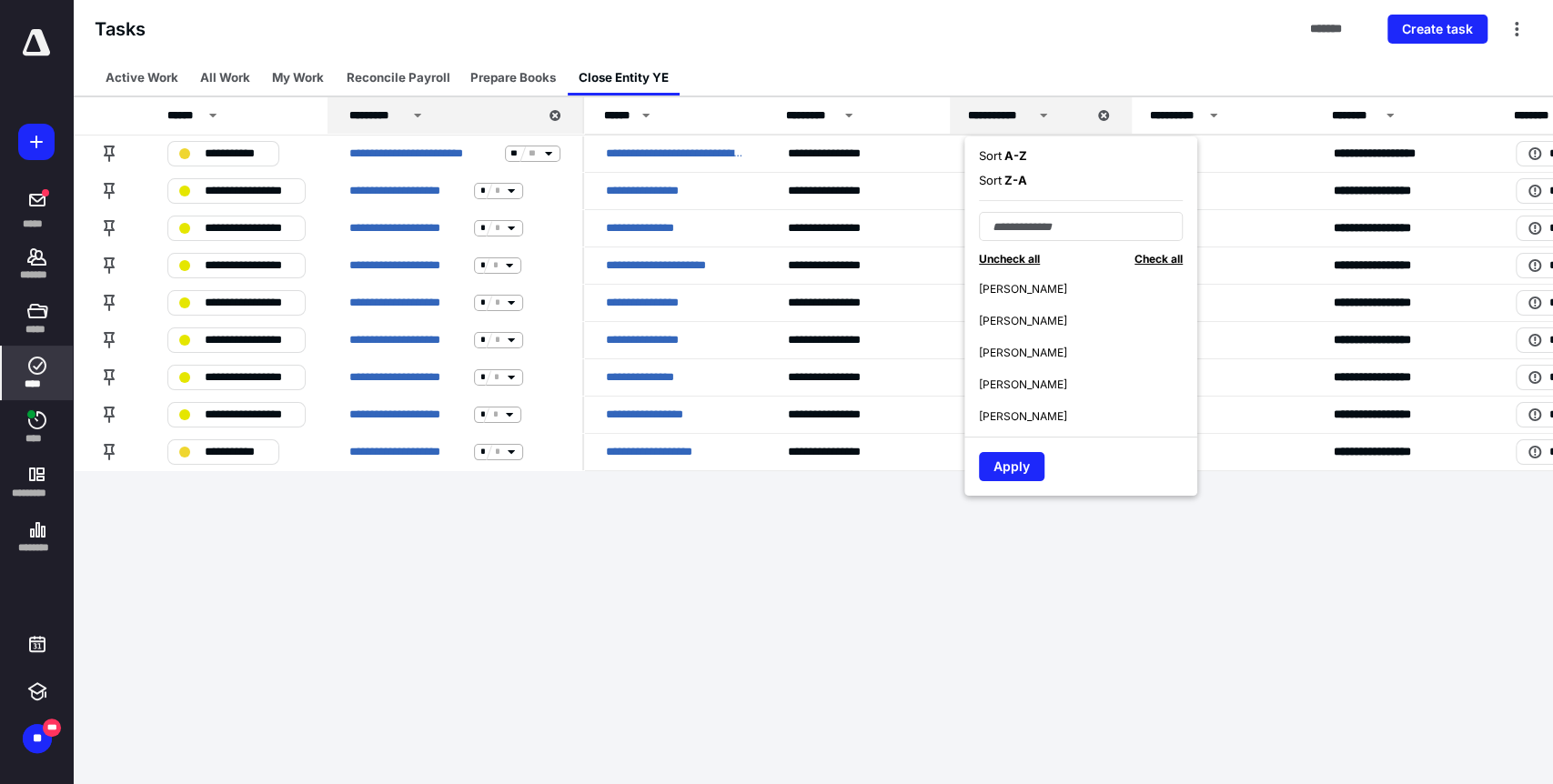 click on "[PERSON_NAME]" at bounding box center [1023, 321] 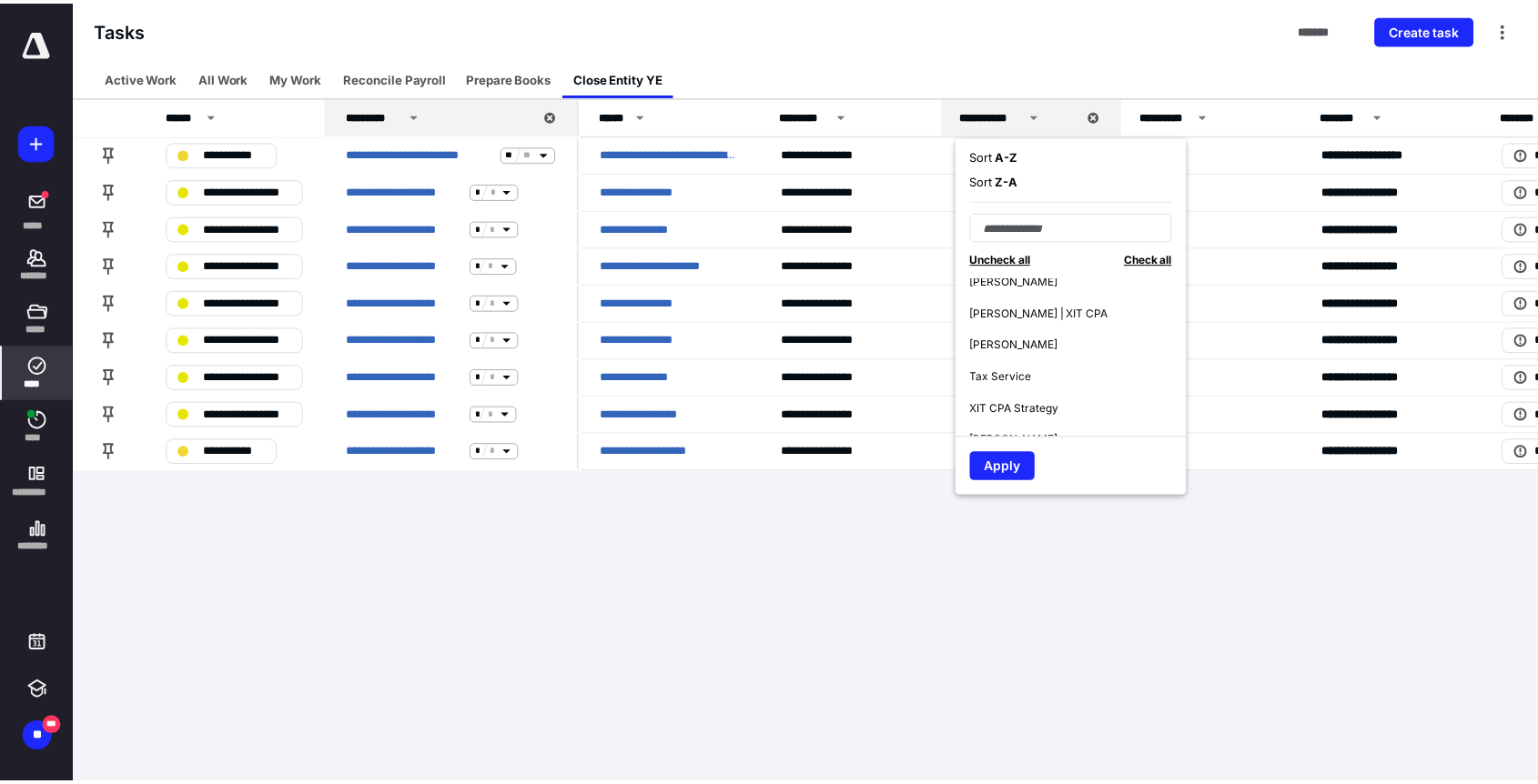 scroll, scrollTop: 808, scrollLeft: 0, axis: vertical 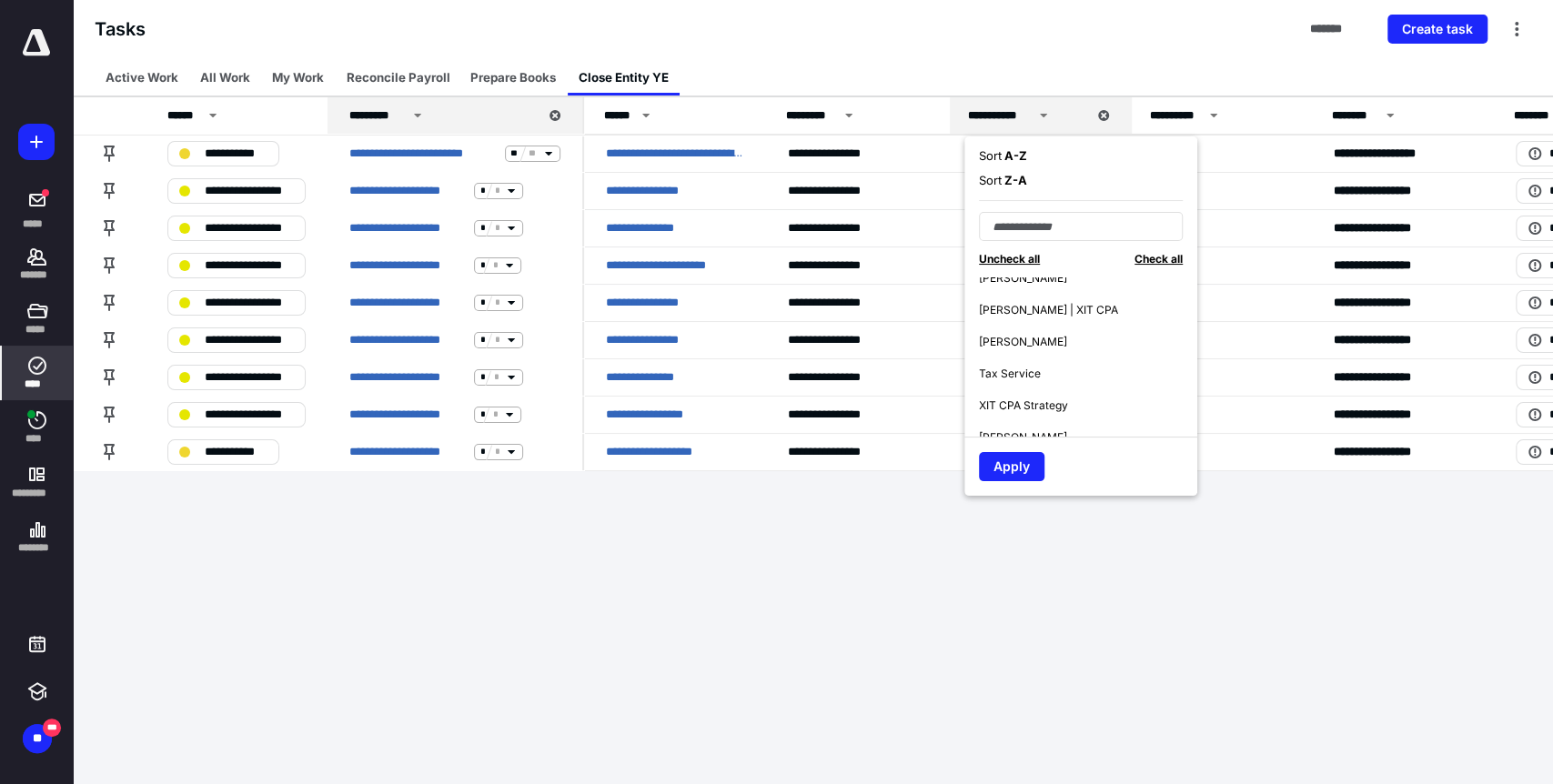 click on "[PERSON_NAME]" at bounding box center [1088, 341] 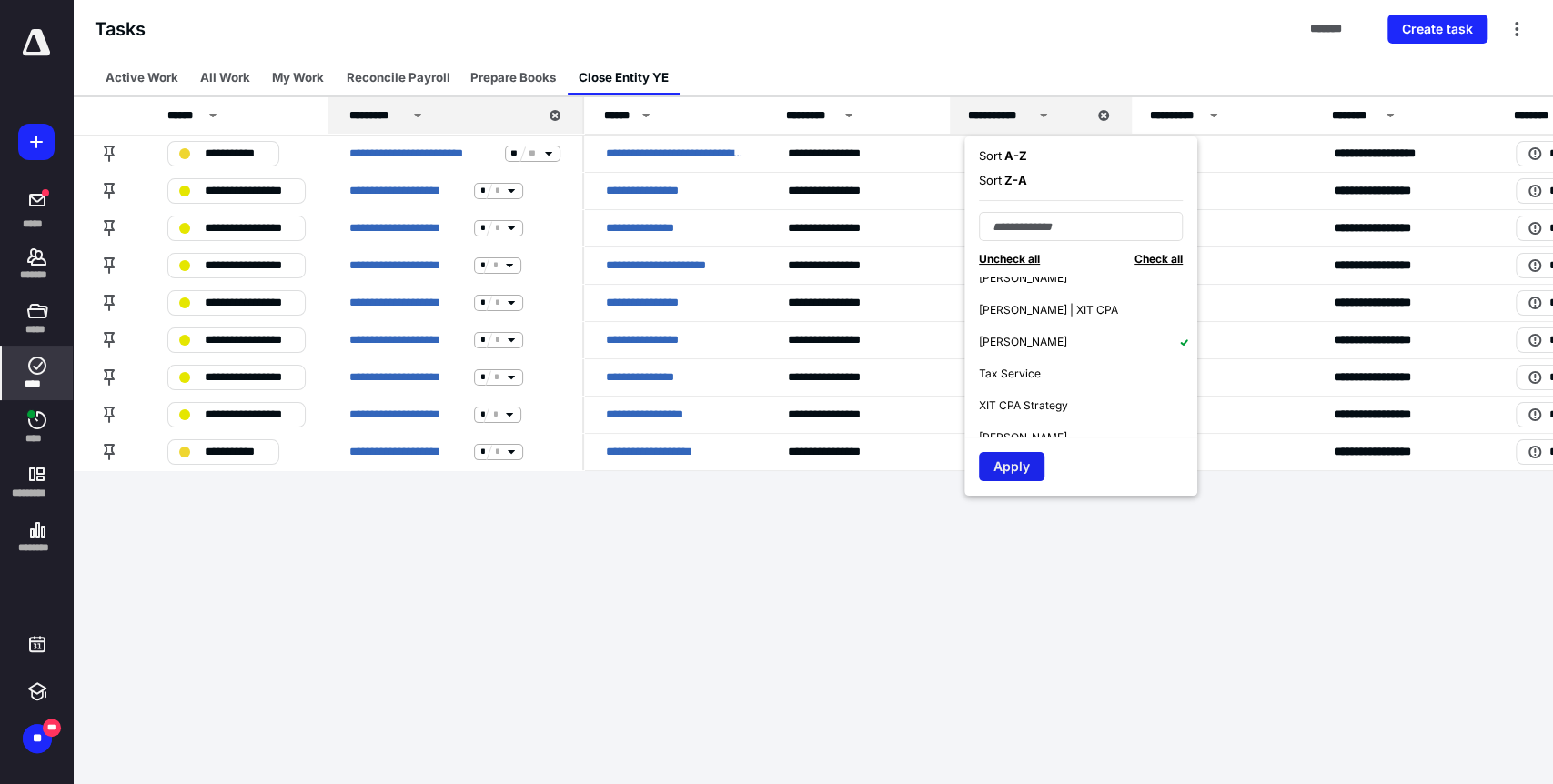 click on "Apply" at bounding box center [1012, 467] 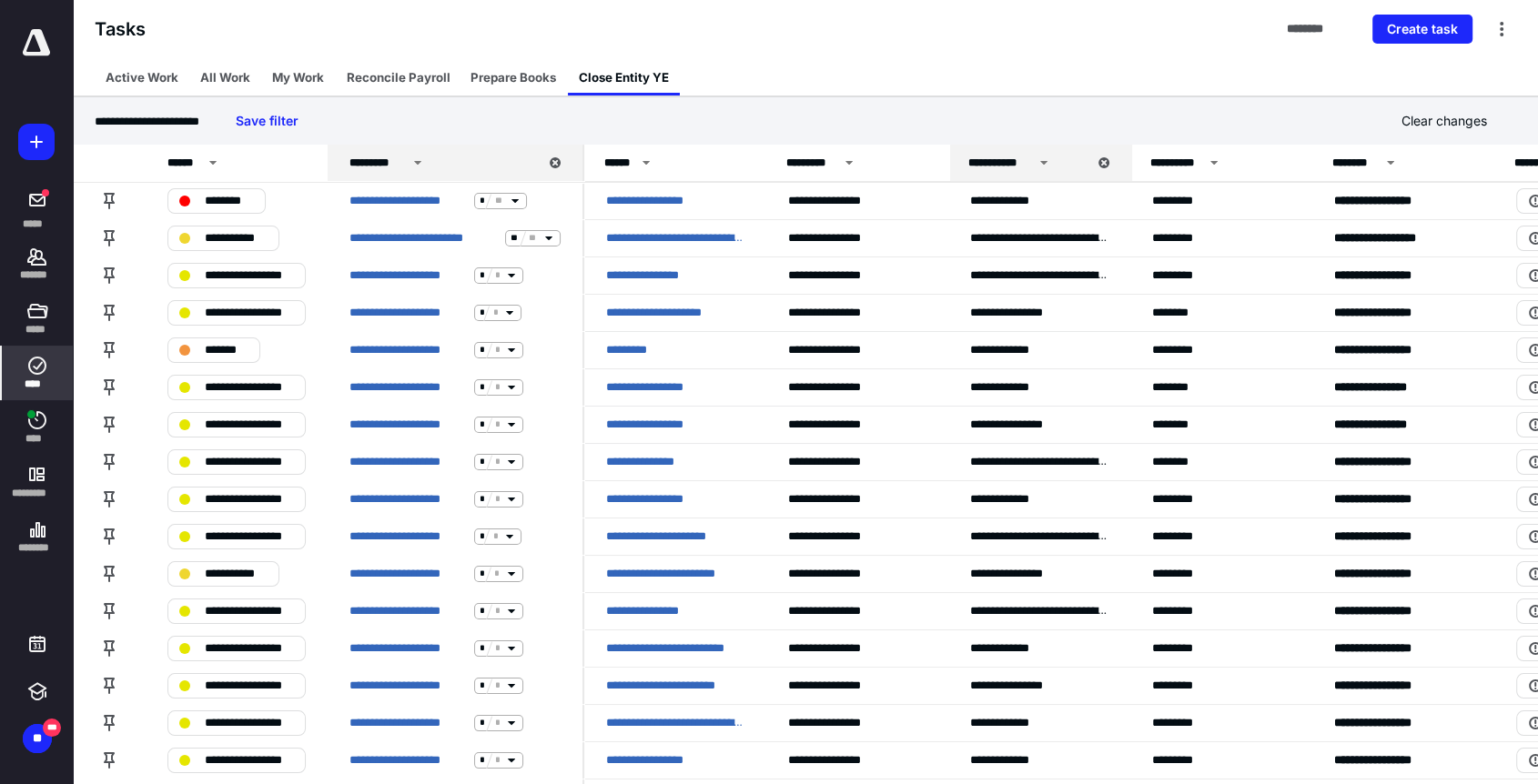 click 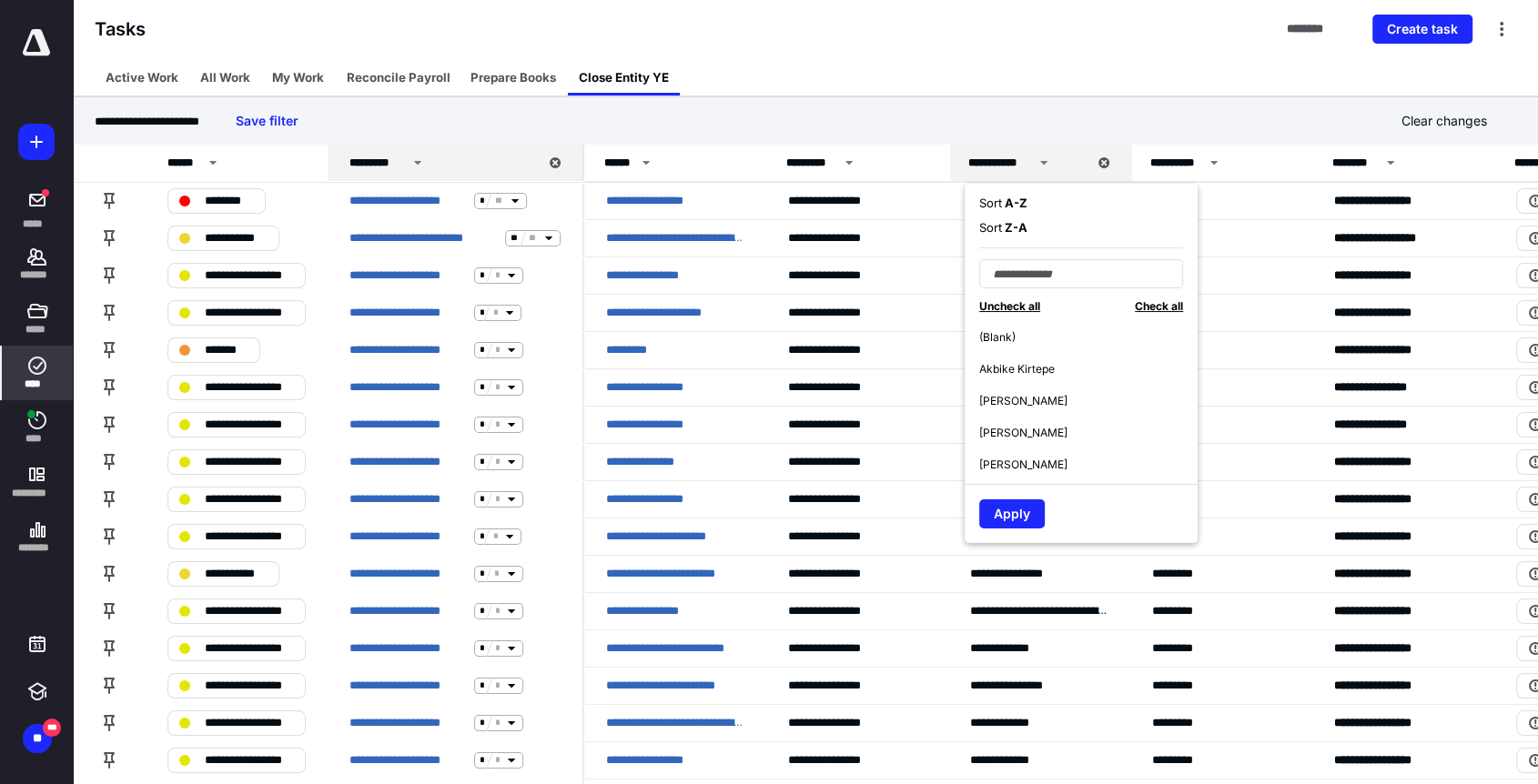 click on "A  -  Z" at bounding box center (1015, 203) 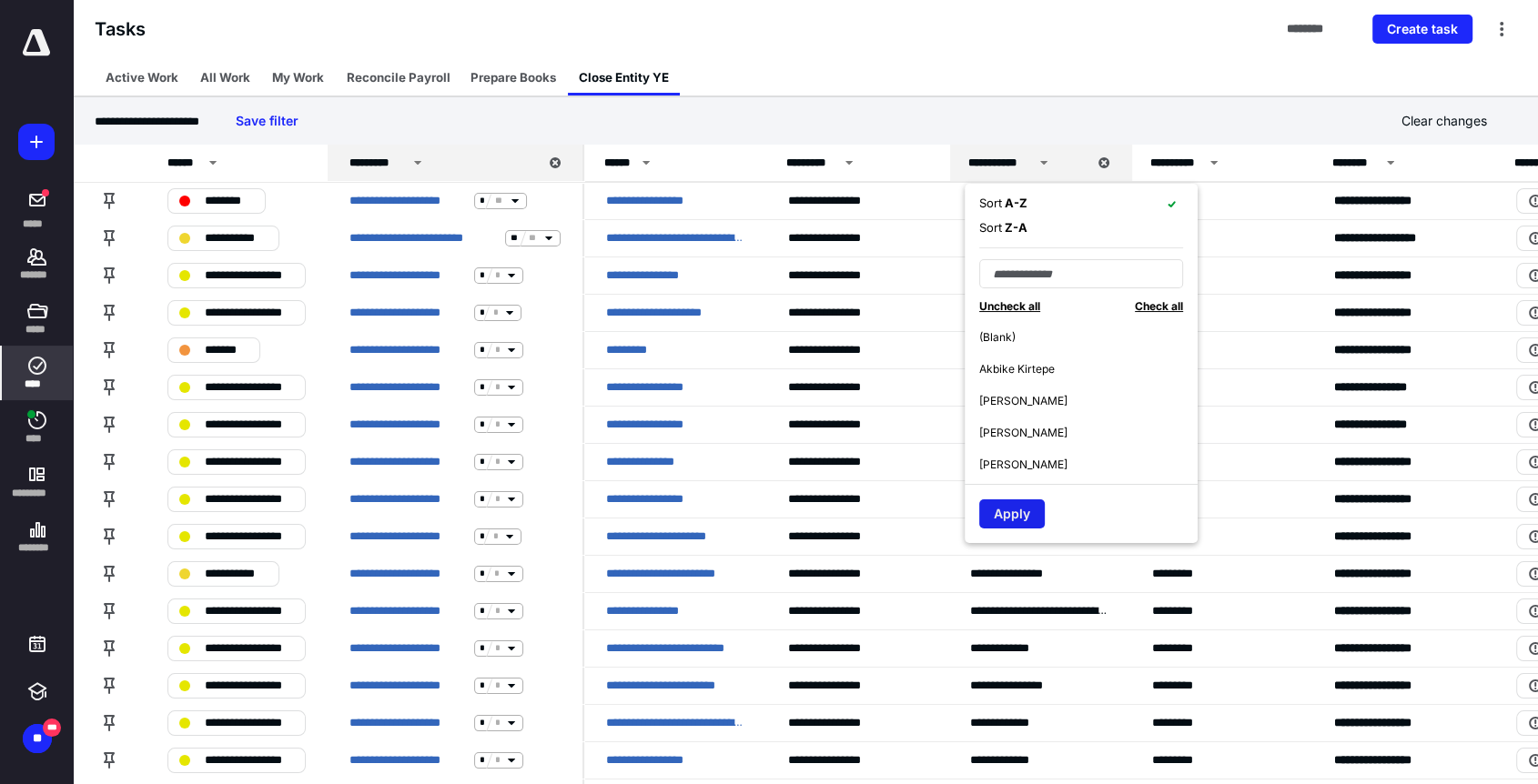 click on "Apply" at bounding box center (1012, 514) 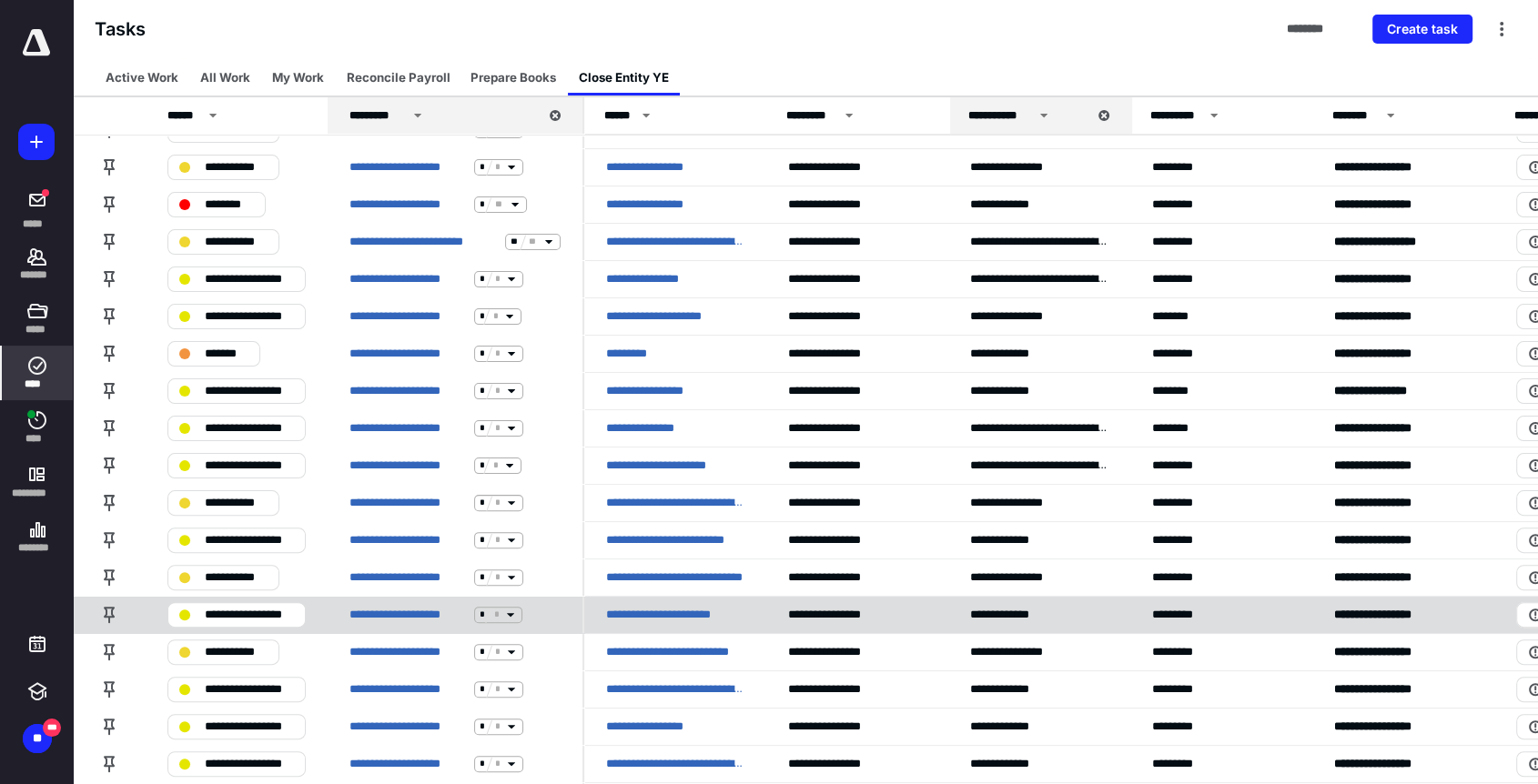 scroll, scrollTop: 404, scrollLeft: 0, axis: vertical 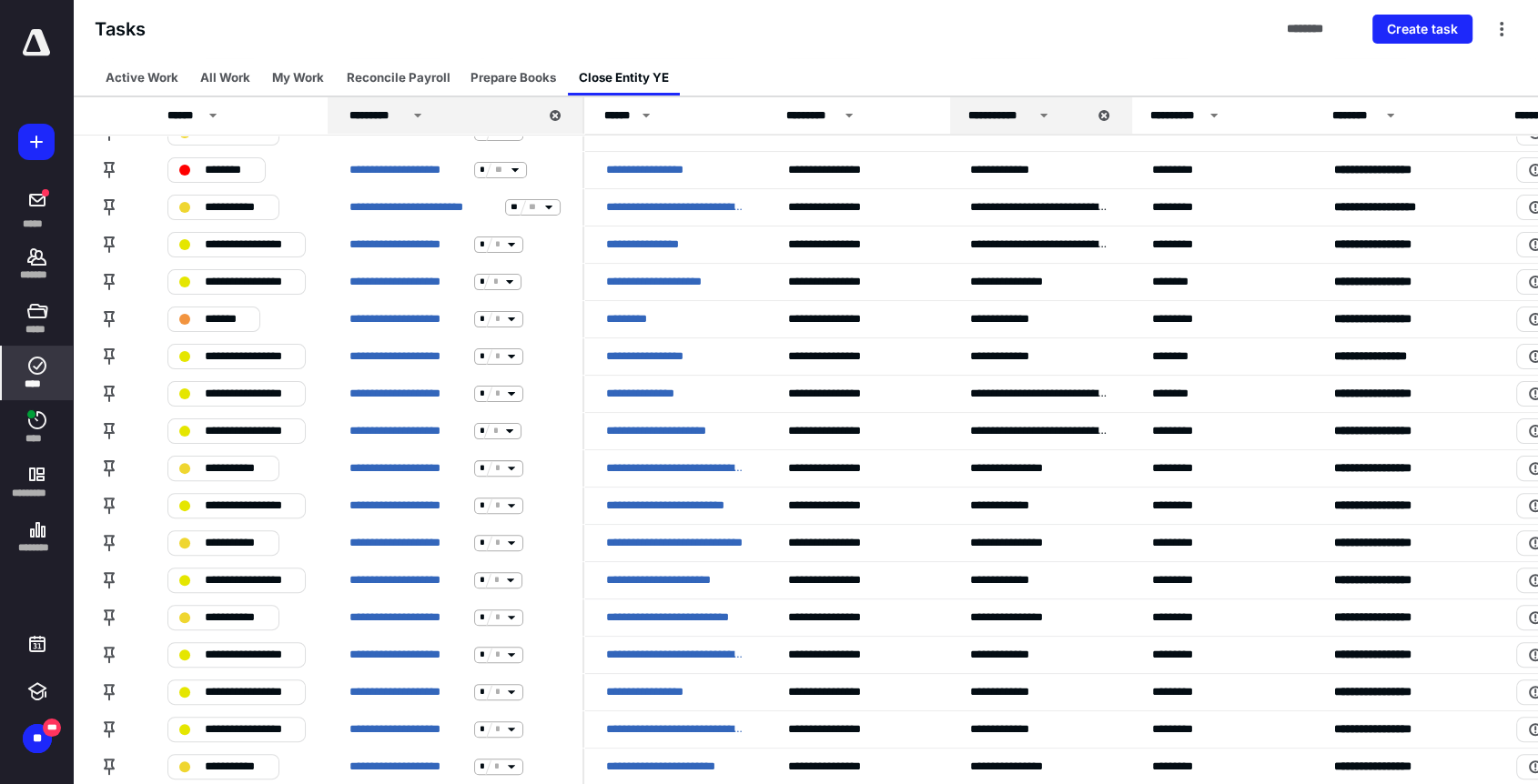 click 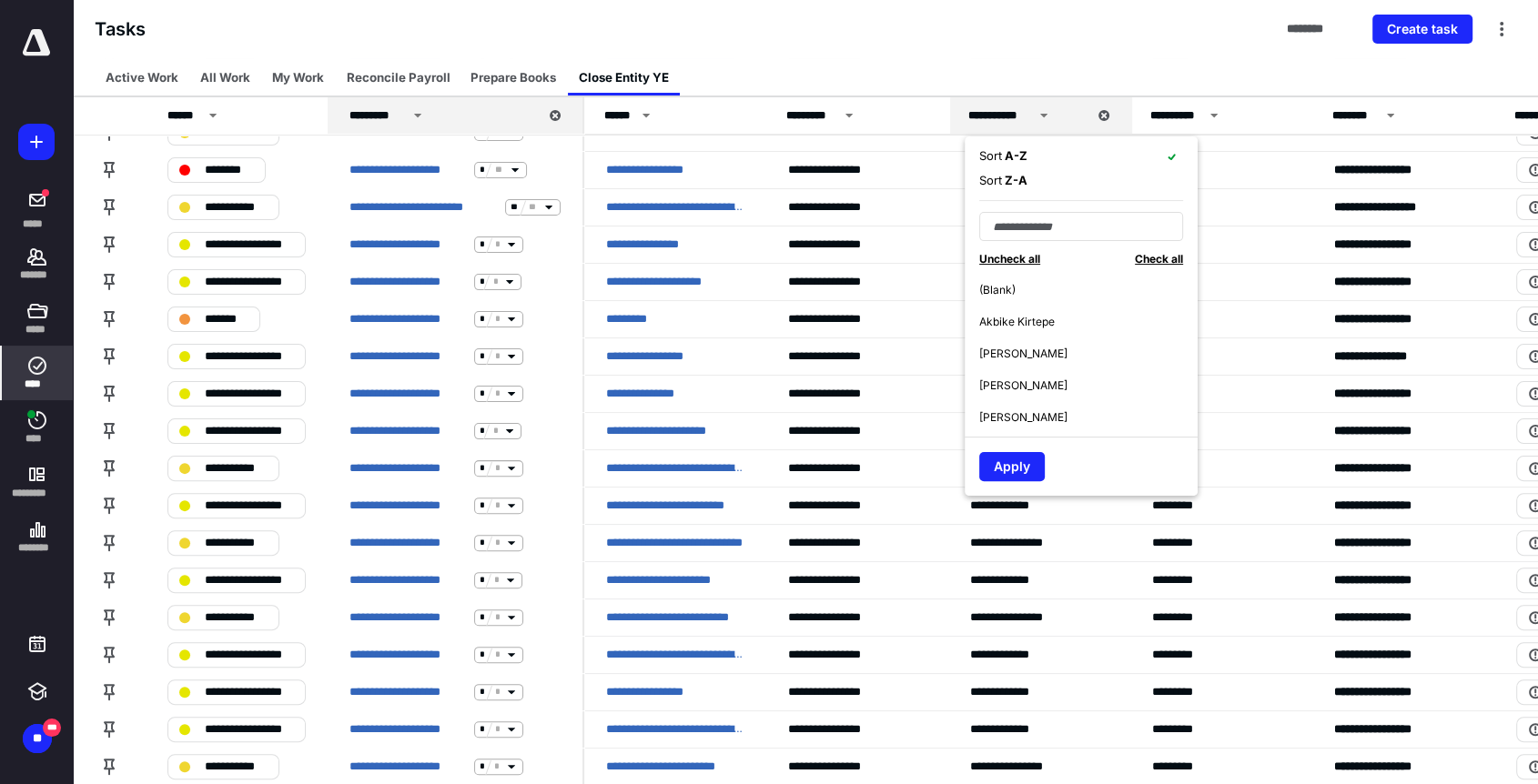click on "Sort   Z  -  A" at bounding box center [1003, 181] 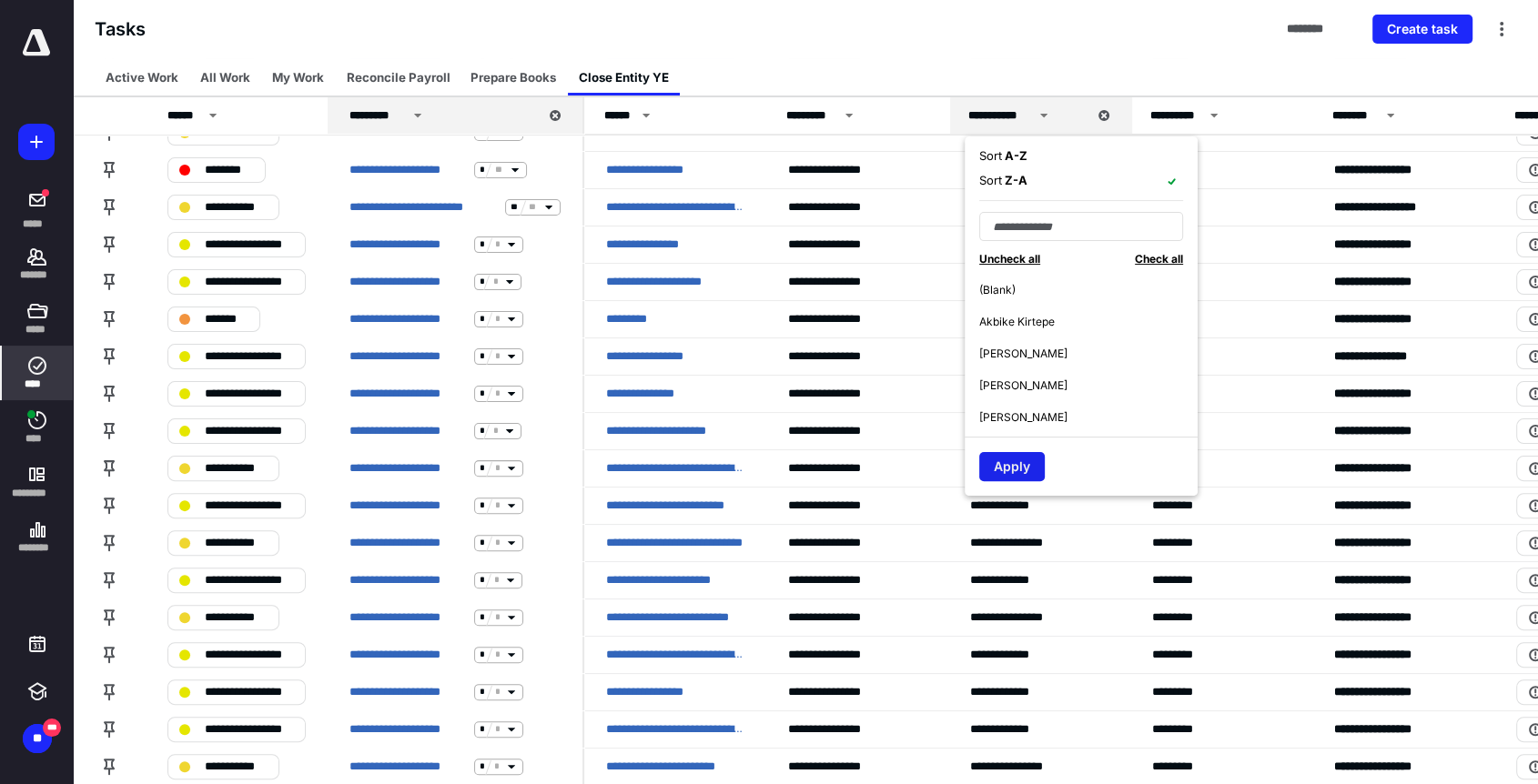 click on "Apply" at bounding box center (1012, 467) 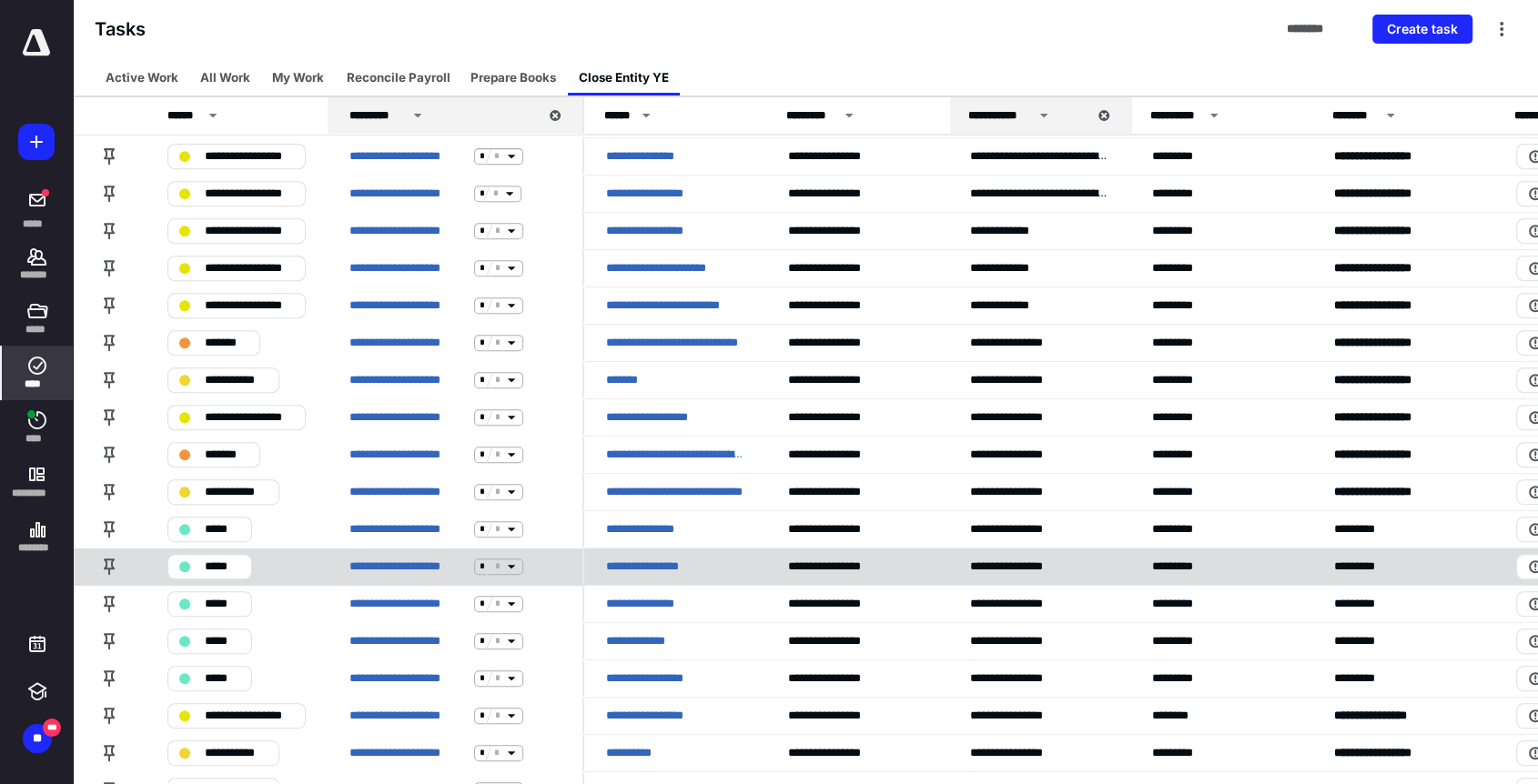 scroll, scrollTop: 1019, scrollLeft: 0, axis: vertical 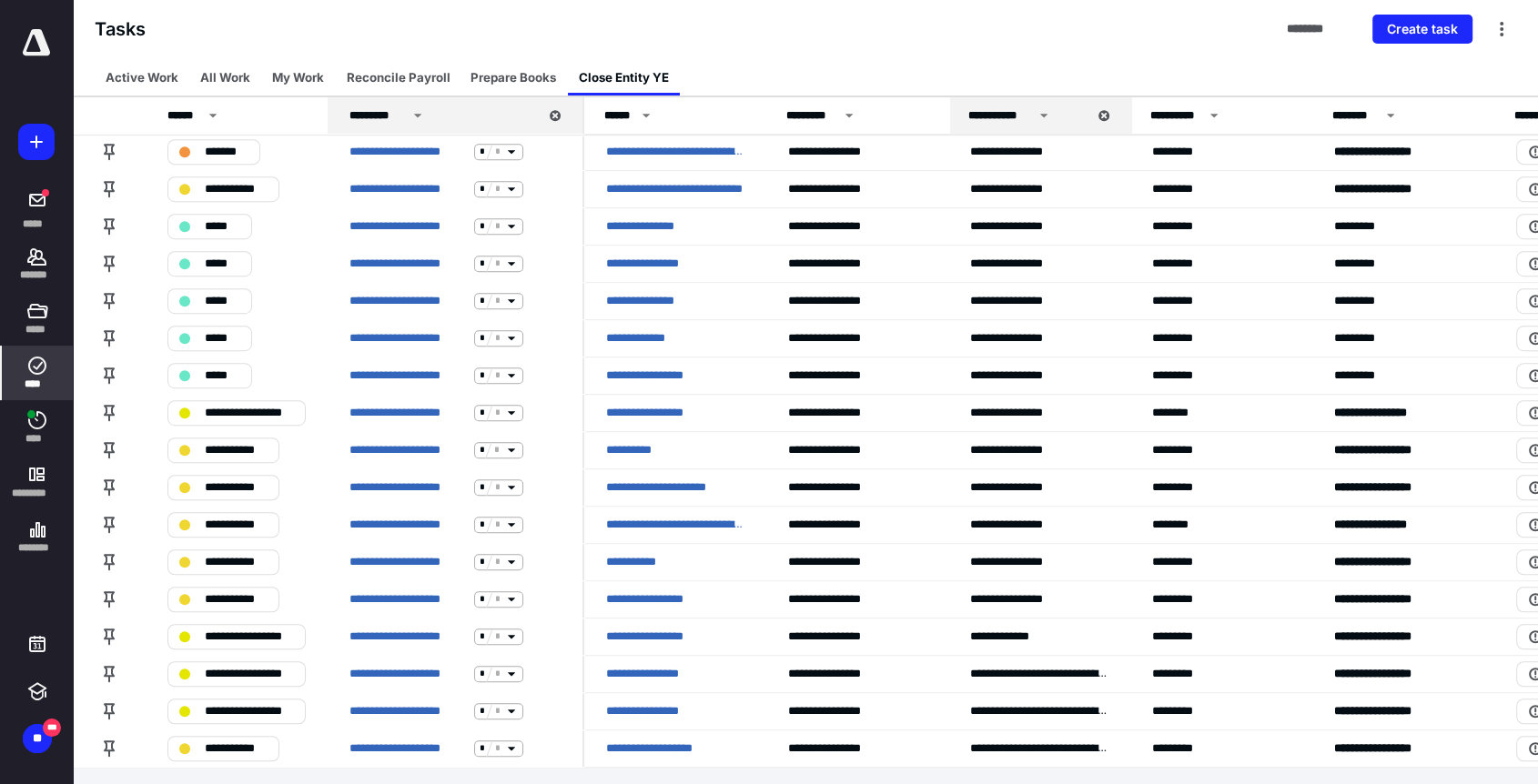 click 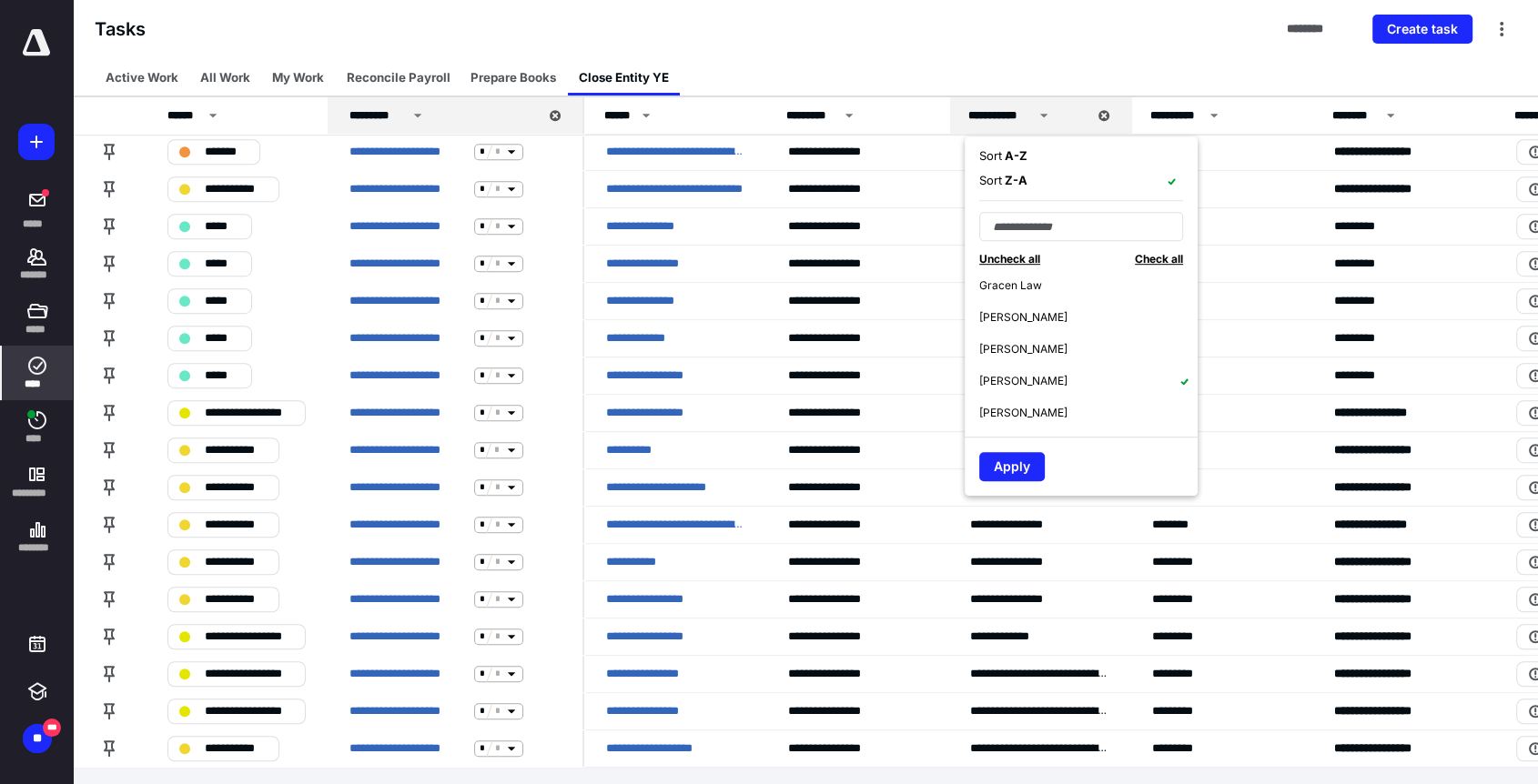 scroll, scrollTop: 606, scrollLeft: 0, axis: vertical 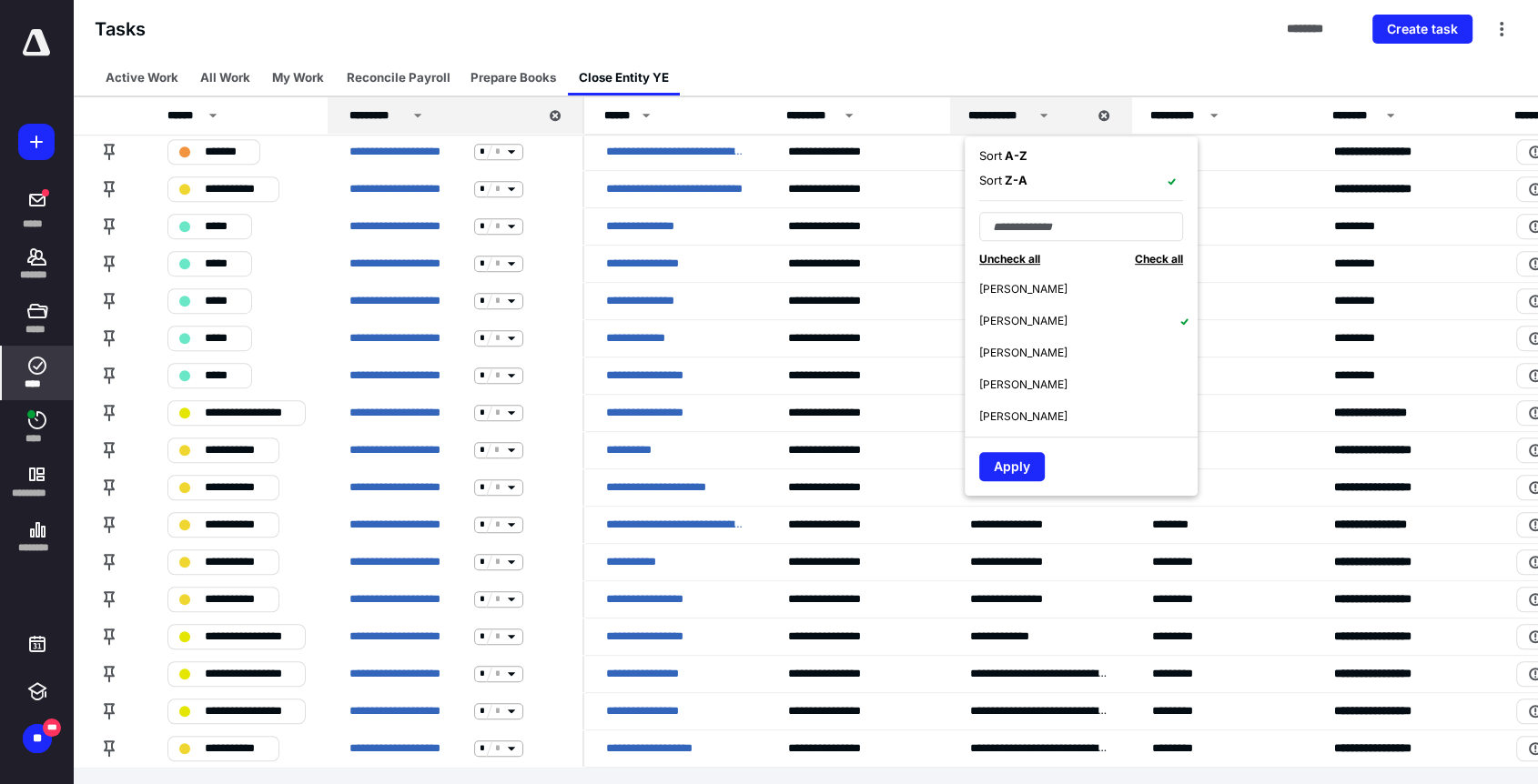click on "[PERSON_NAME]" at bounding box center [1088, 320] 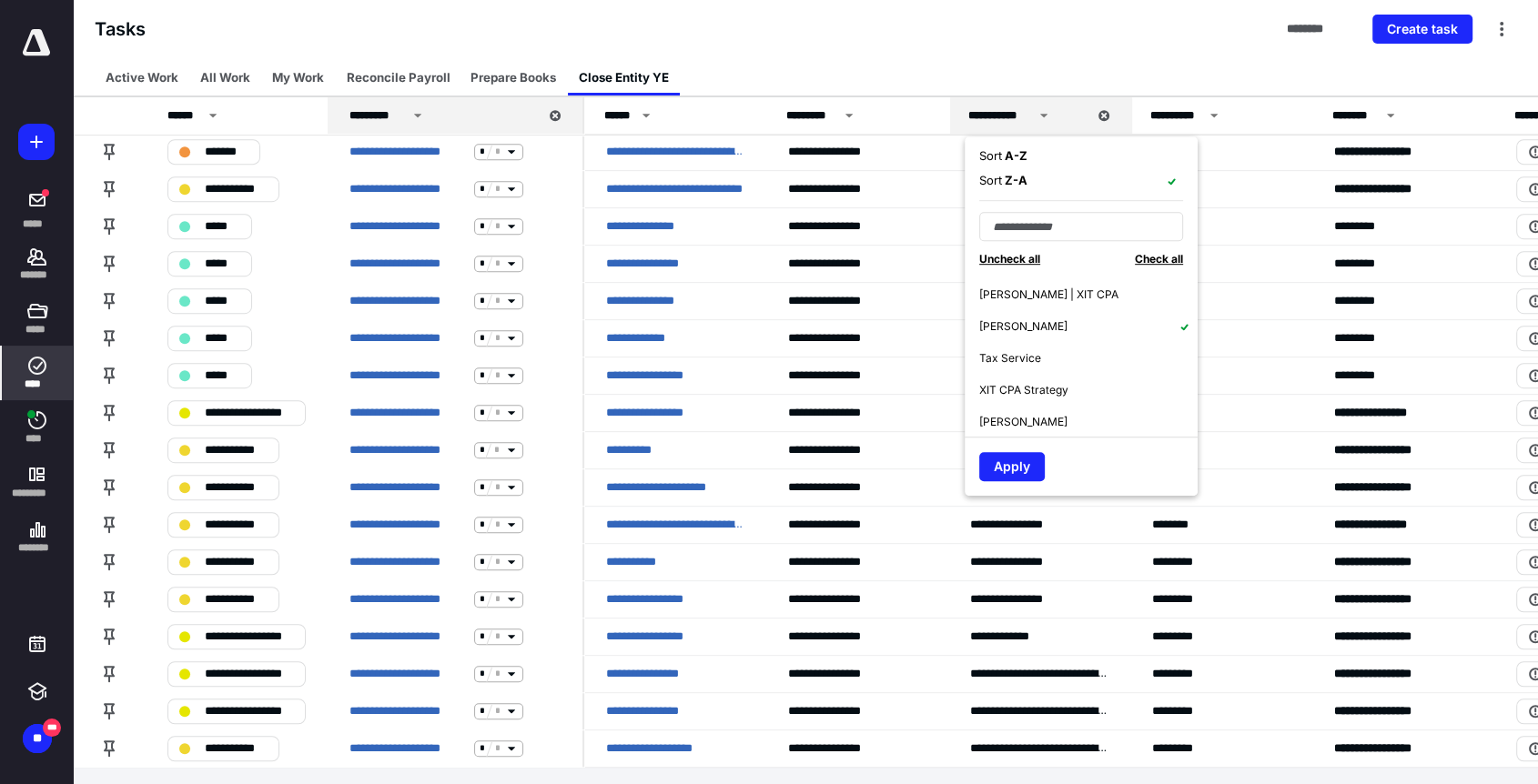 scroll, scrollTop: 828, scrollLeft: 0, axis: vertical 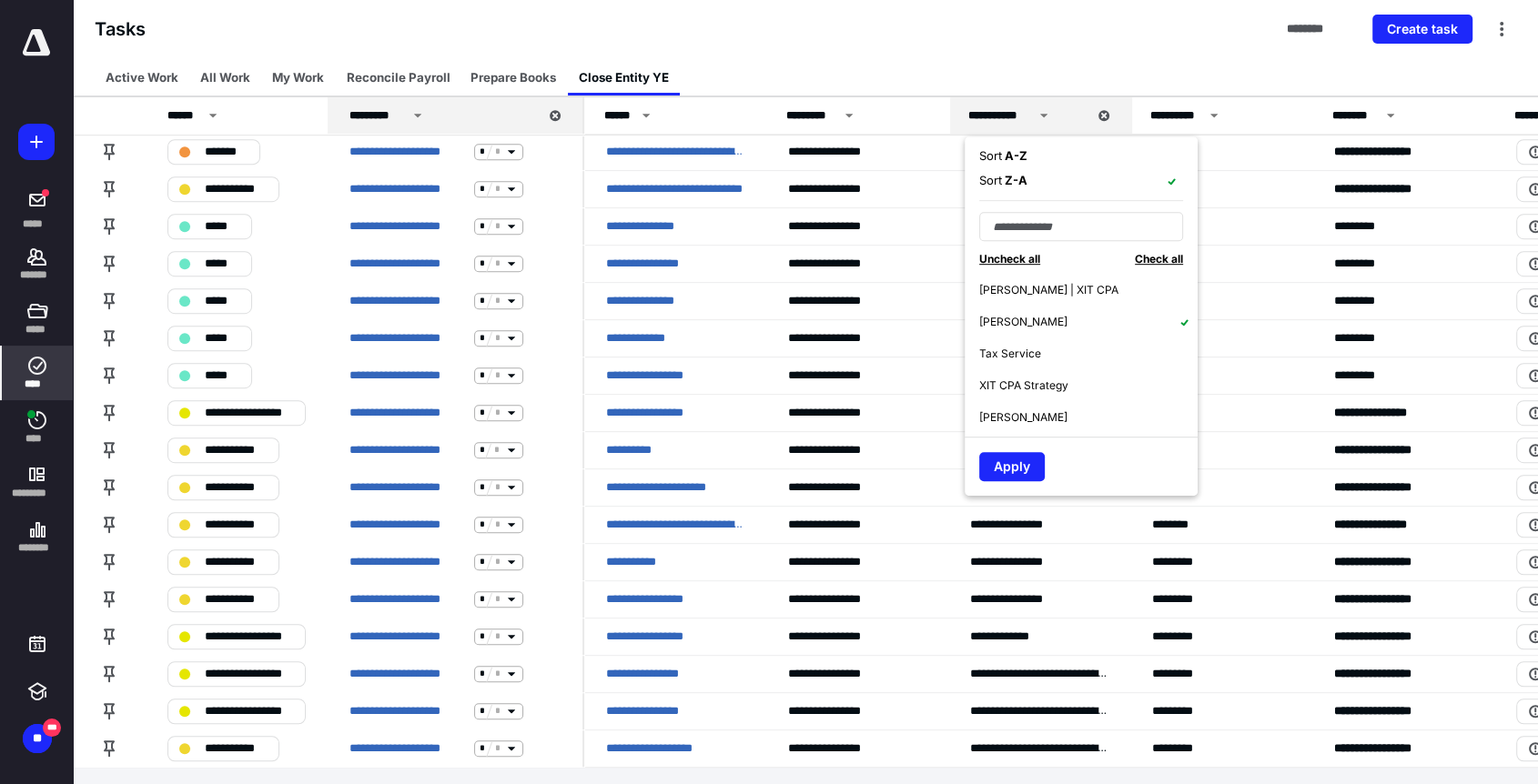 click on "[PERSON_NAME]" at bounding box center (1088, 321) 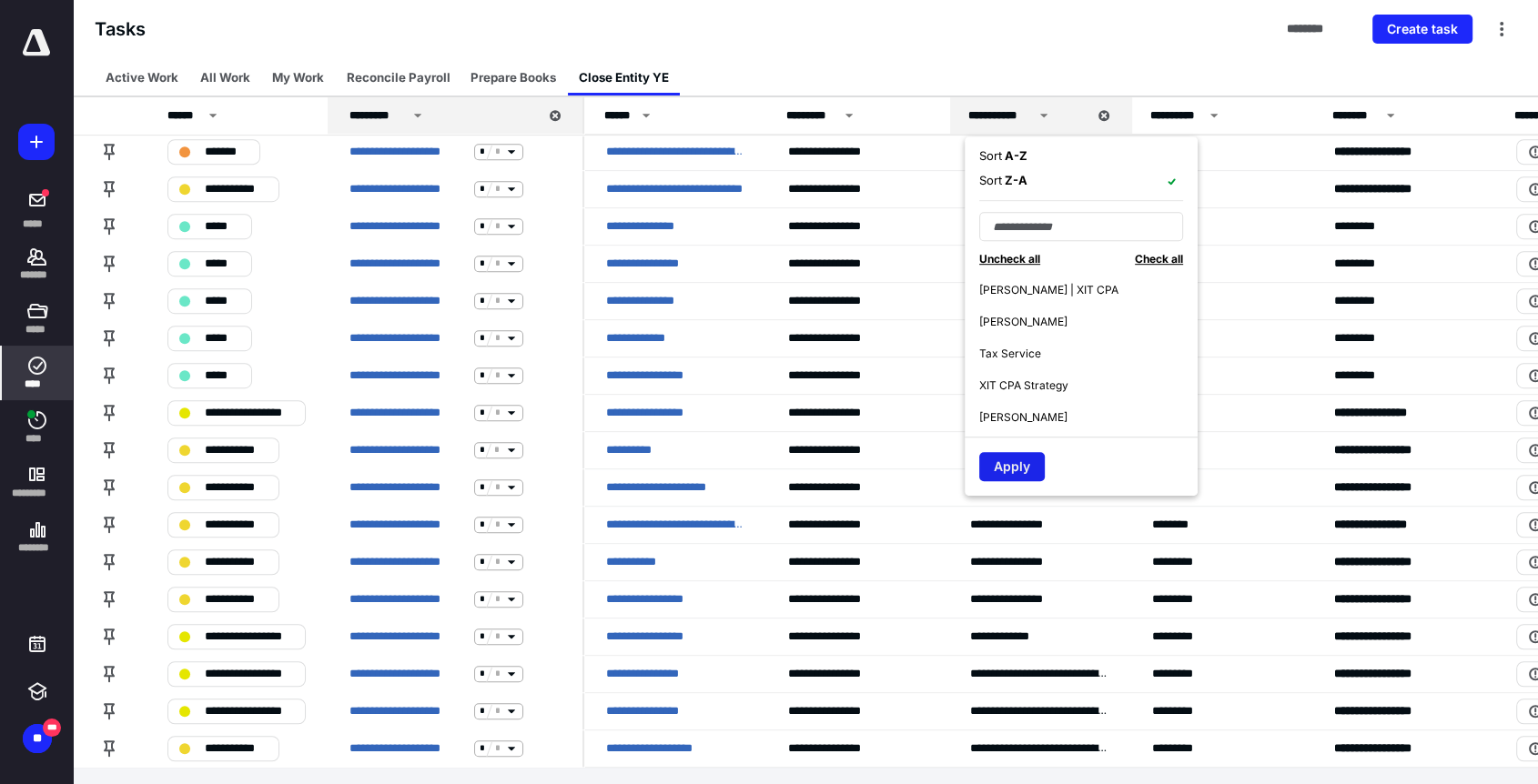 click on "Apply" at bounding box center (1012, 467) 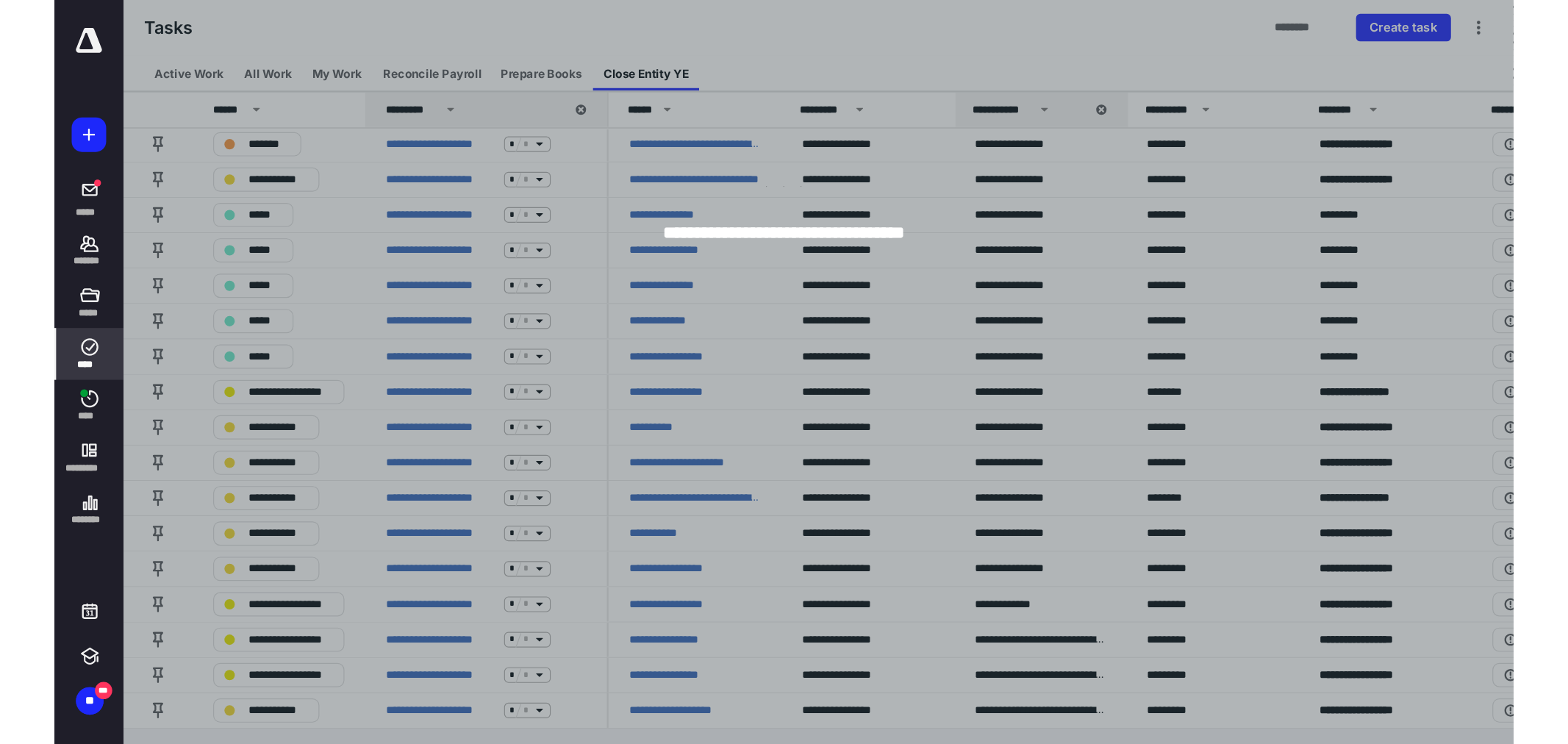 scroll, scrollTop: 0, scrollLeft: 0, axis: both 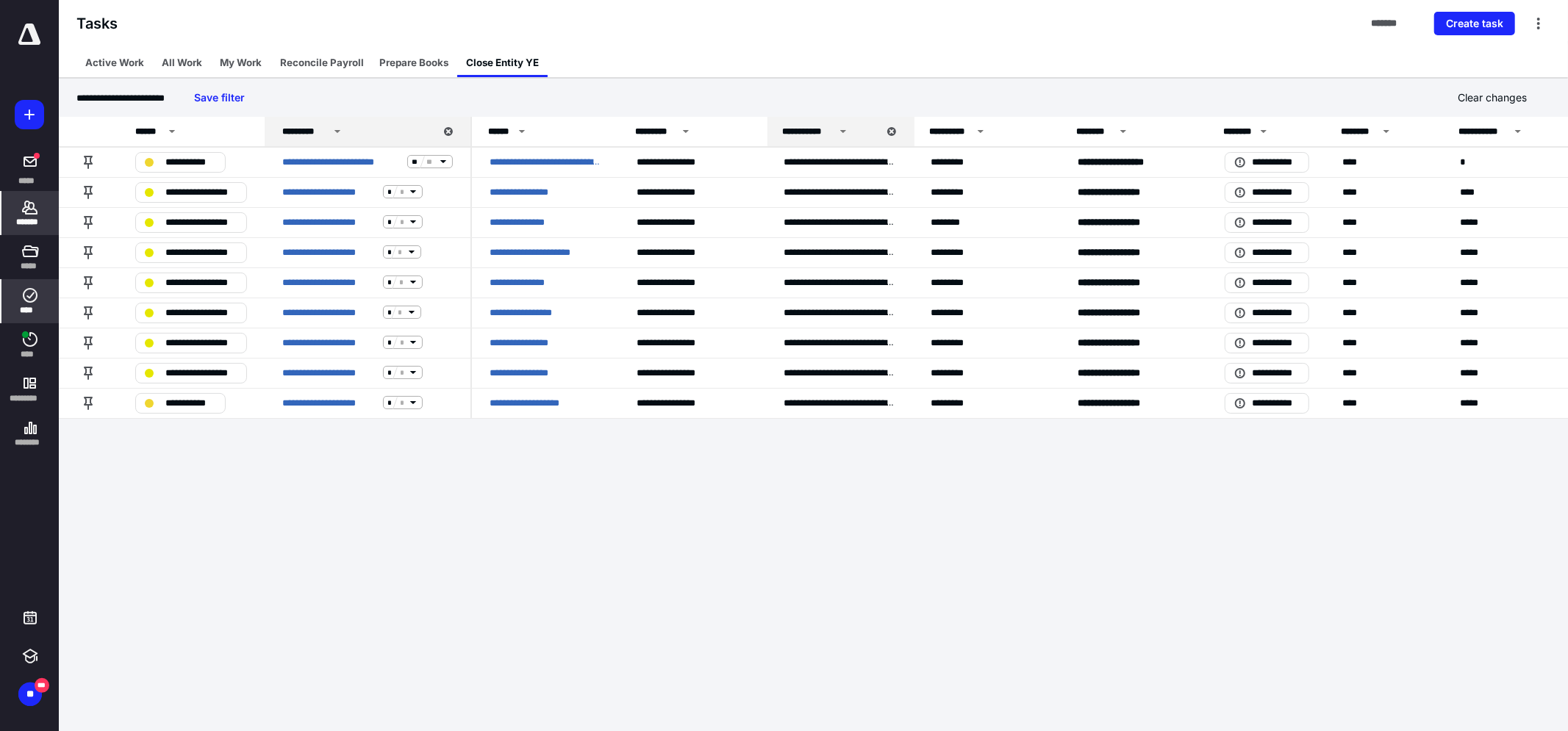 drag, startPoint x: 45, startPoint y: 218, endPoint x: 54, endPoint y: 215, distance: 9.486833 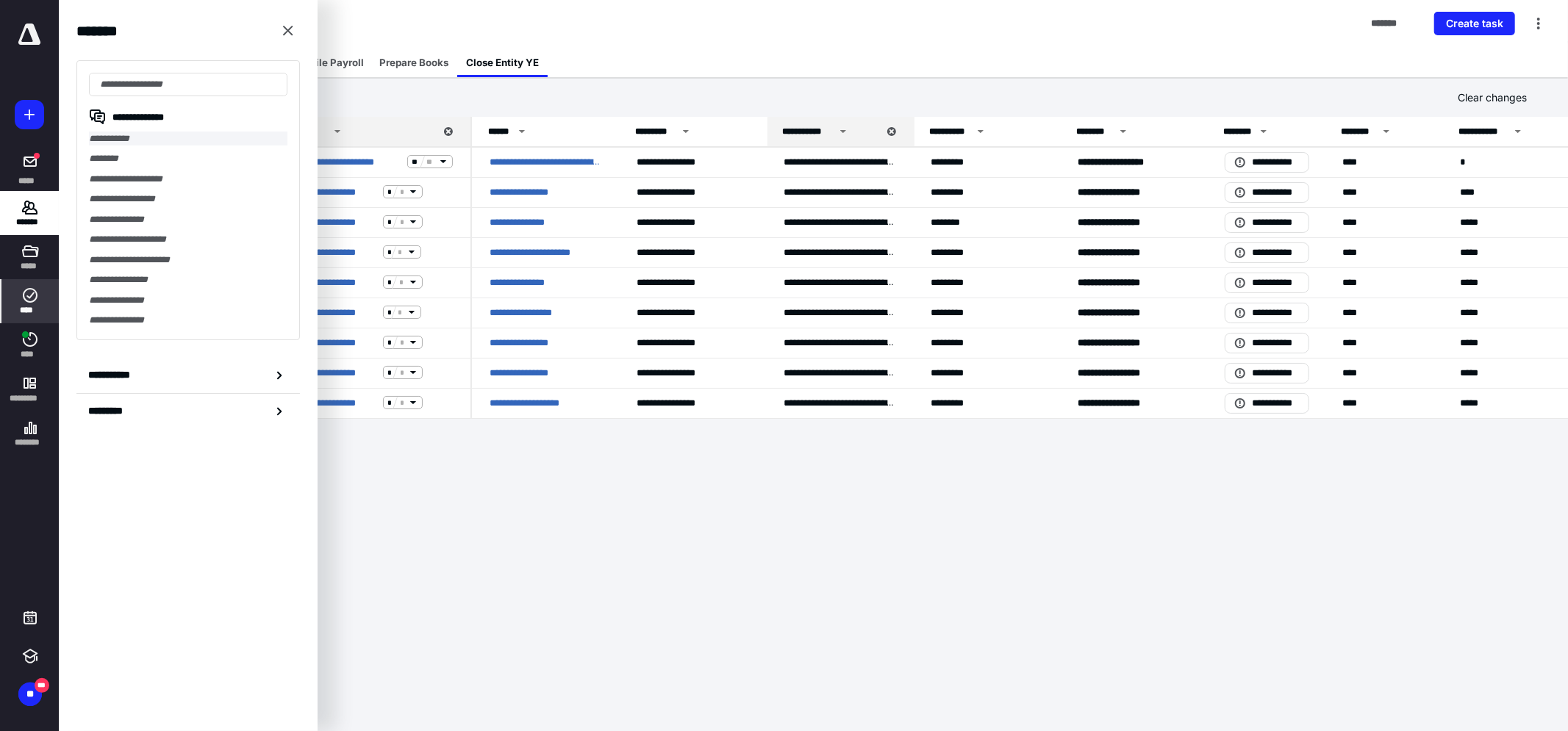 click on "**********" at bounding box center [188, 138] 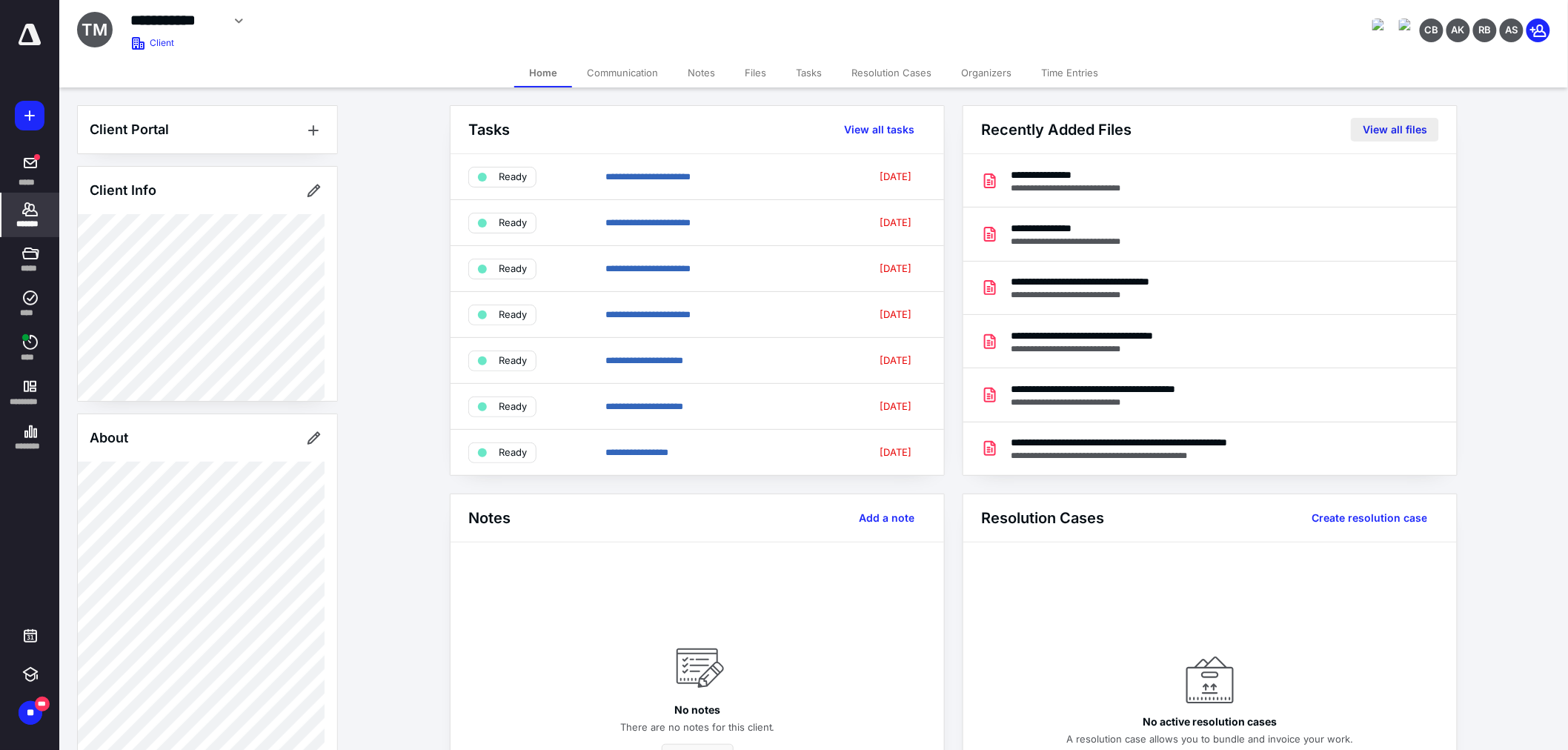 click on "View all files" at bounding box center [1395, 130] 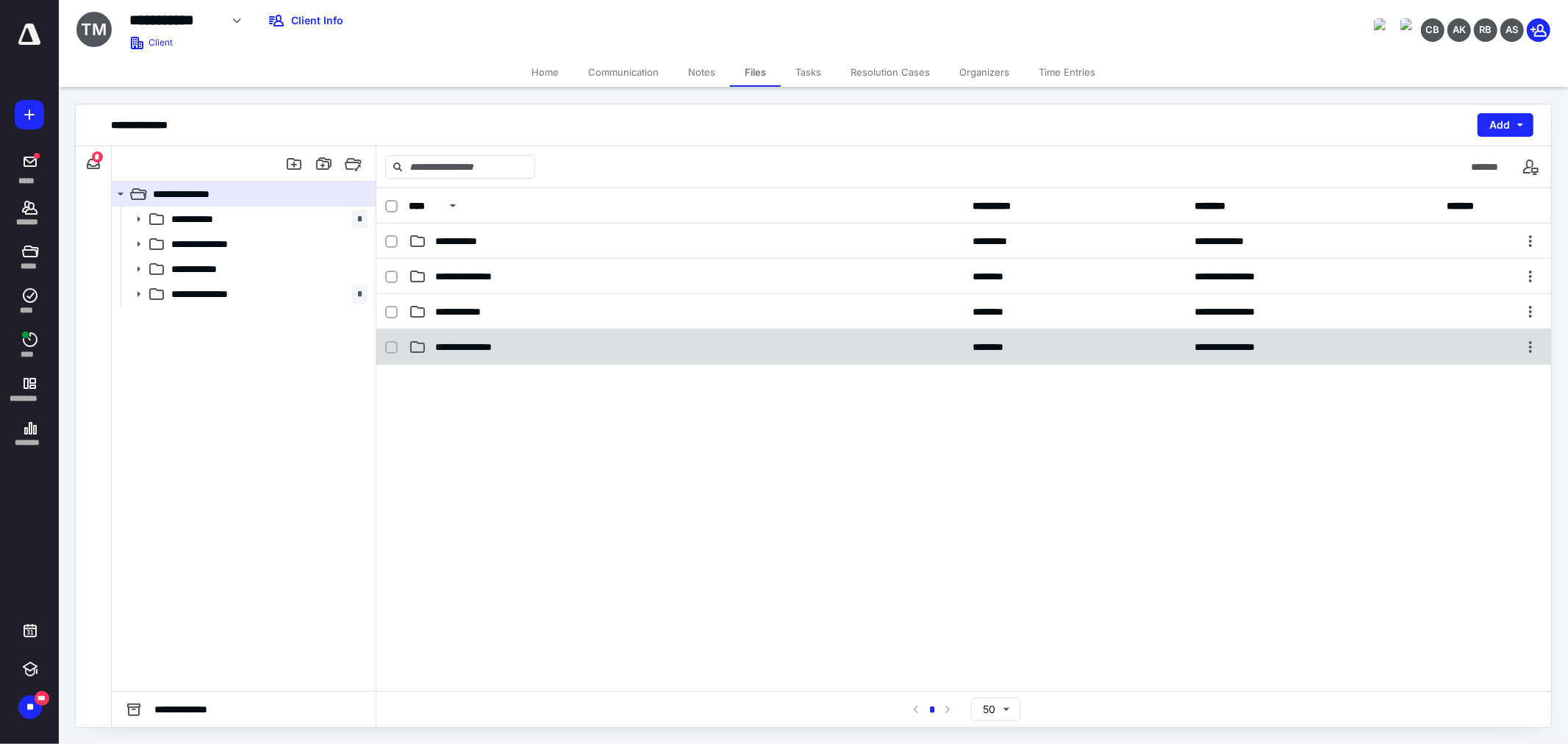click on "**********" at bounding box center [964, 347] 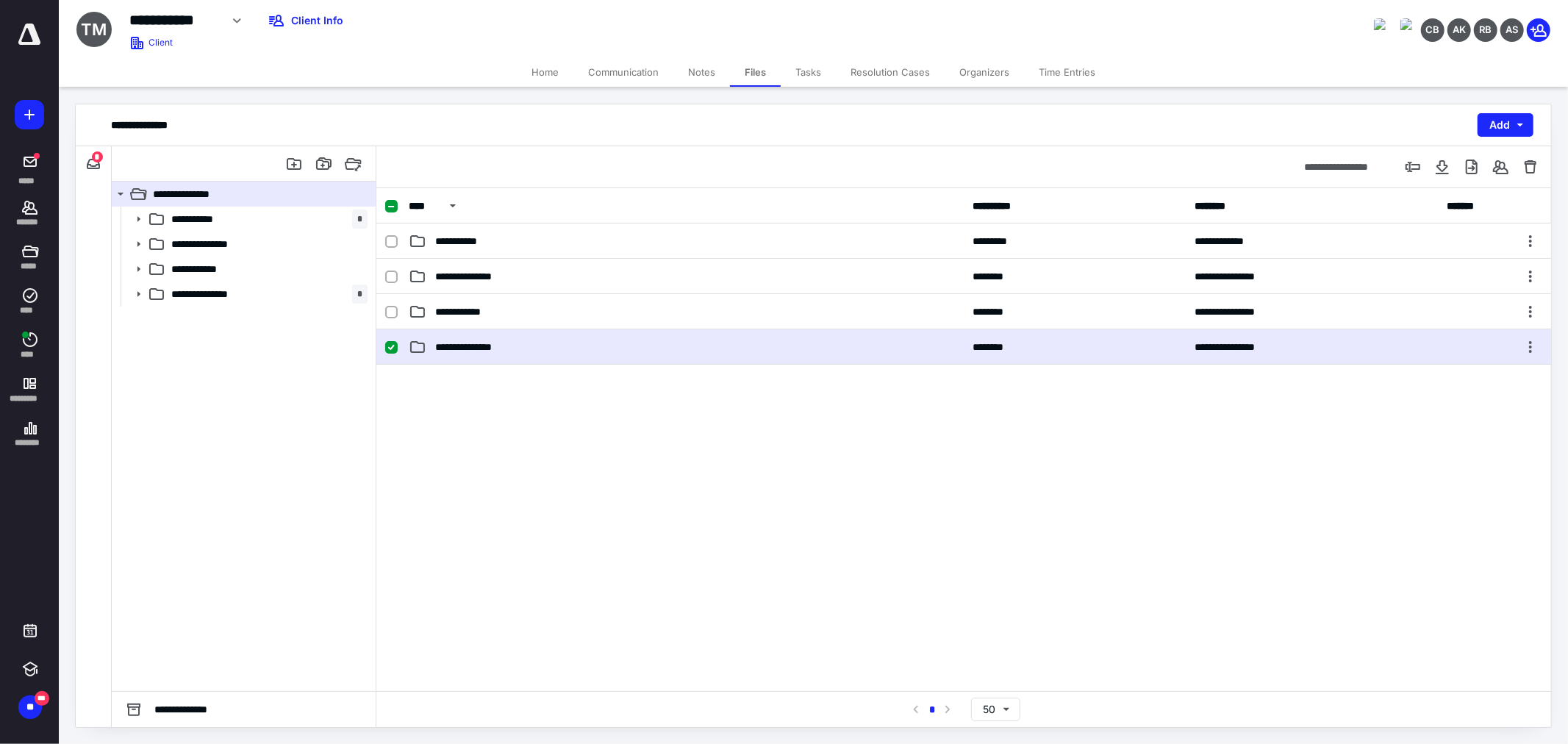 click on "**********" at bounding box center (964, 347) 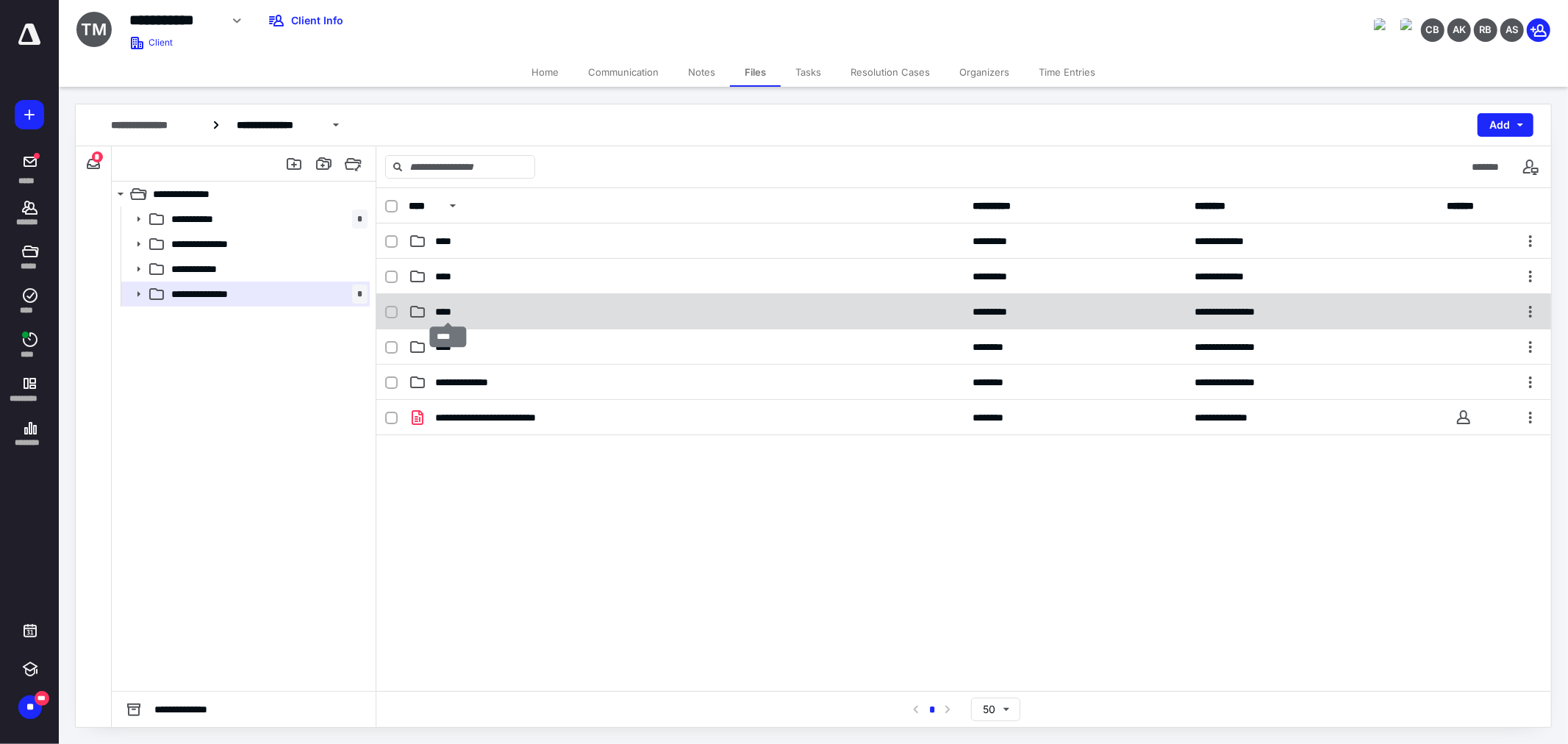 click on "****" at bounding box center (448, 312) 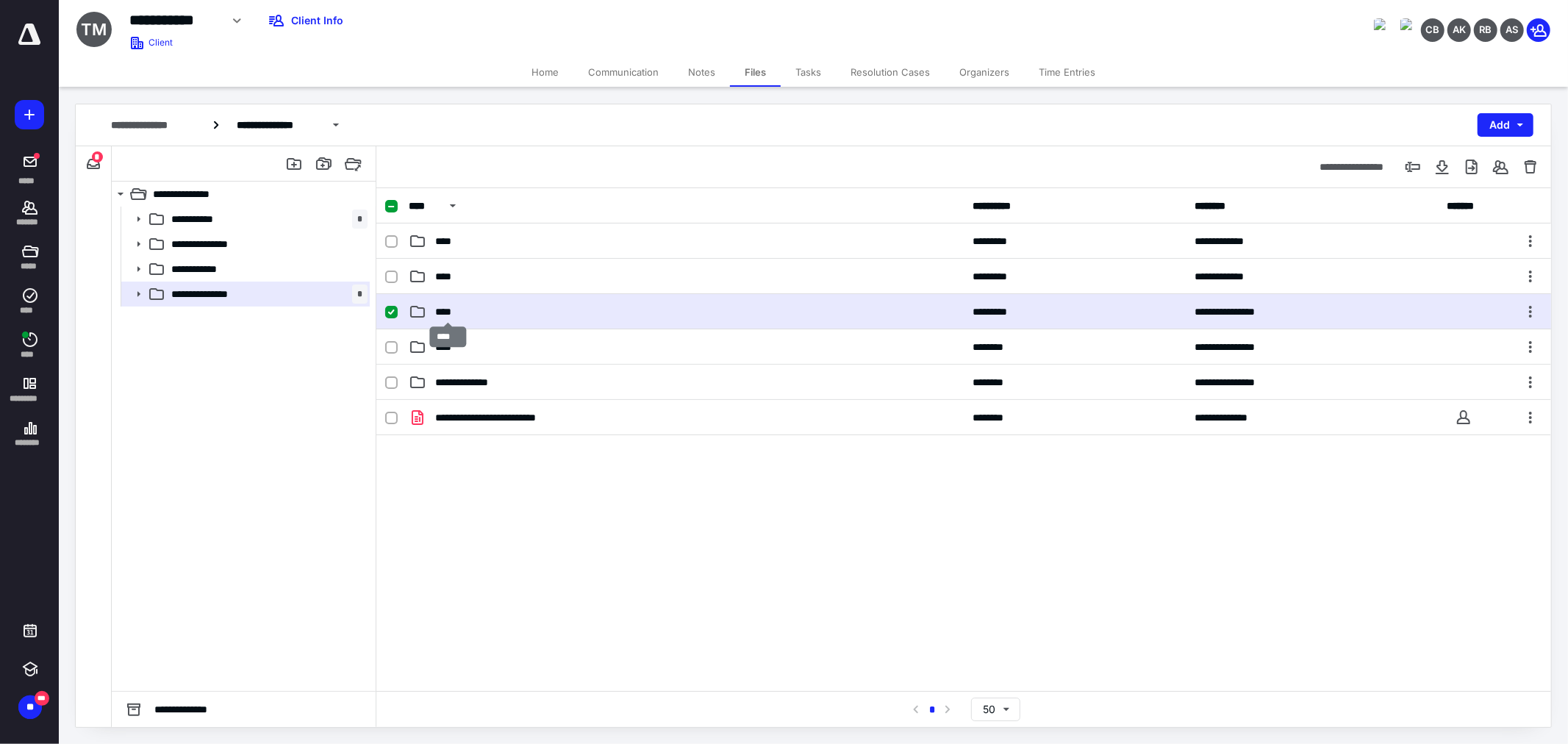 click on "****" at bounding box center (448, 312) 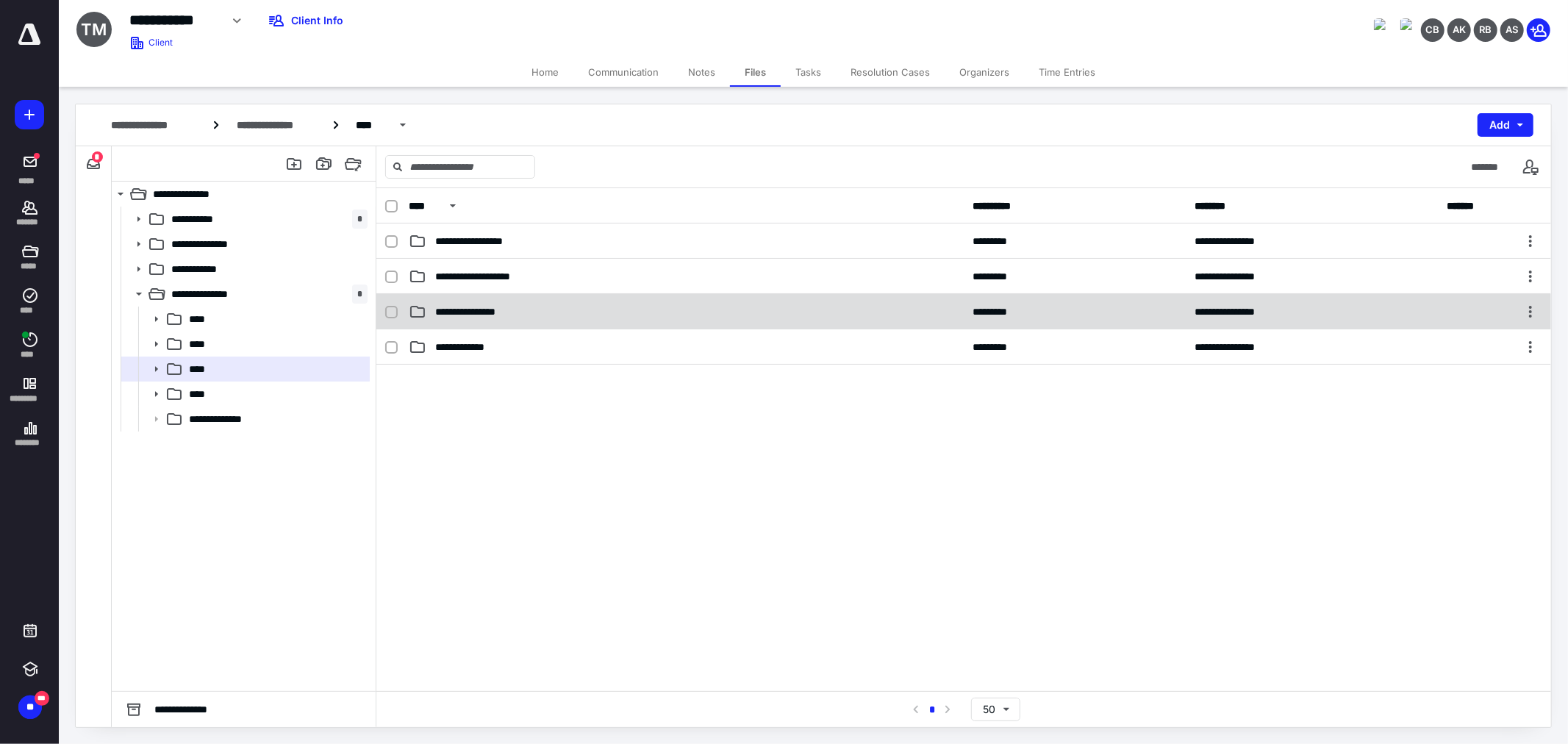 click on "**********" at bounding box center (686, 312) 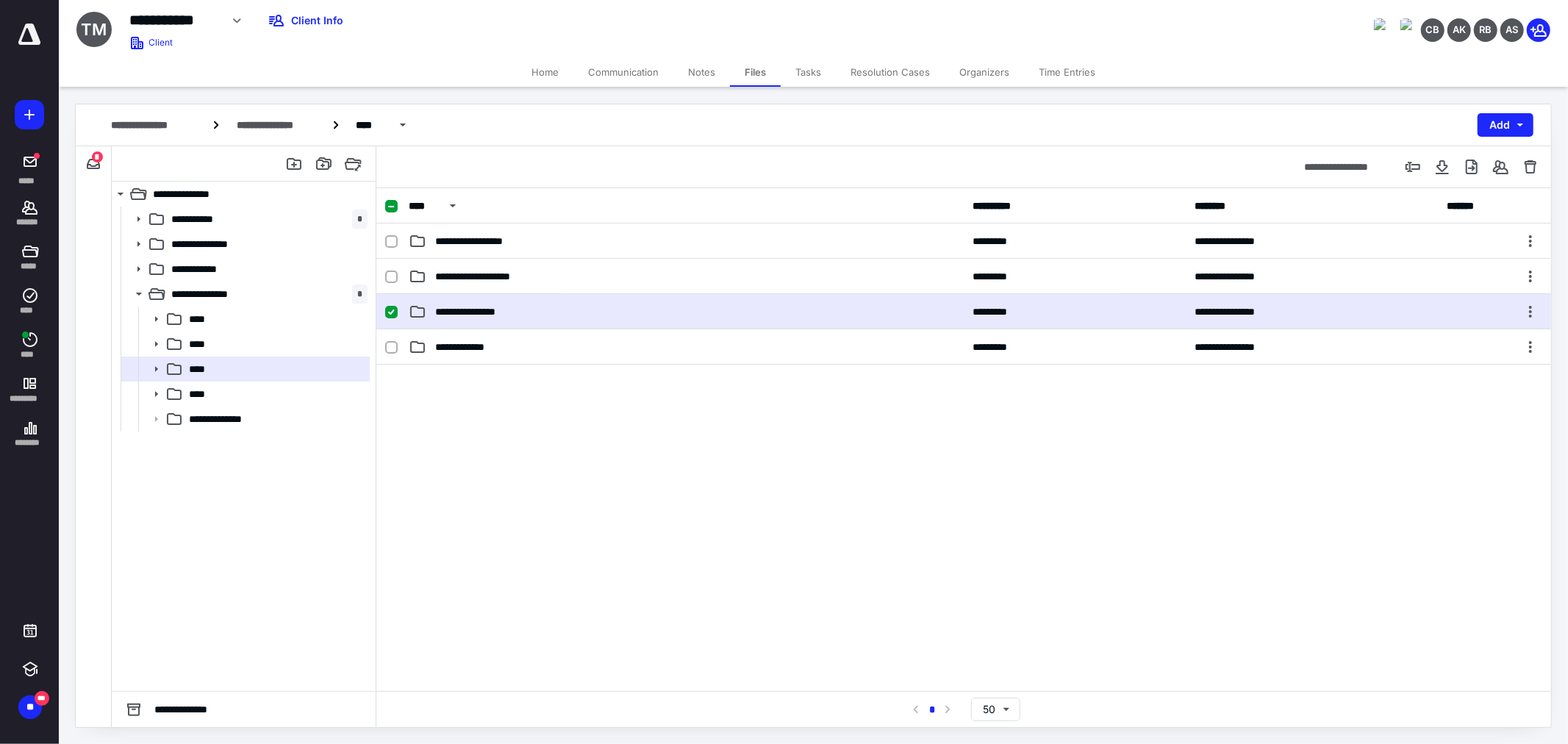 click on "**********" at bounding box center (686, 312) 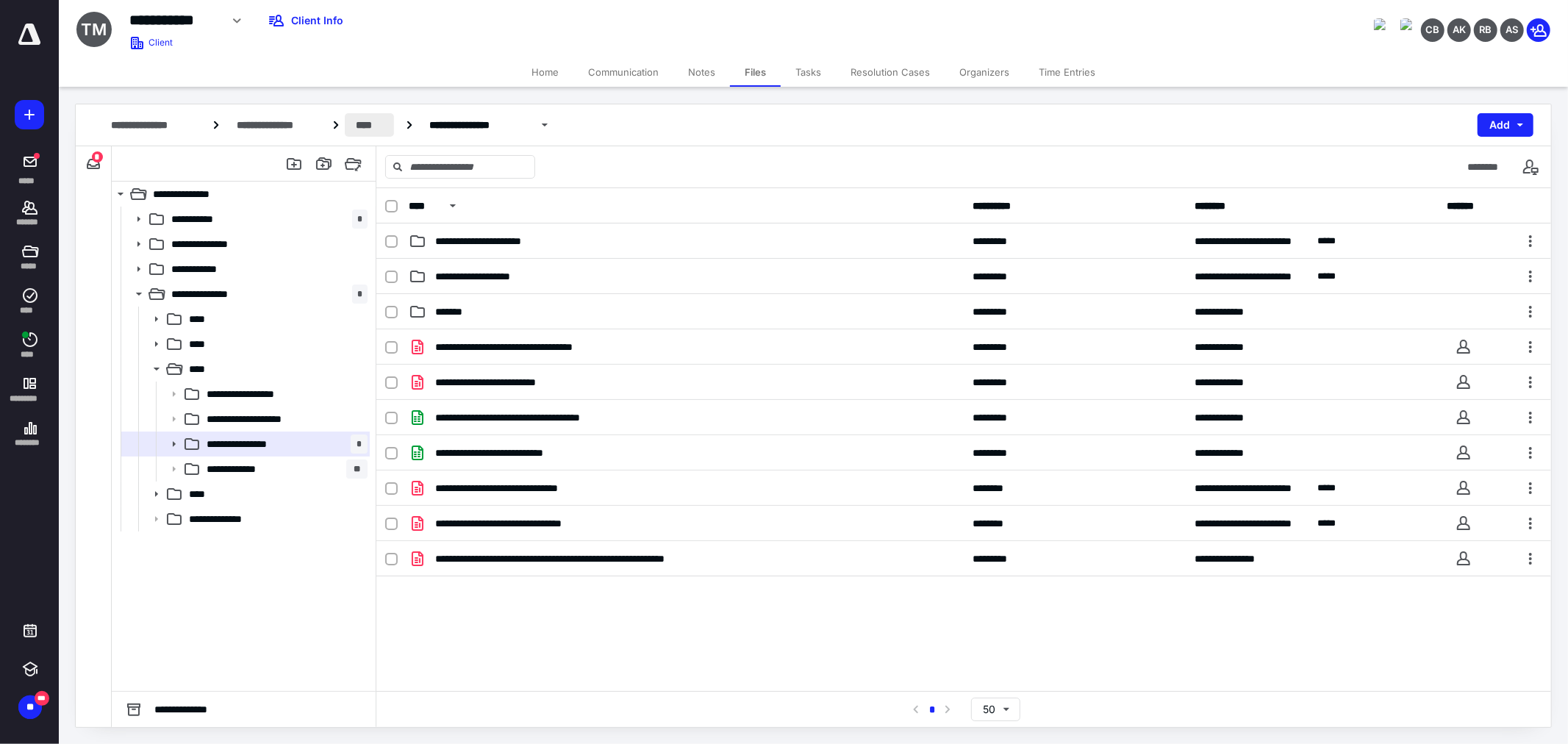 click on "****" at bounding box center (370, 125) 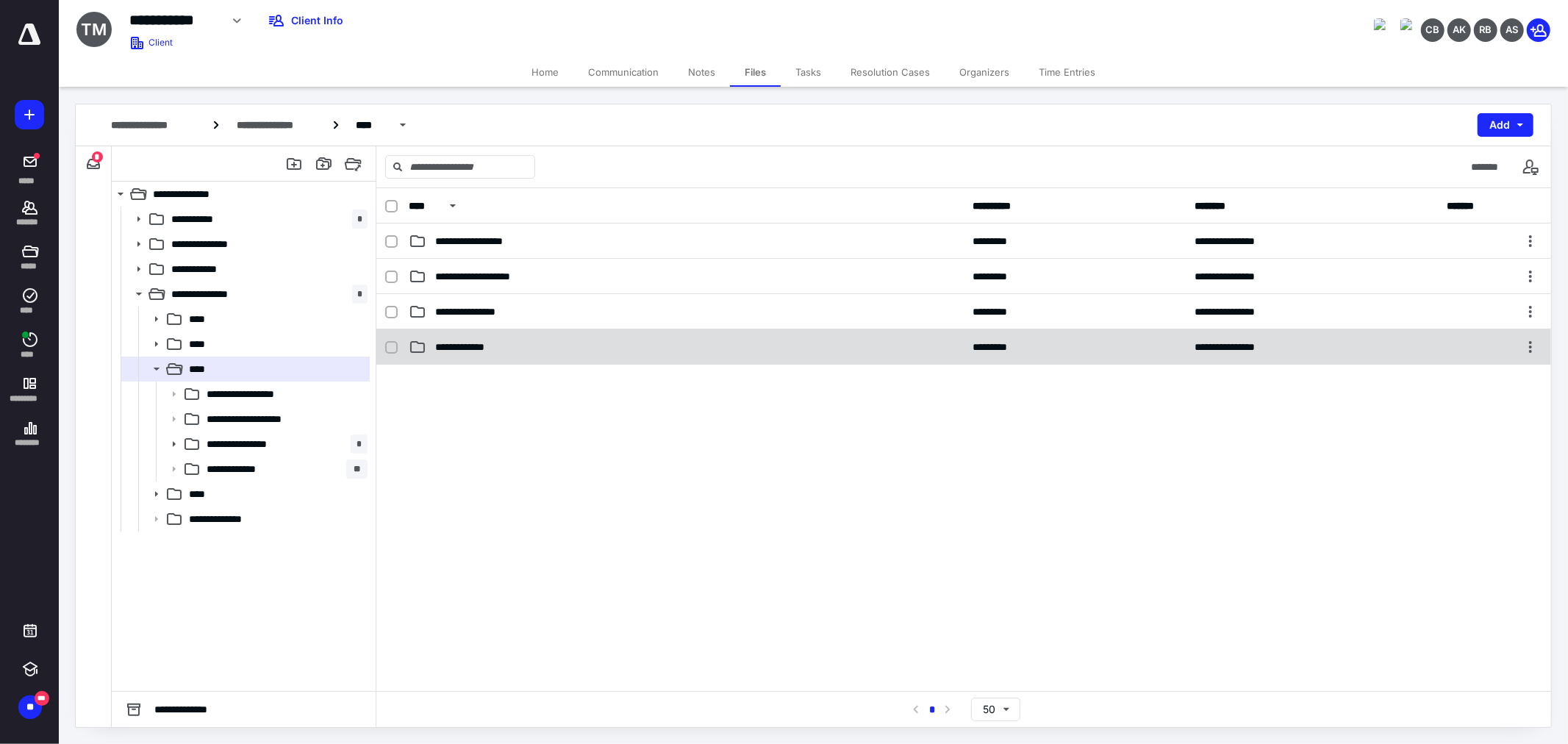 click on "**********" at bounding box center [473, 347] 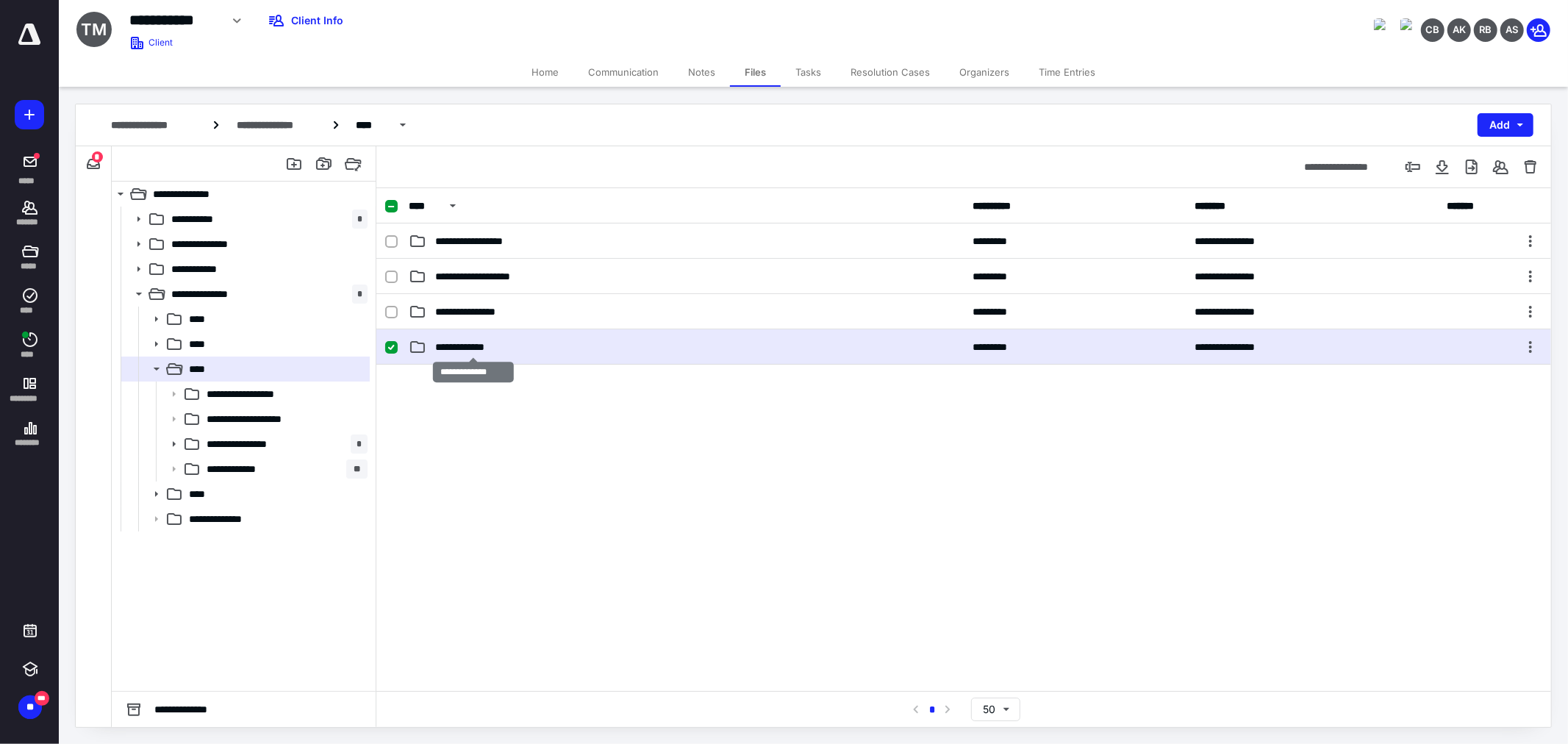 click on "**********" at bounding box center (473, 347) 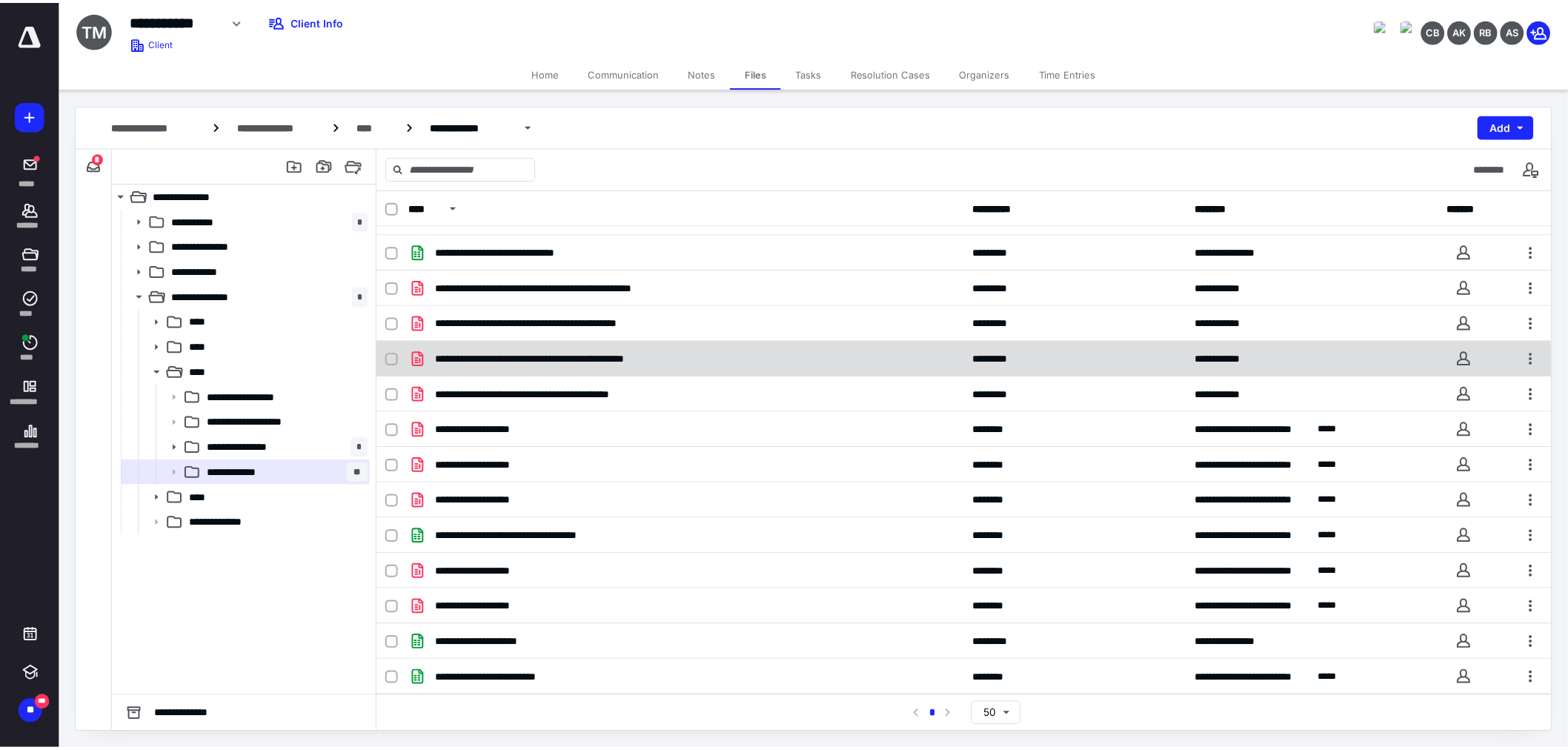scroll, scrollTop: 170, scrollLeft: 0, axis: vertical 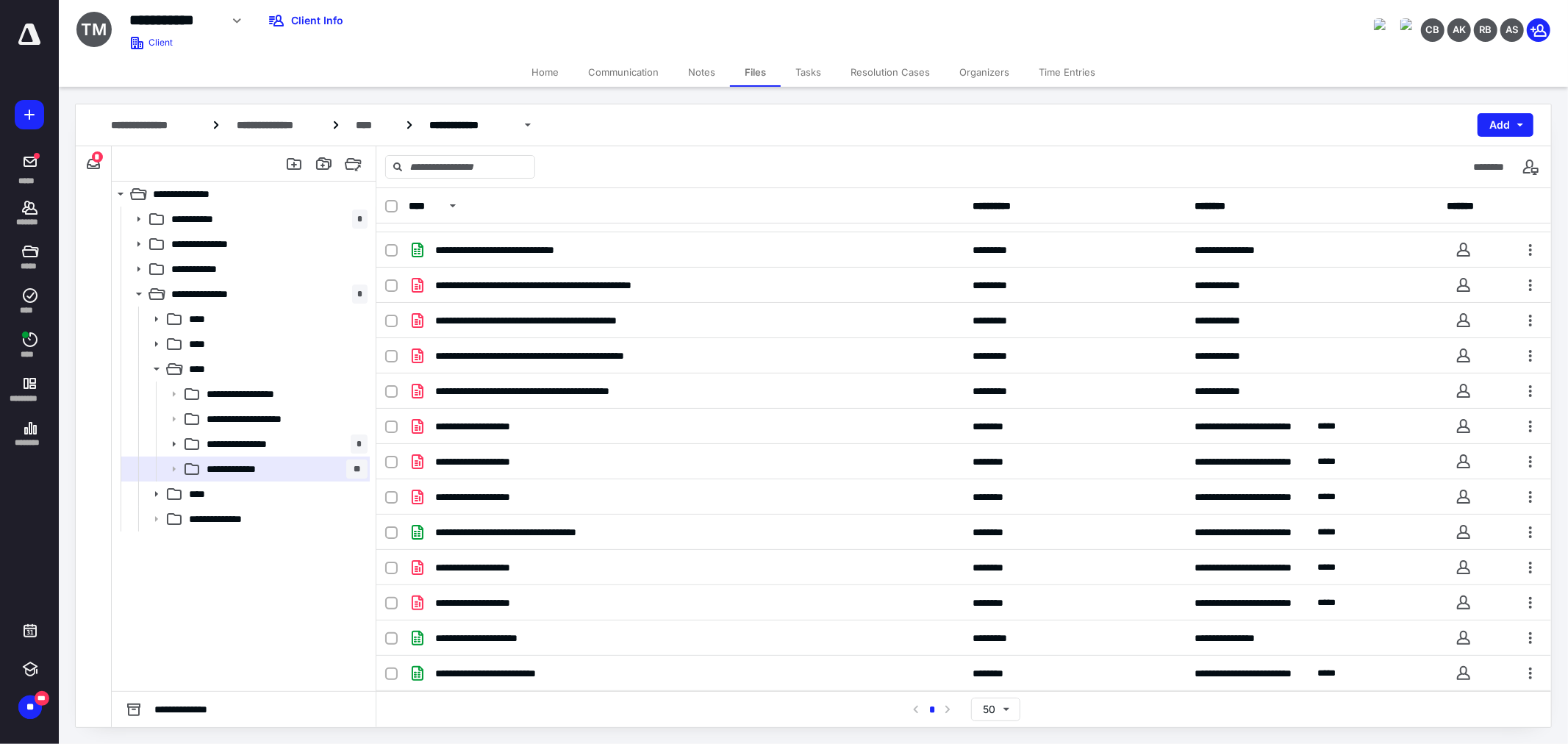 click on "Tasks" at bounding box center (808, 72) 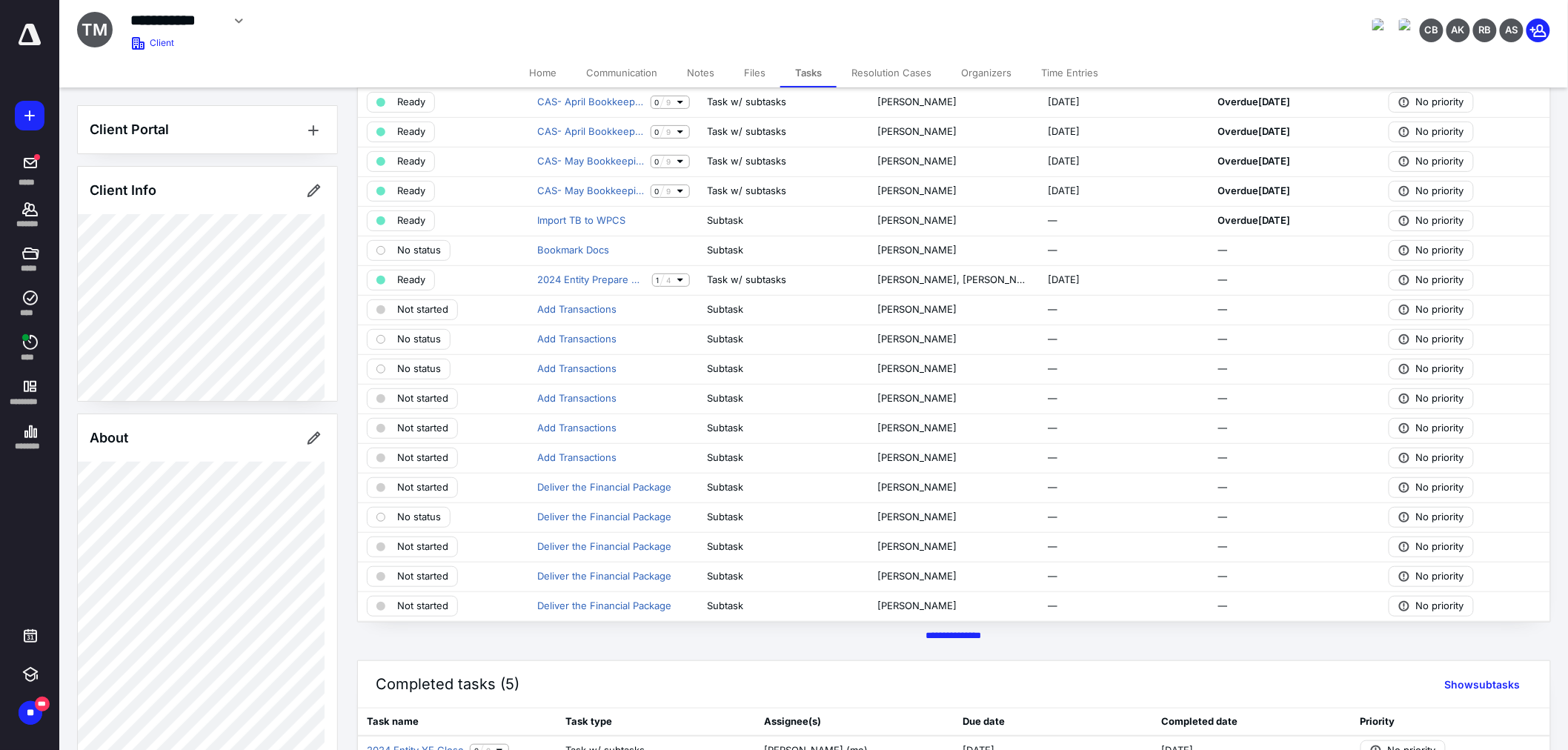 scroll, scrollTop: 59, scrollLeft: 0, axis: vertical 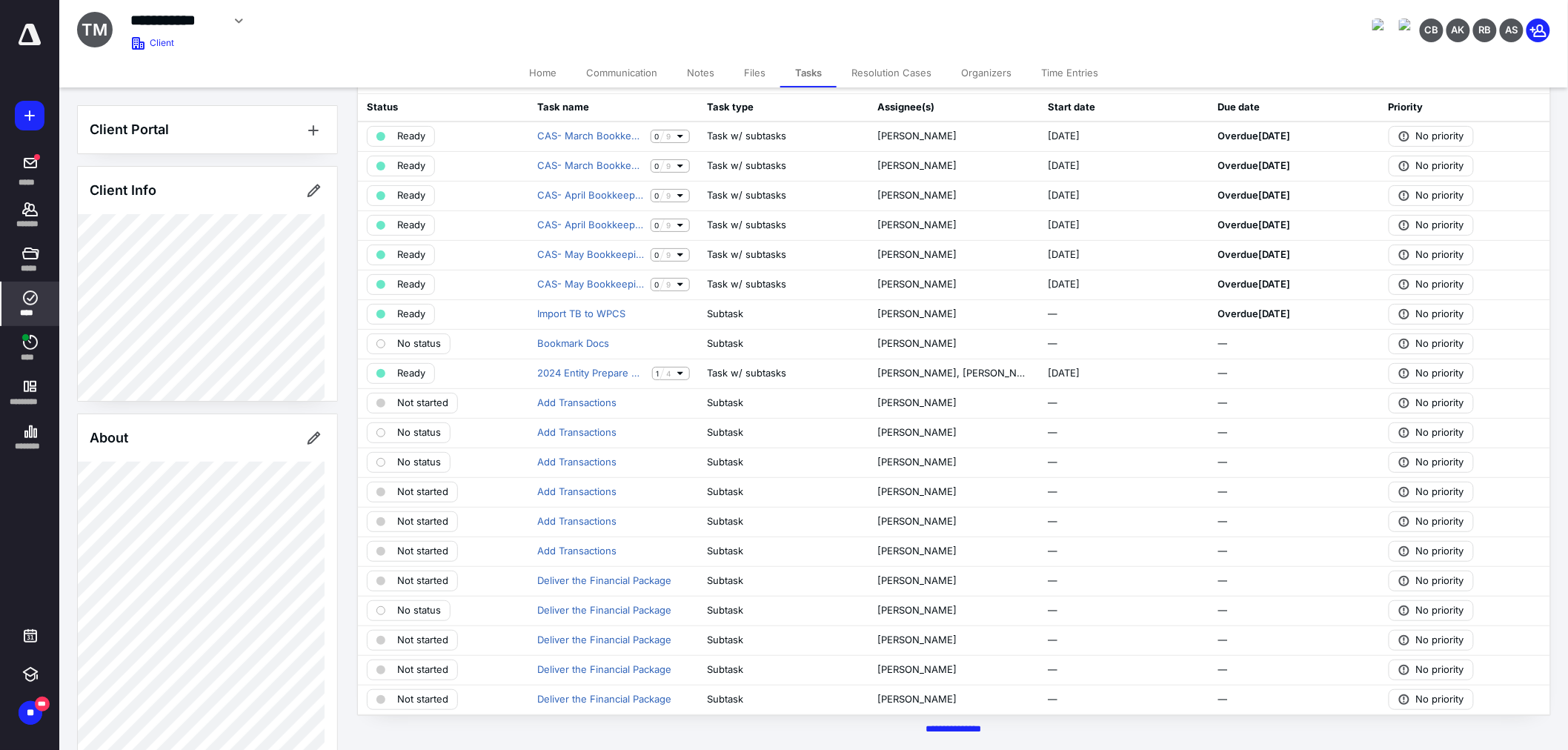 click on "****" at bounding box center [30, 304] 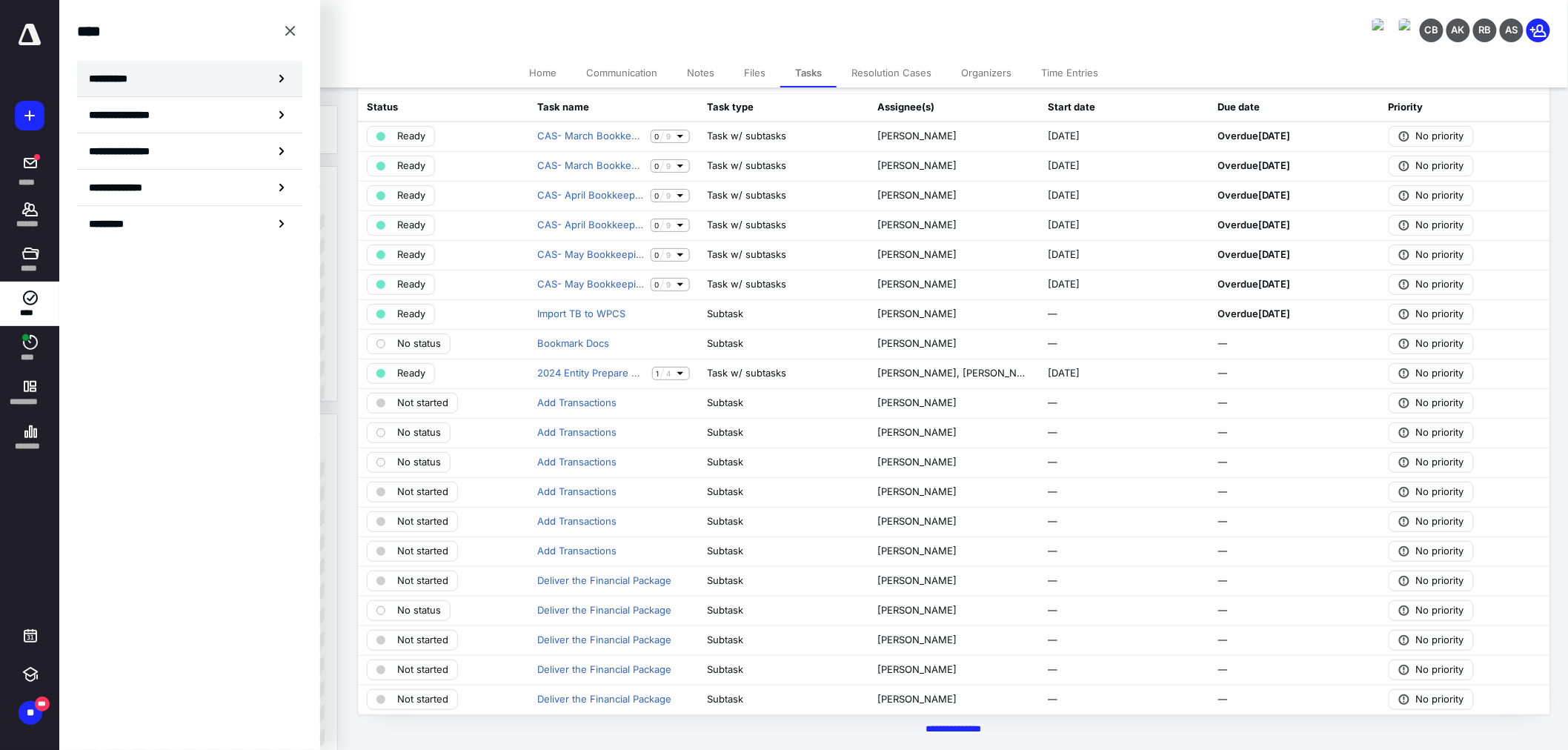 click on "**********" at bounding box center (190, 79) 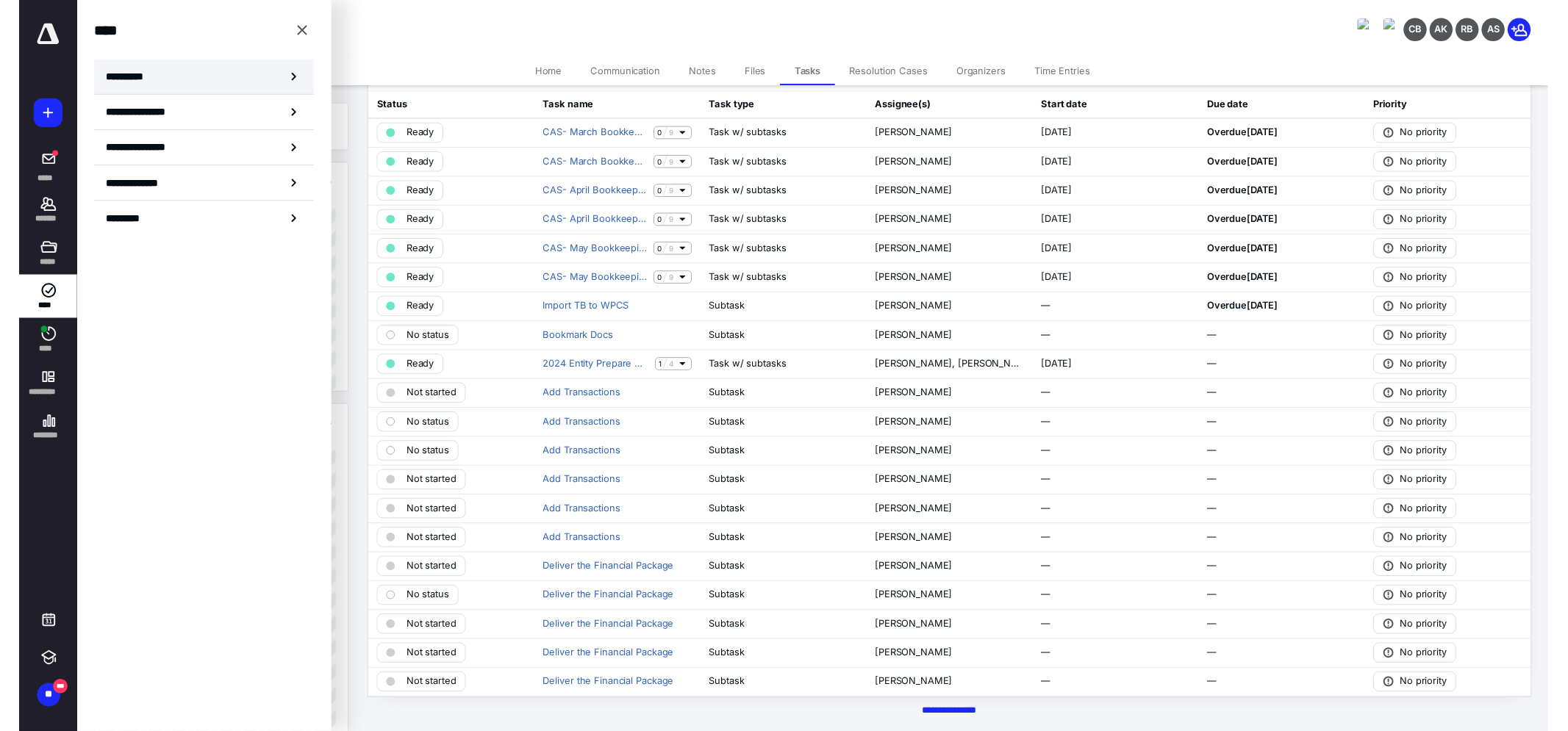 scroll, scrollTop: 0, scrollLeft: 0, axis: both 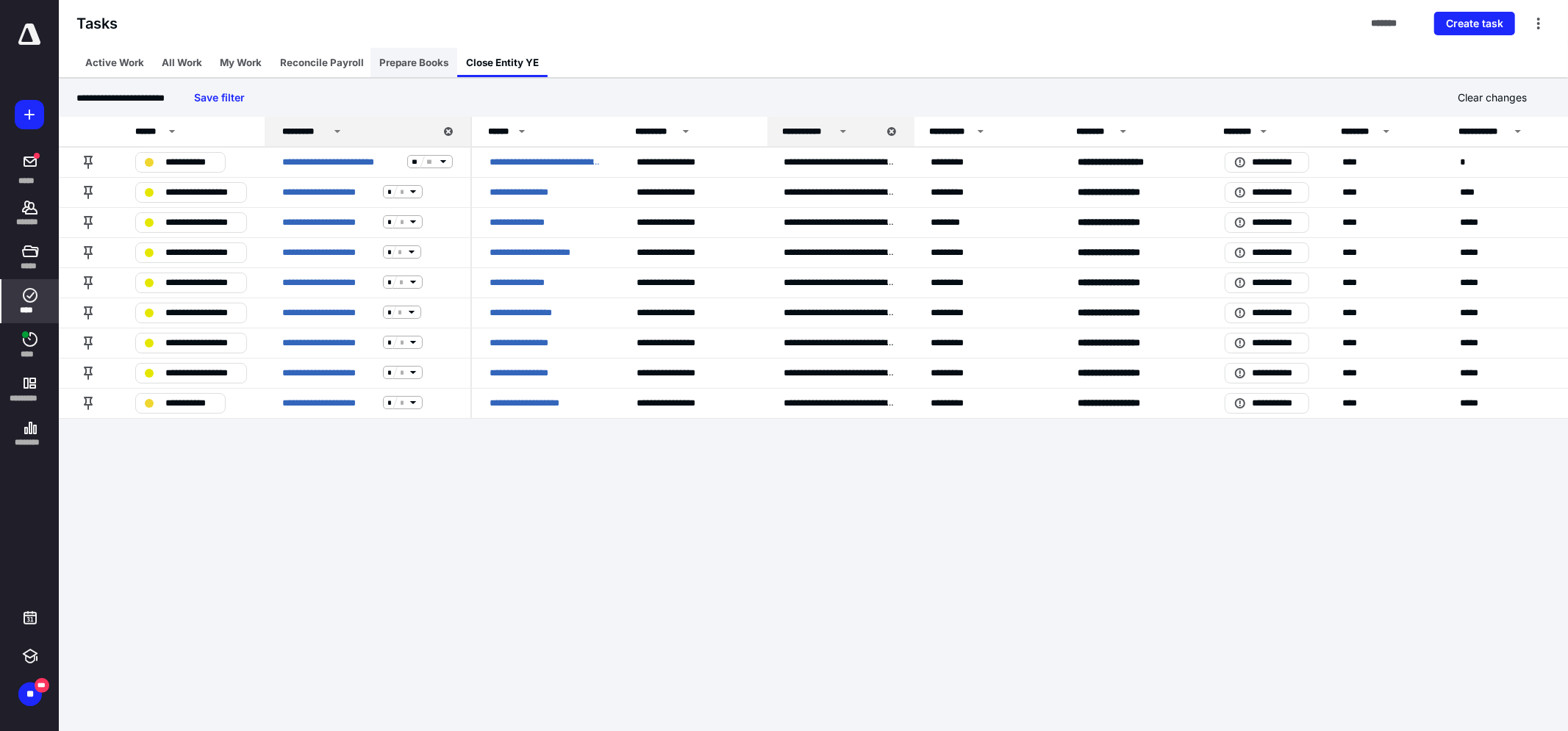click on "Prepare Books" at bounding box center [414, 62] 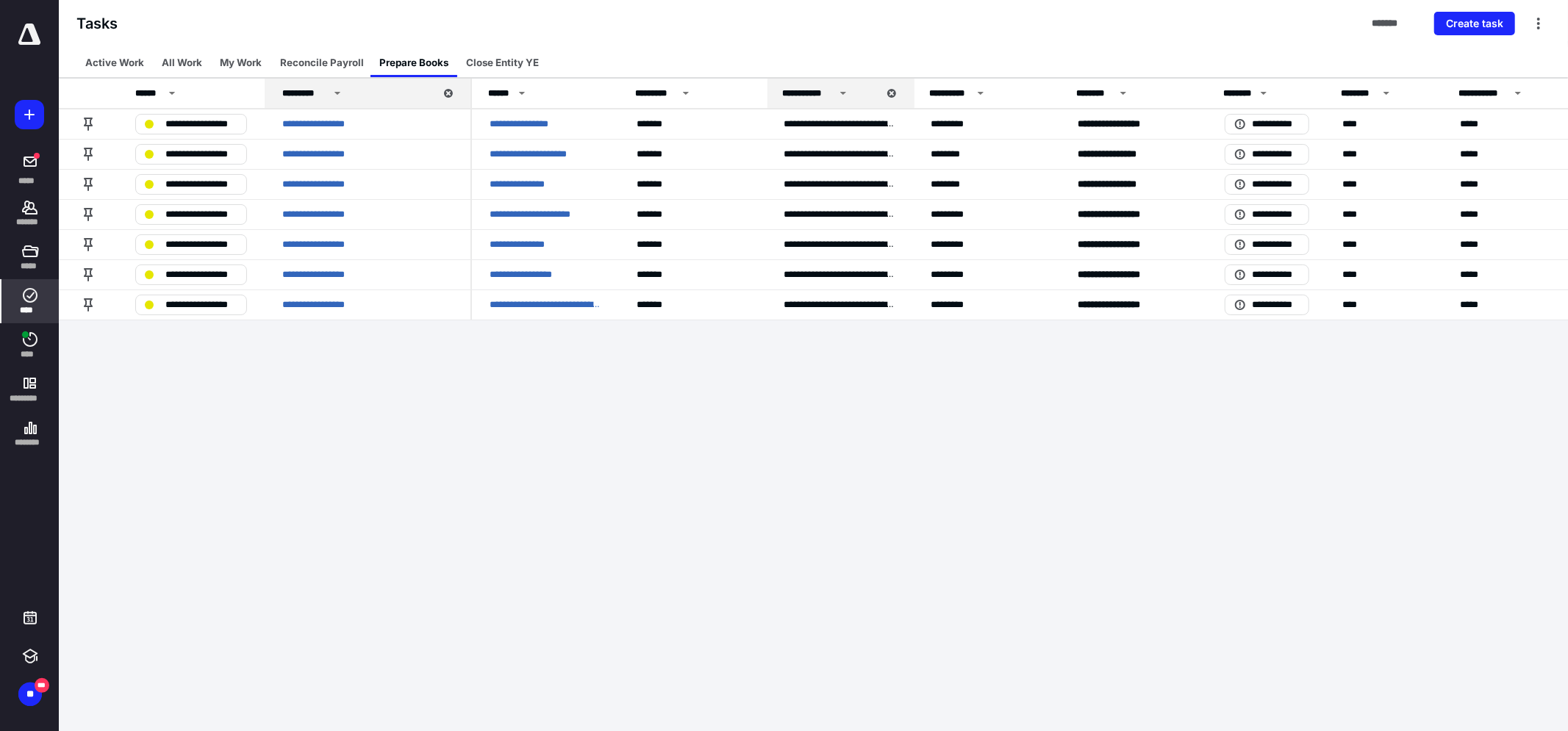 click 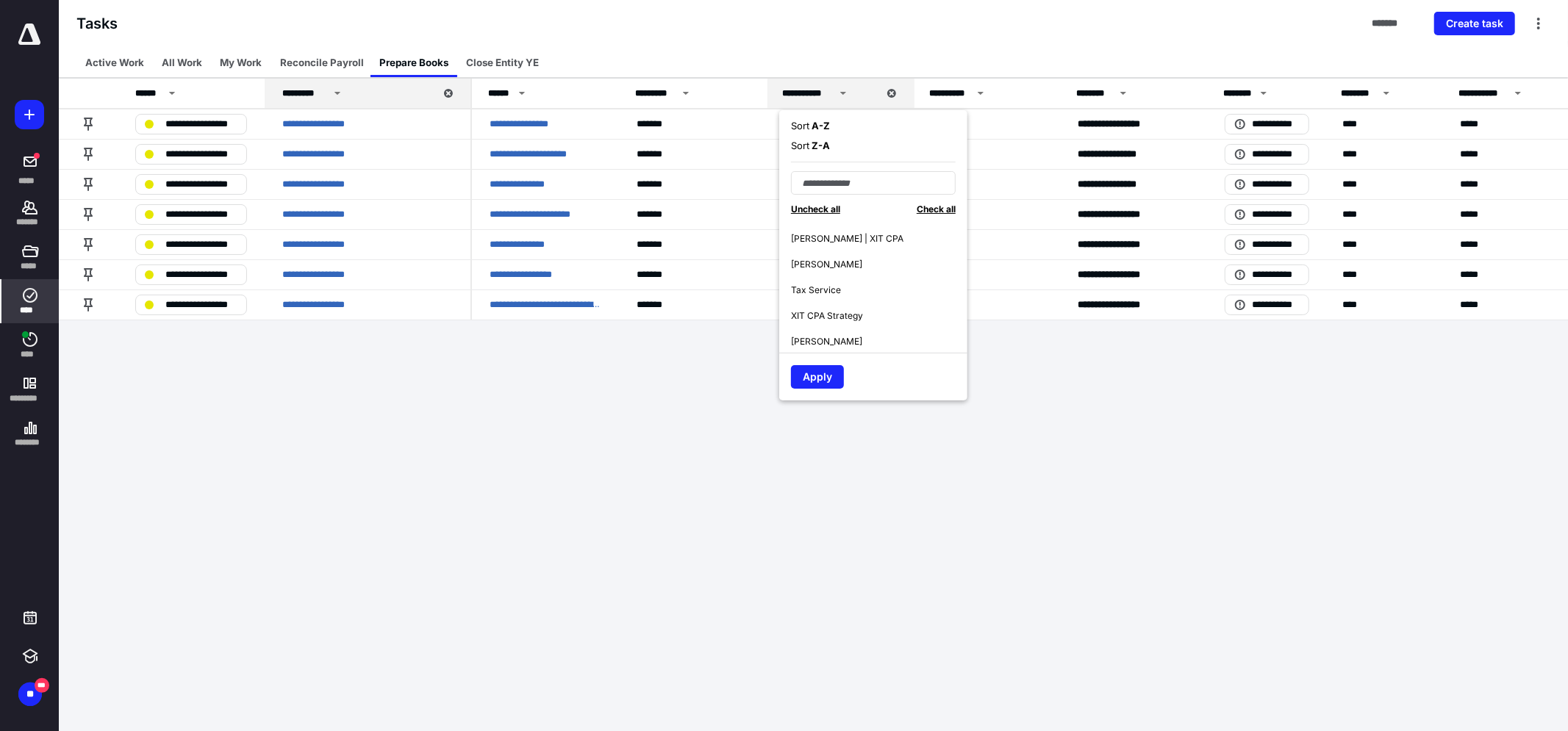 scroll, scrollTop: 667, scrollLeft: 0, axis: vertical 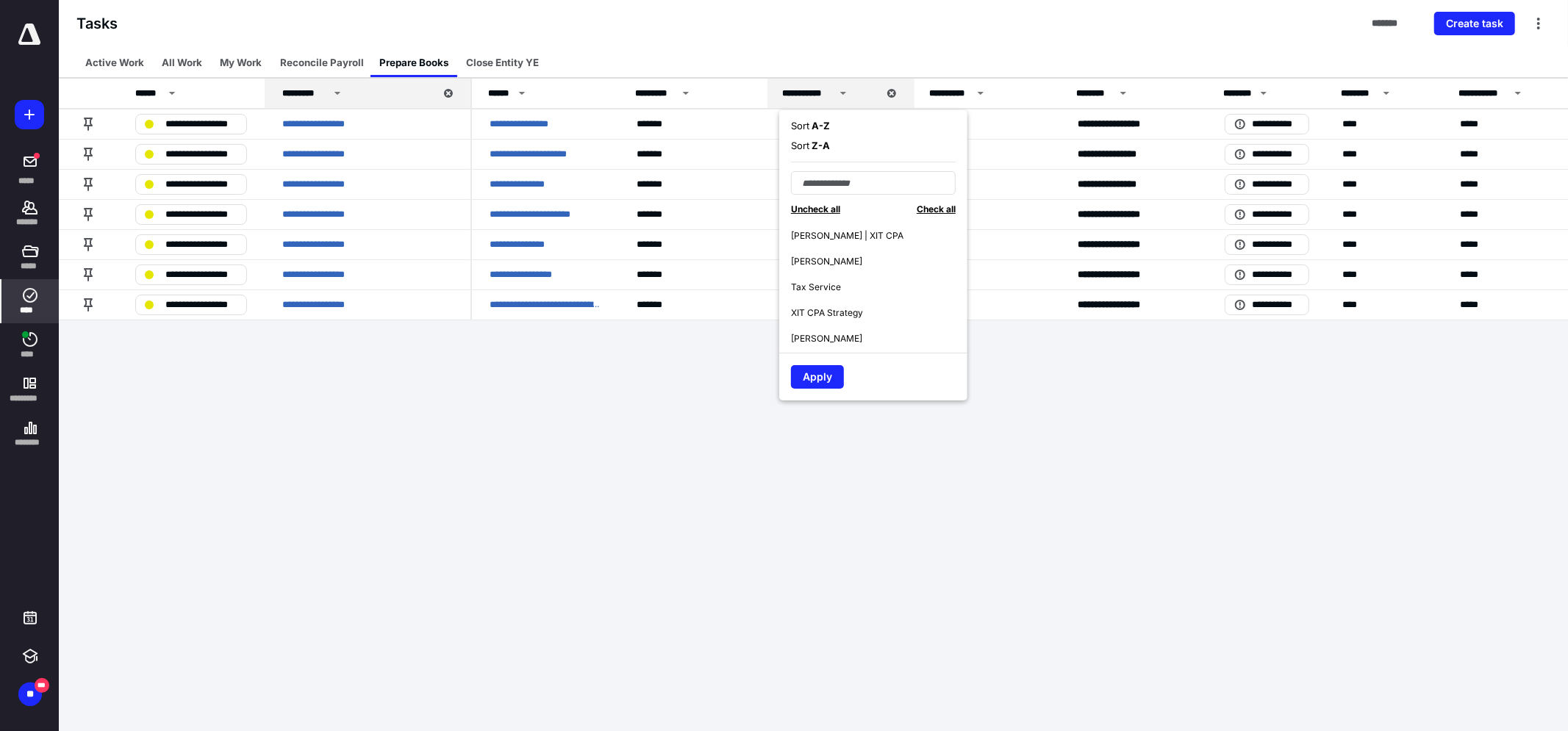 click on "[PERSON_NAME]" at bounding box center (826, 262) 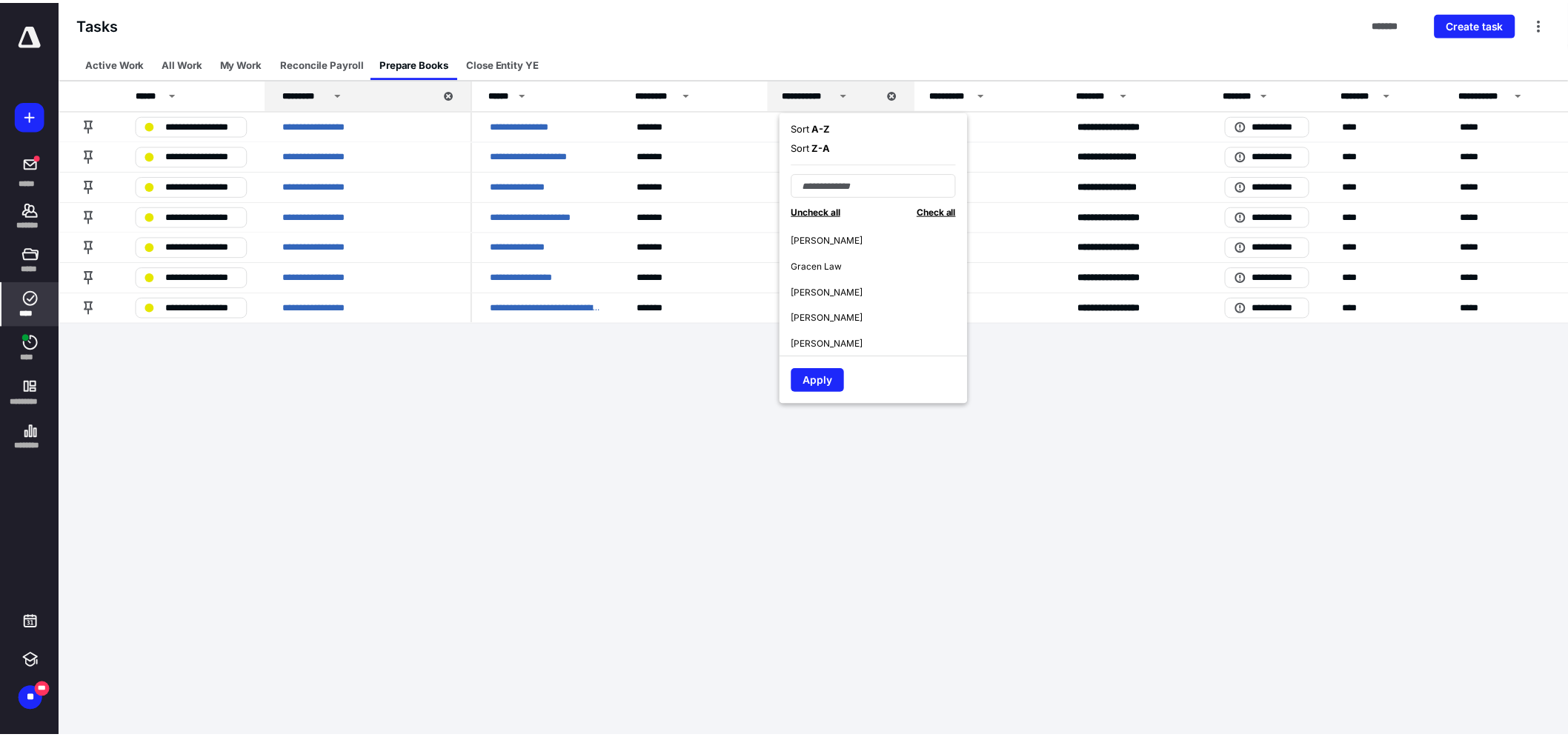 scroll, scrollTop: 493, scrollLeft: 0, axis: vertical 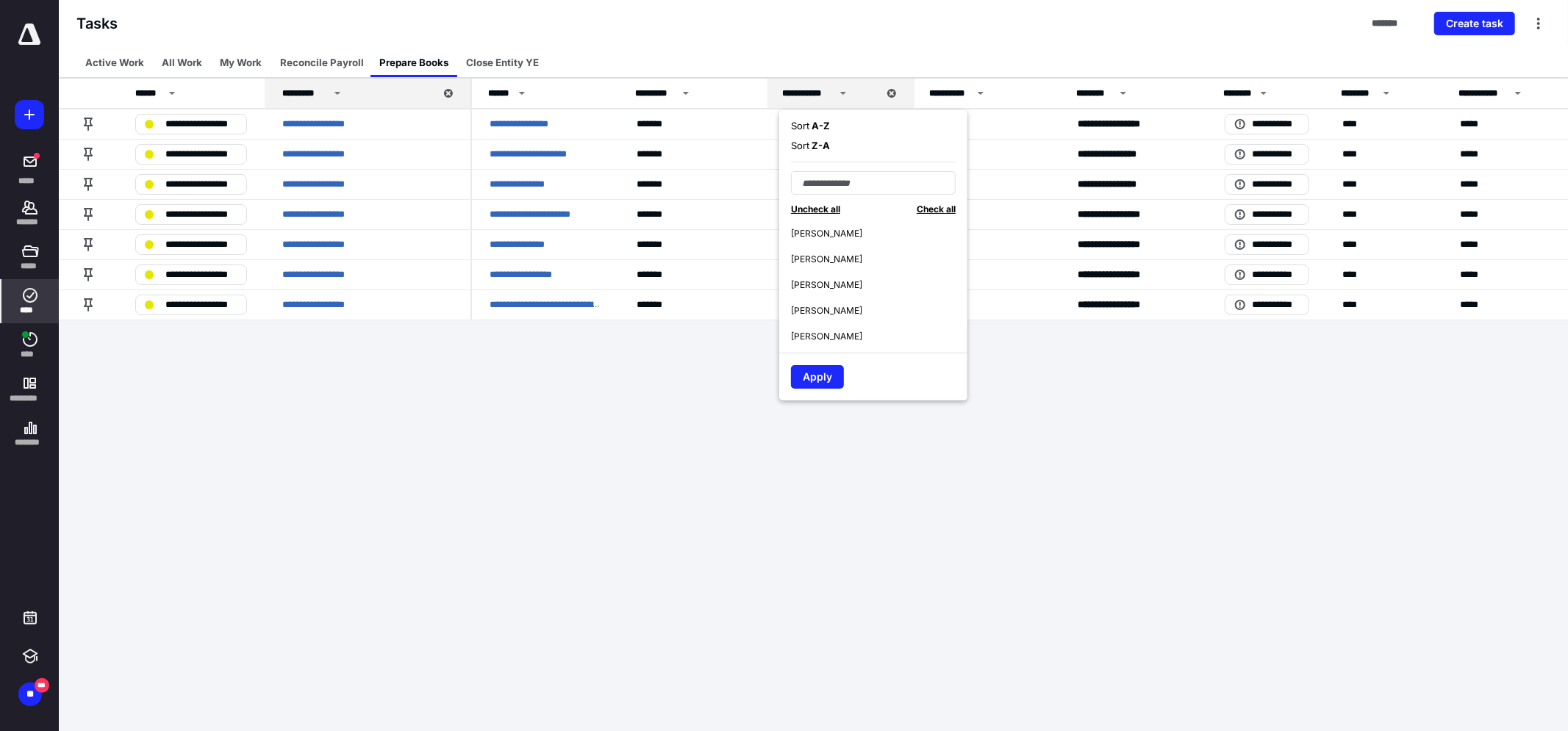 click on "[PERSON_NAME]" at bounding box center (826, 259) 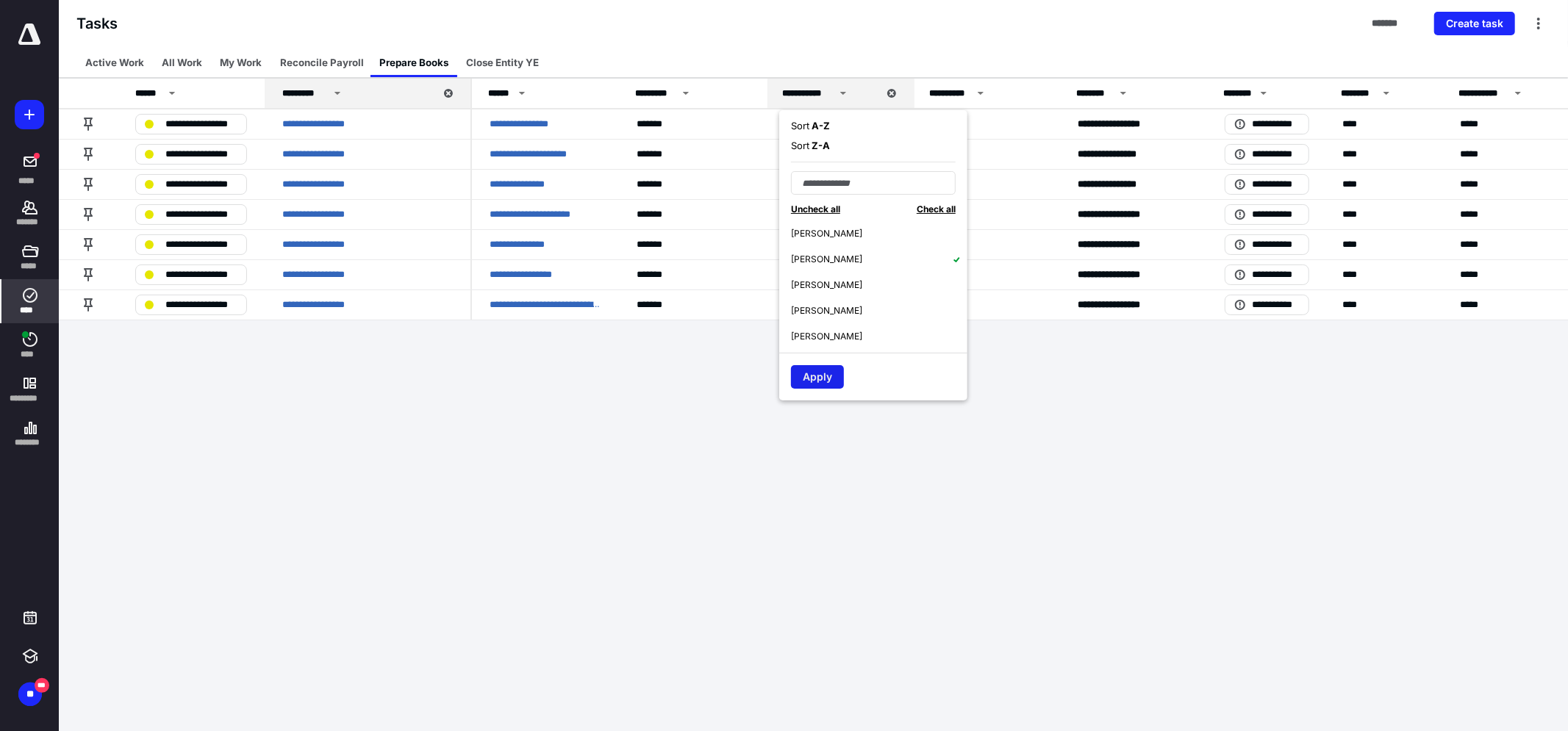 click on "Apply" at bounding box center [817, 377] 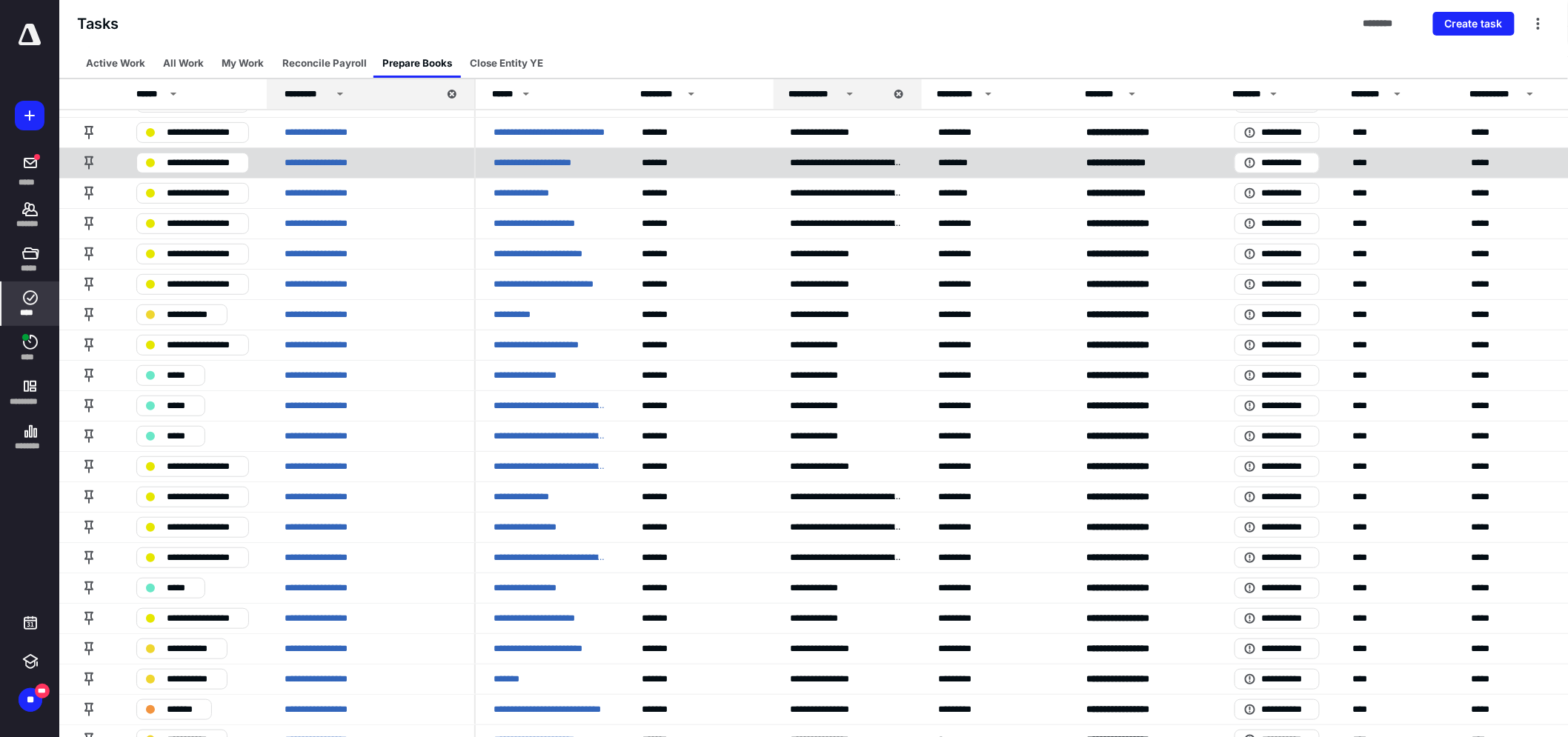 scroll, scrollTop: 0, scrollLeft: 0, axis: both 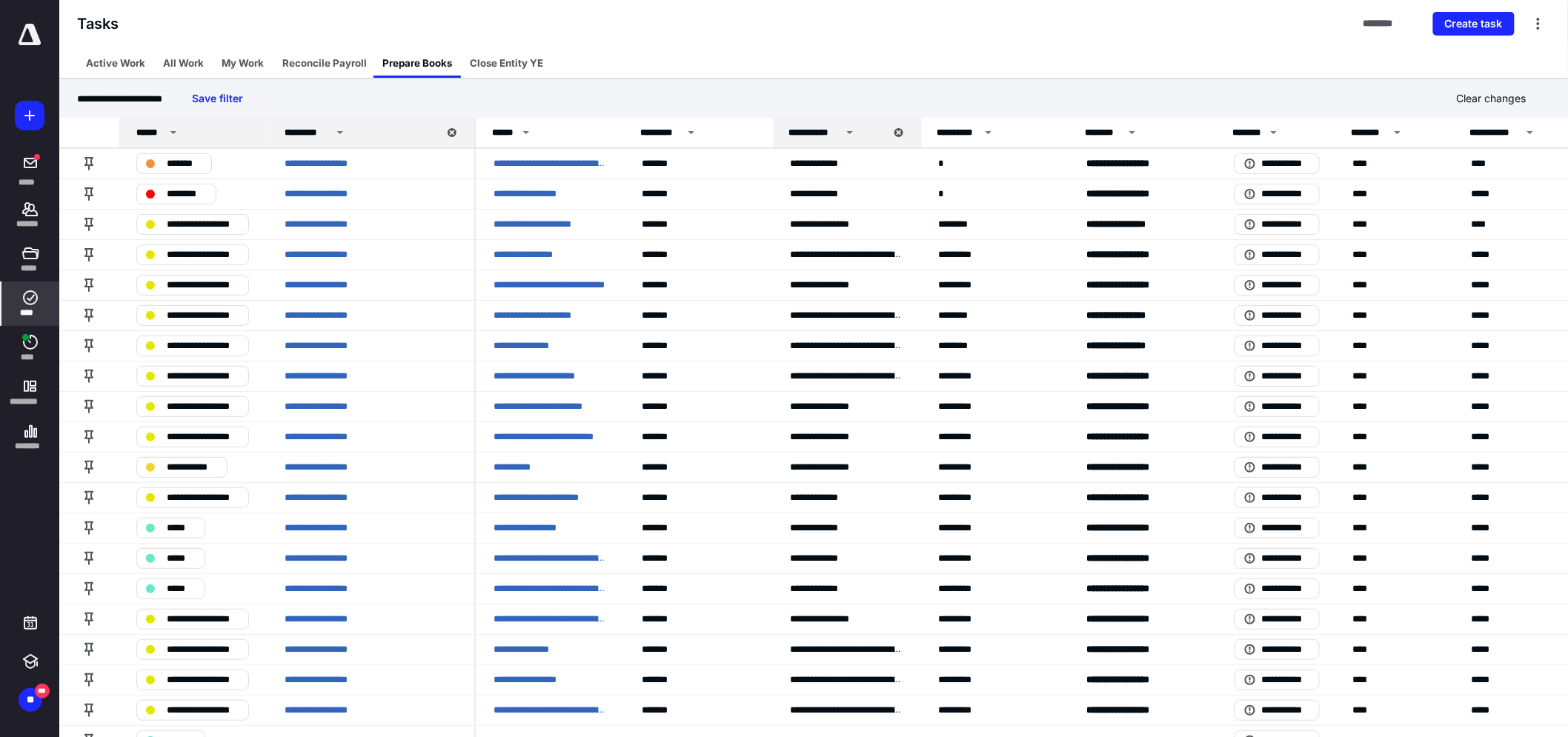 click 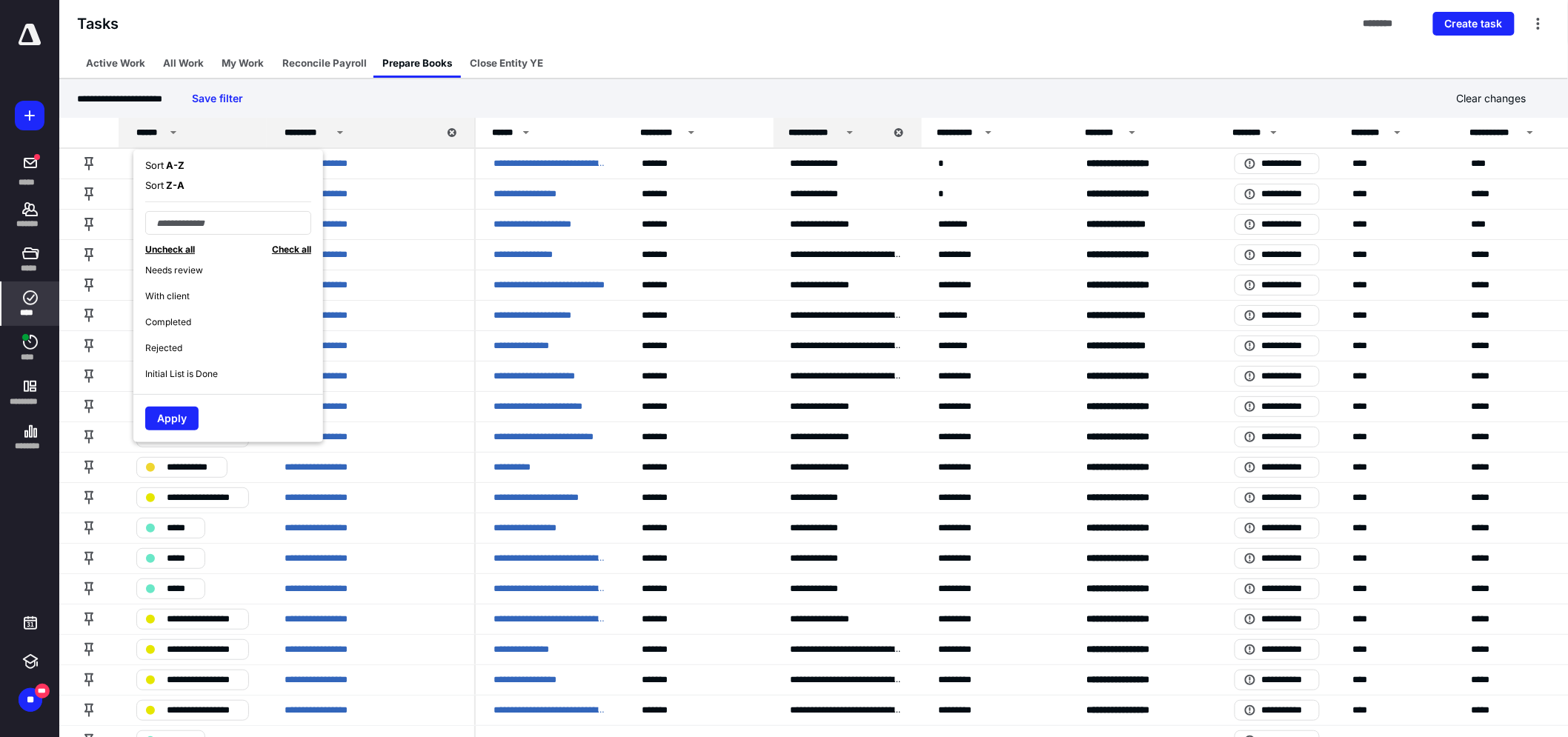 scroll, scrollTop: 164, scrollLeft: 0, axis: vertical 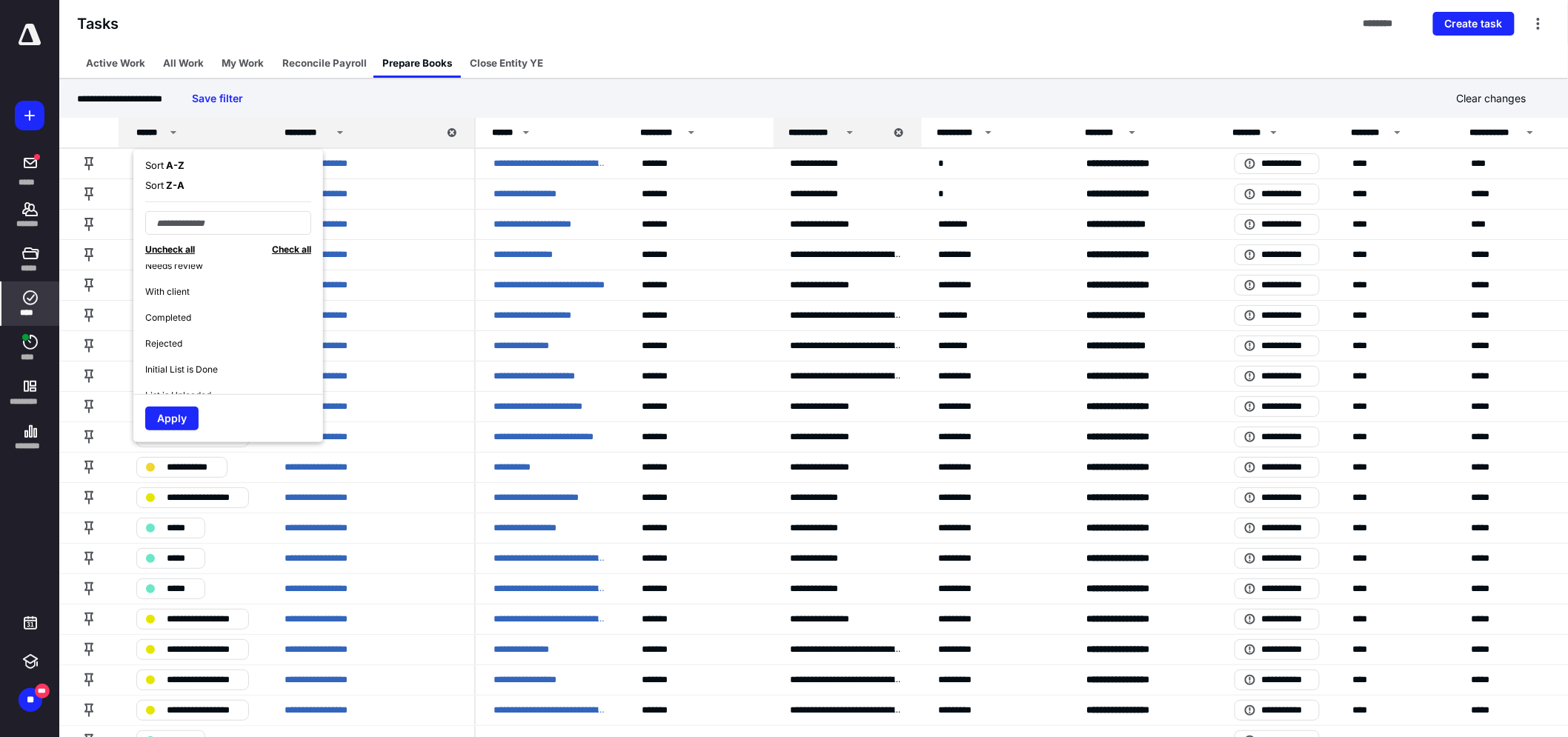 click on "Completed" at bounding box center (168, 318) 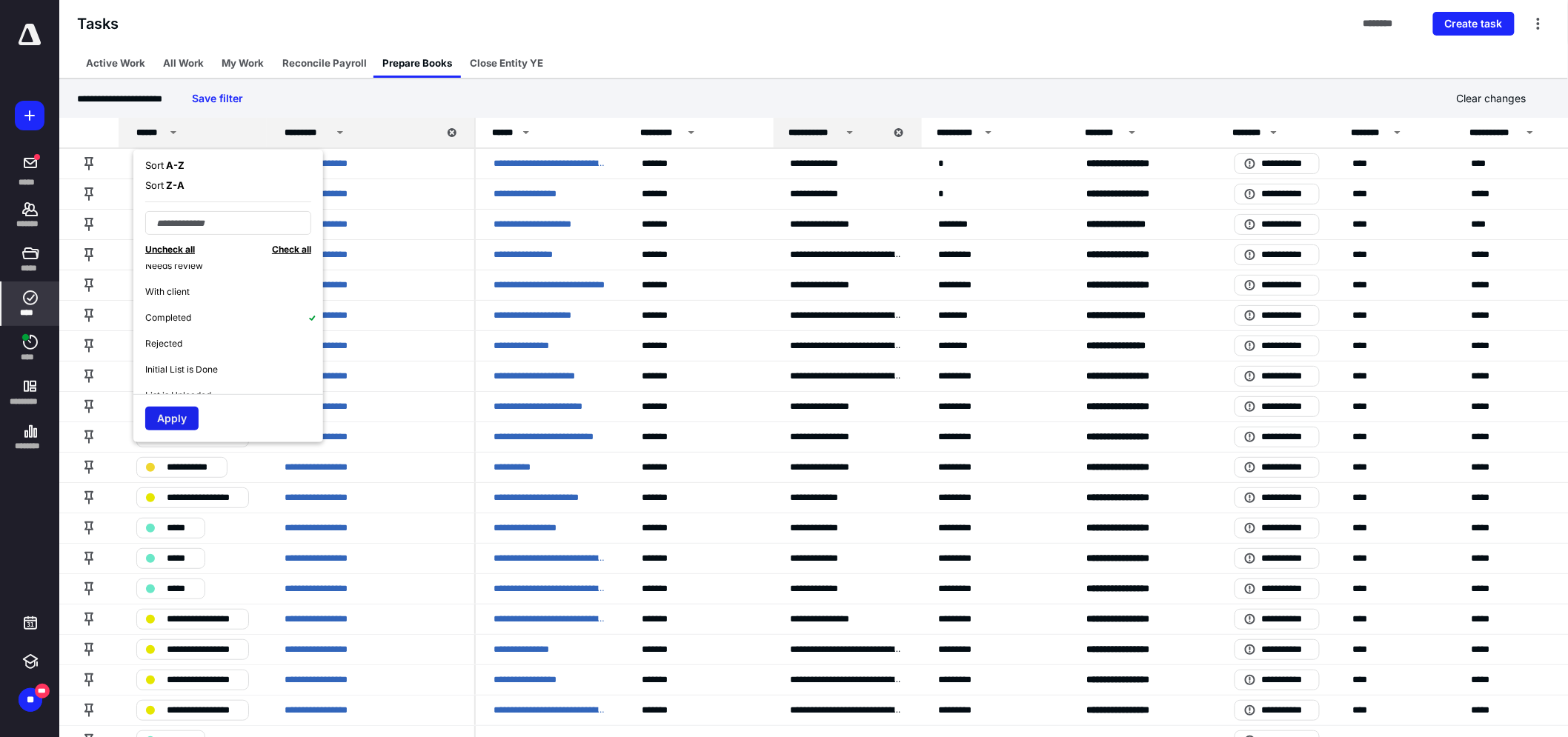 click on "Apply" at bounding box center [172, 418] 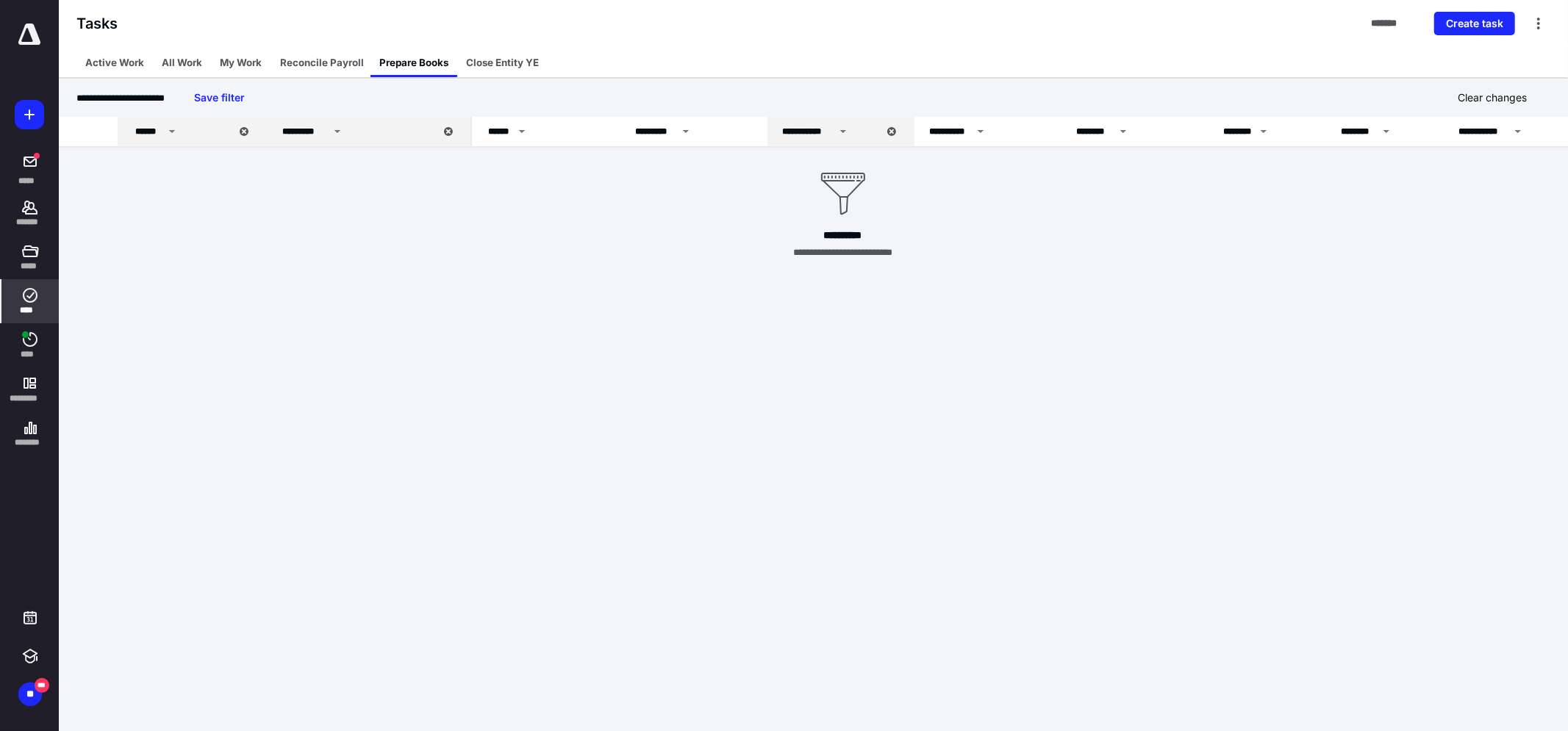 click 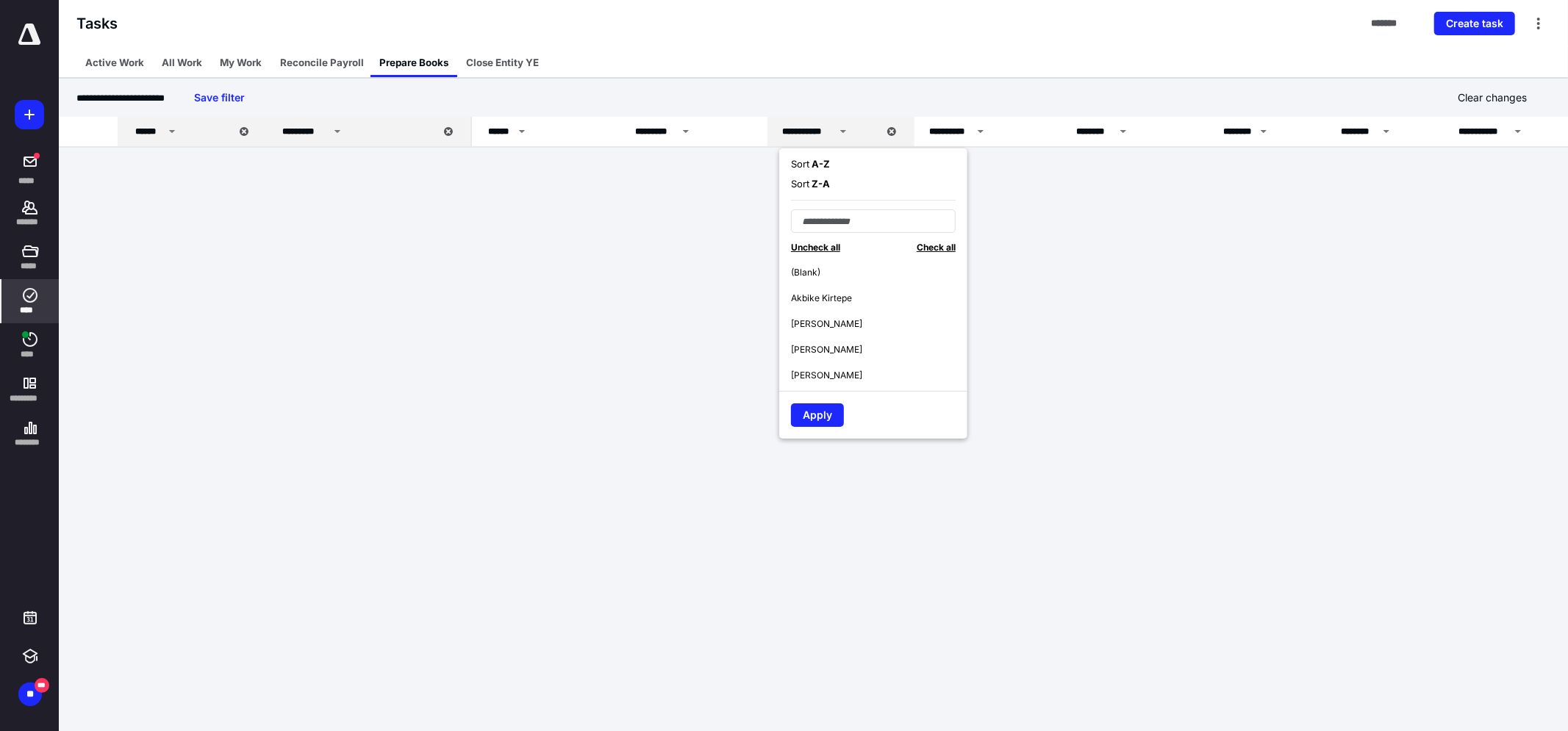 click 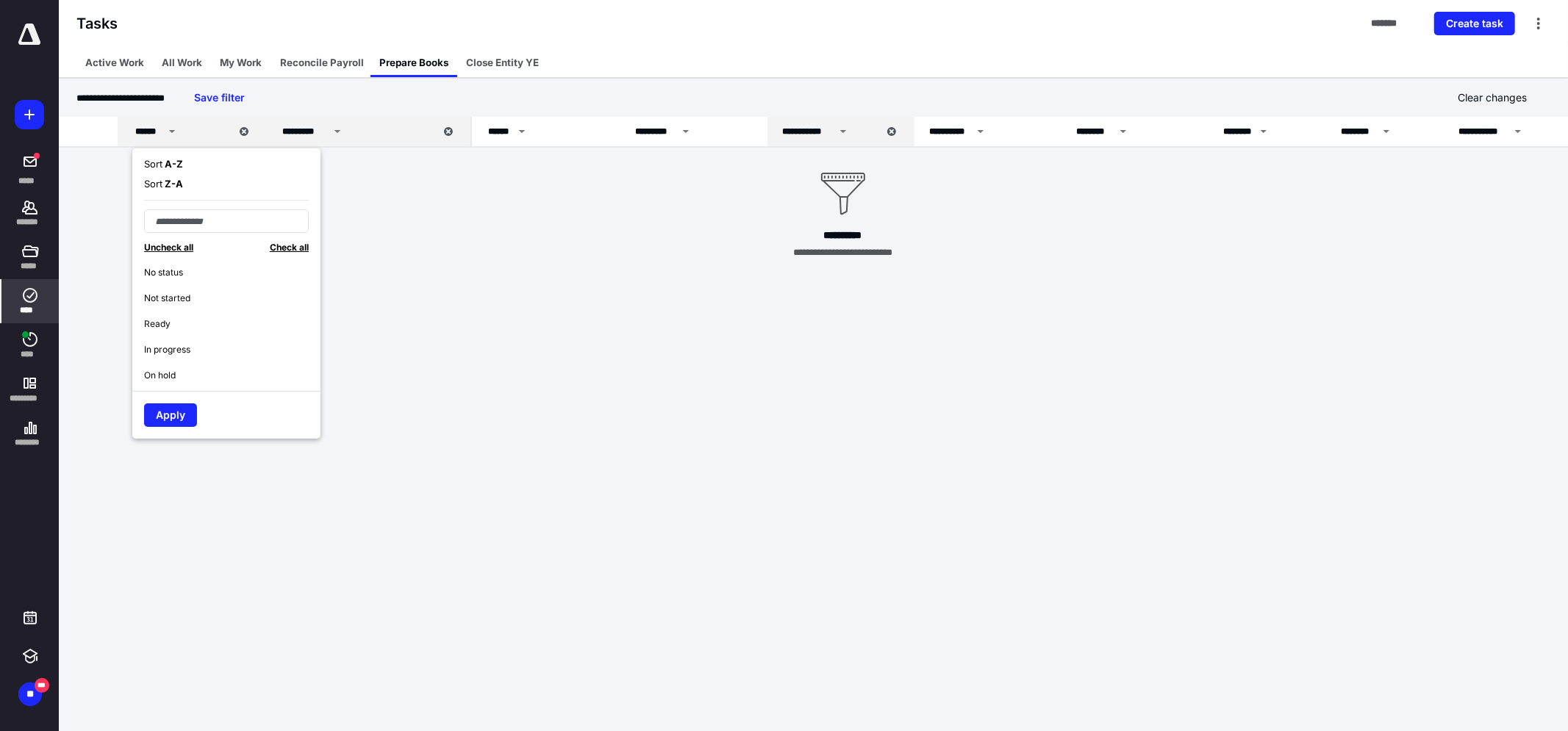 click on "Check all" at bounding box center [289, 247] 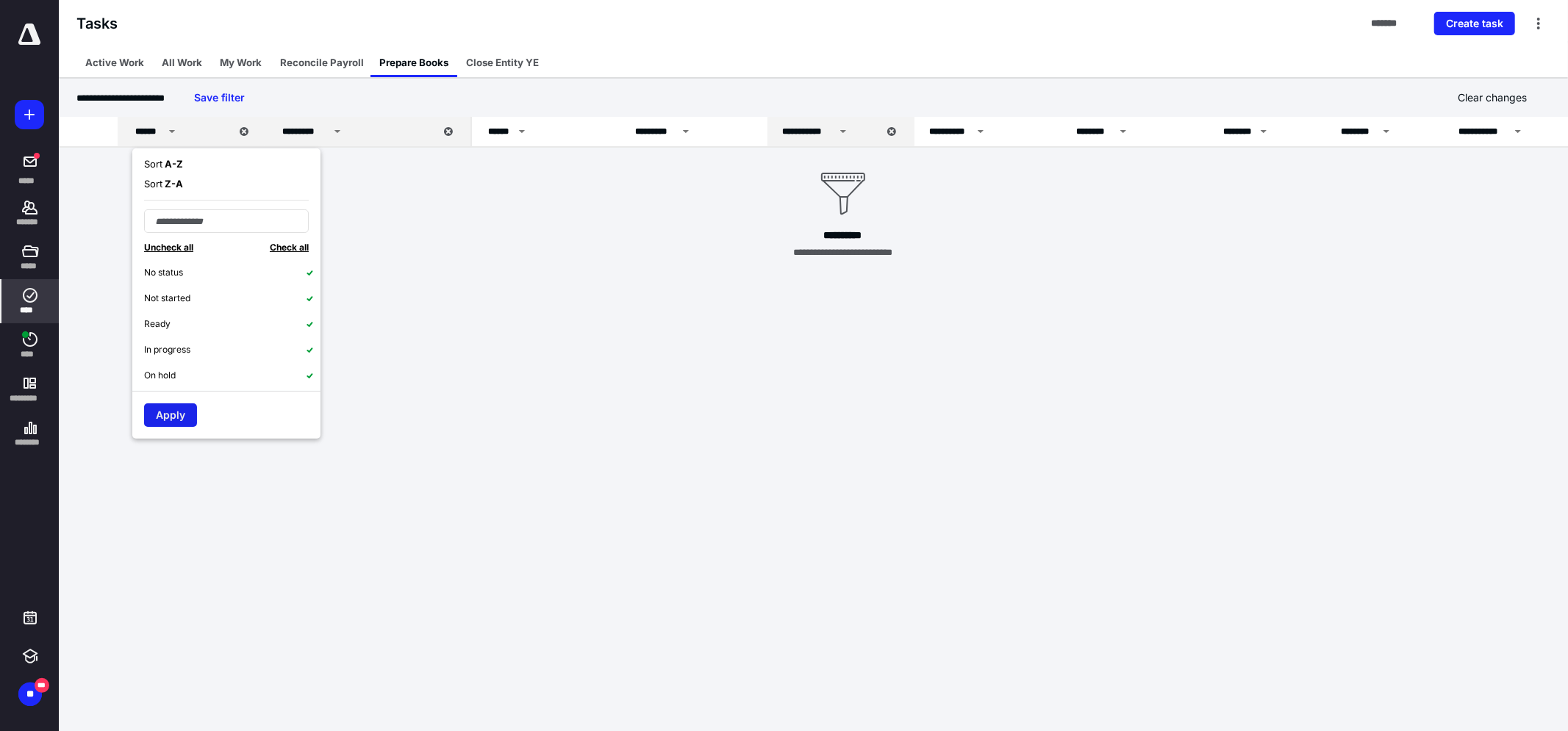 click on "Apply" at bounding box center (171, 415) 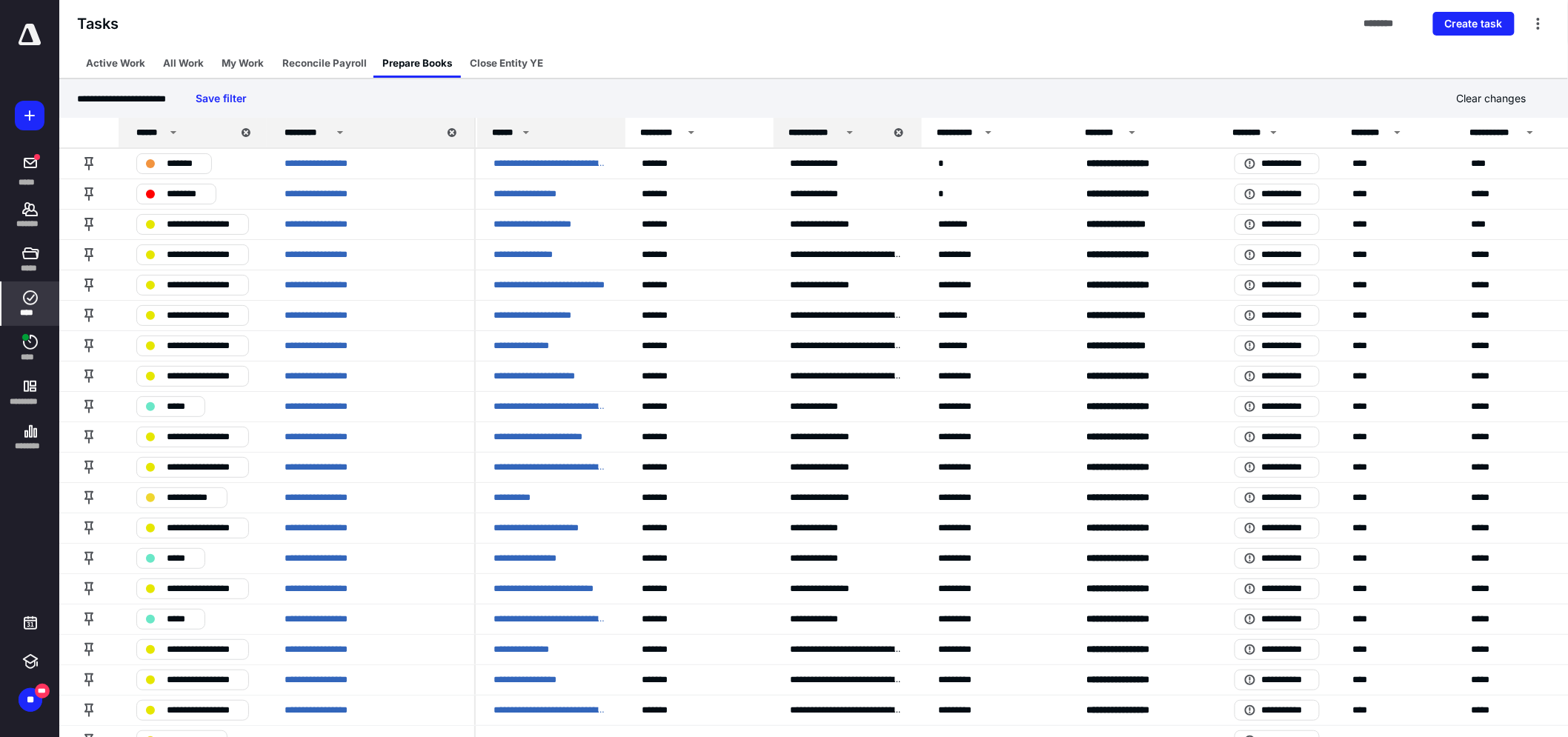 click 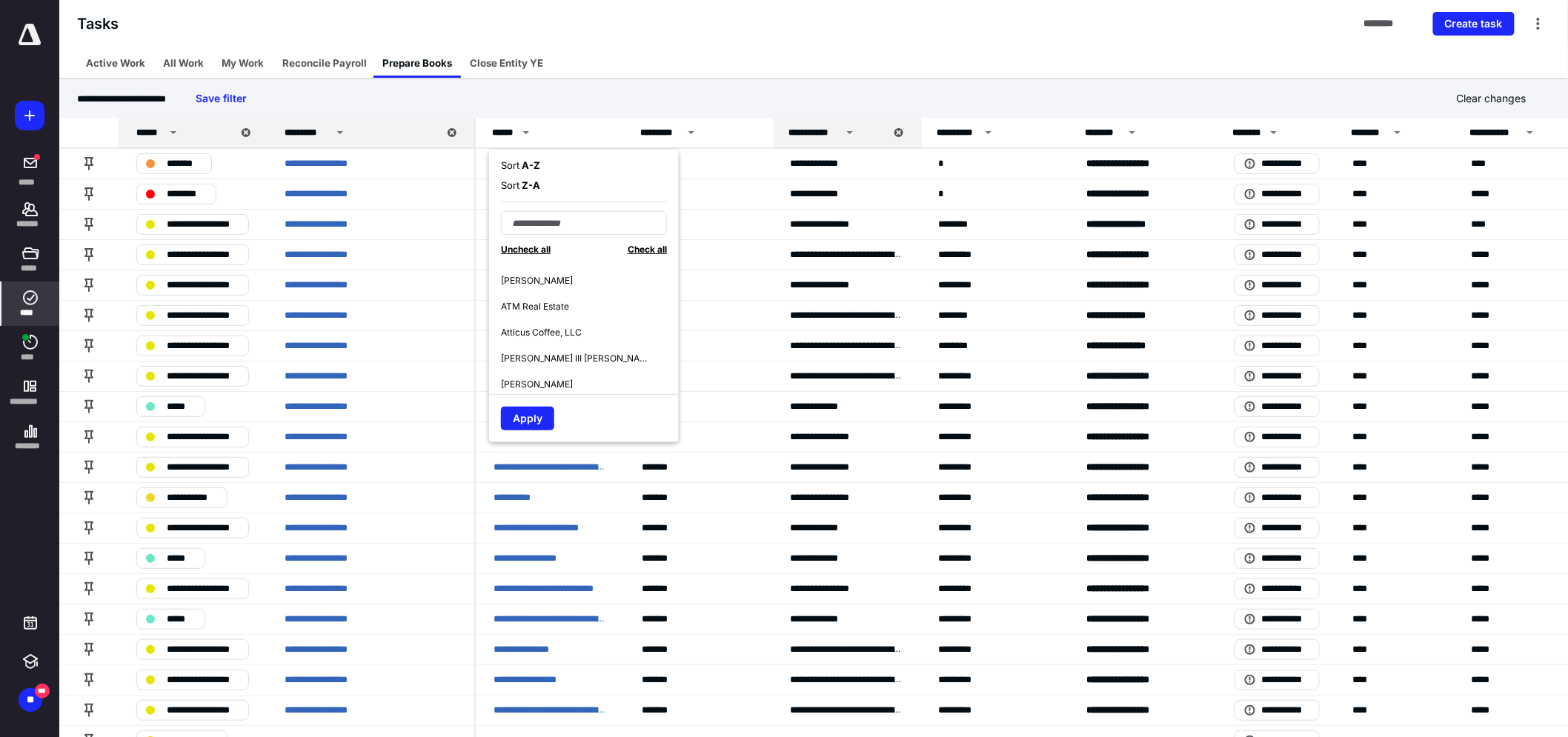 scroll, scrollTop: 2487, scrollLeft: 0, axis: vertical 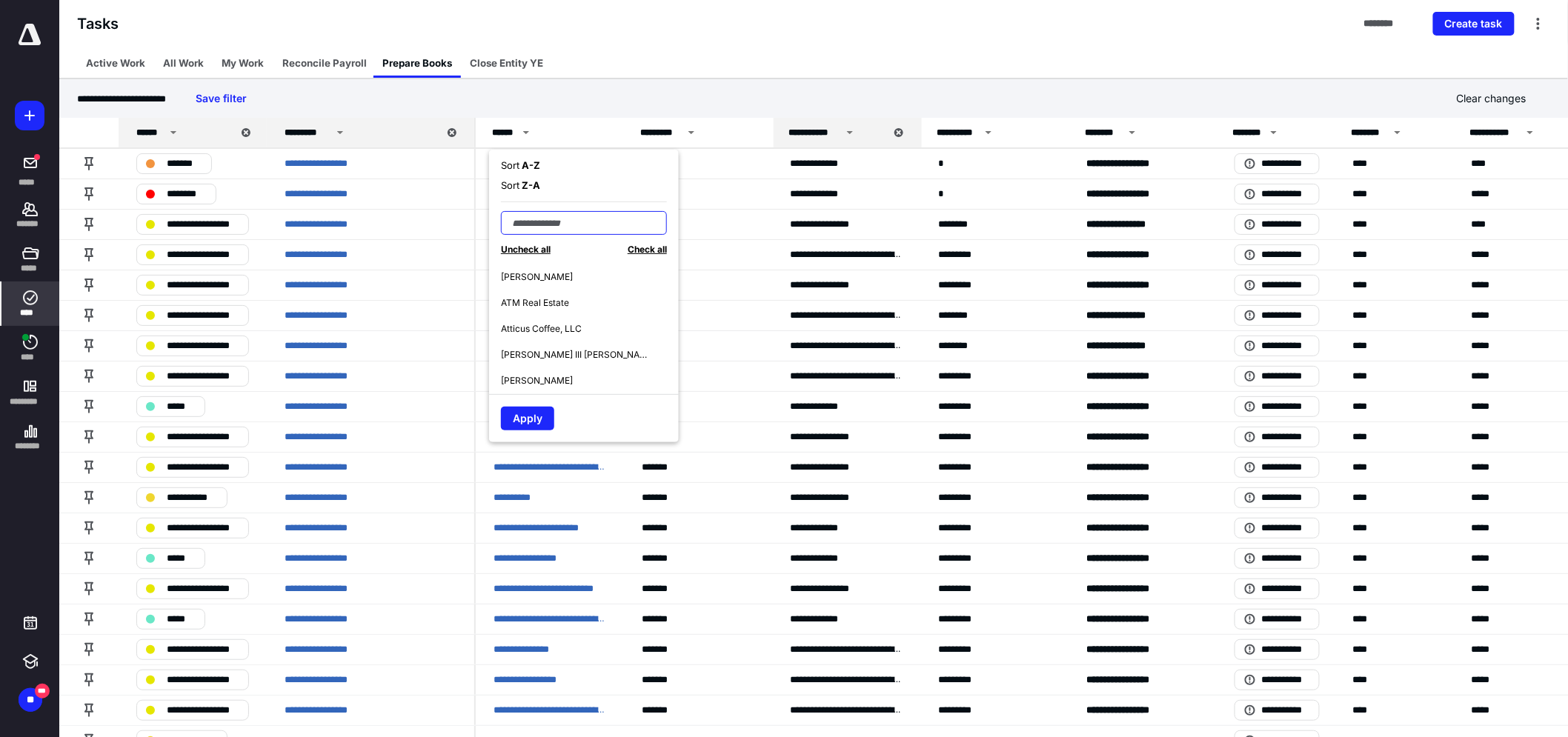 click at bounding box center (584, 223) 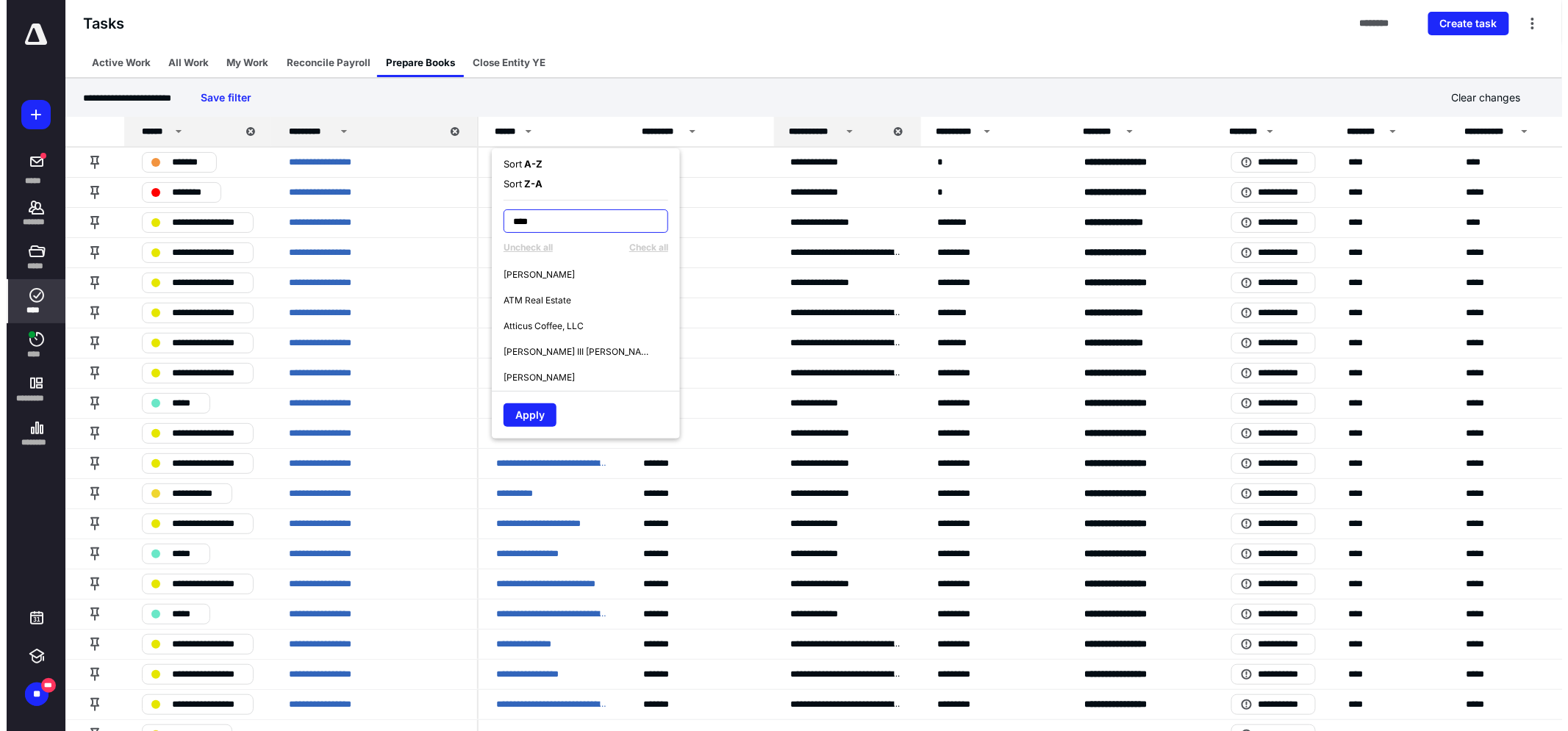 scroll, scrollTop: 0, scrollLeft: 0, axis: both 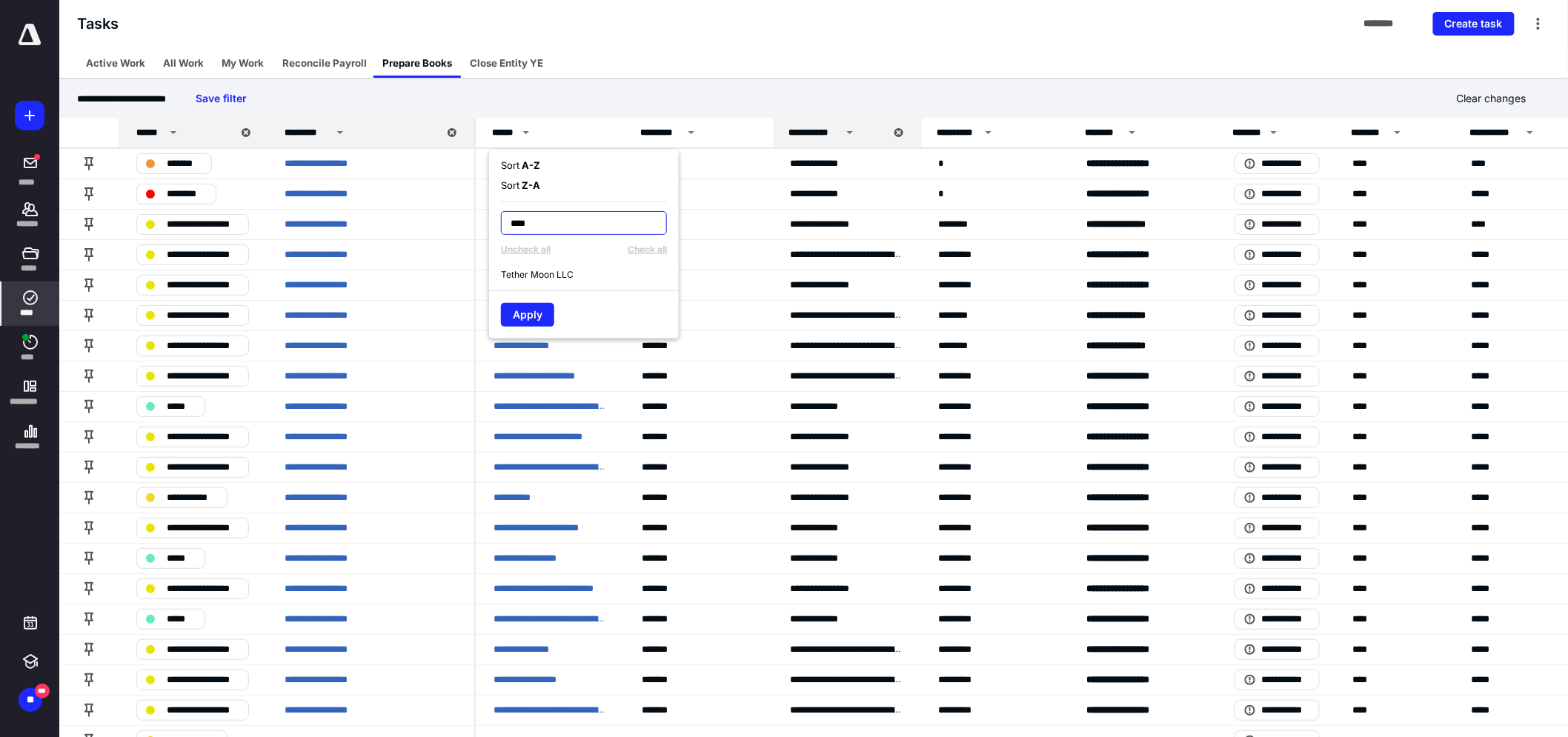type on "****" 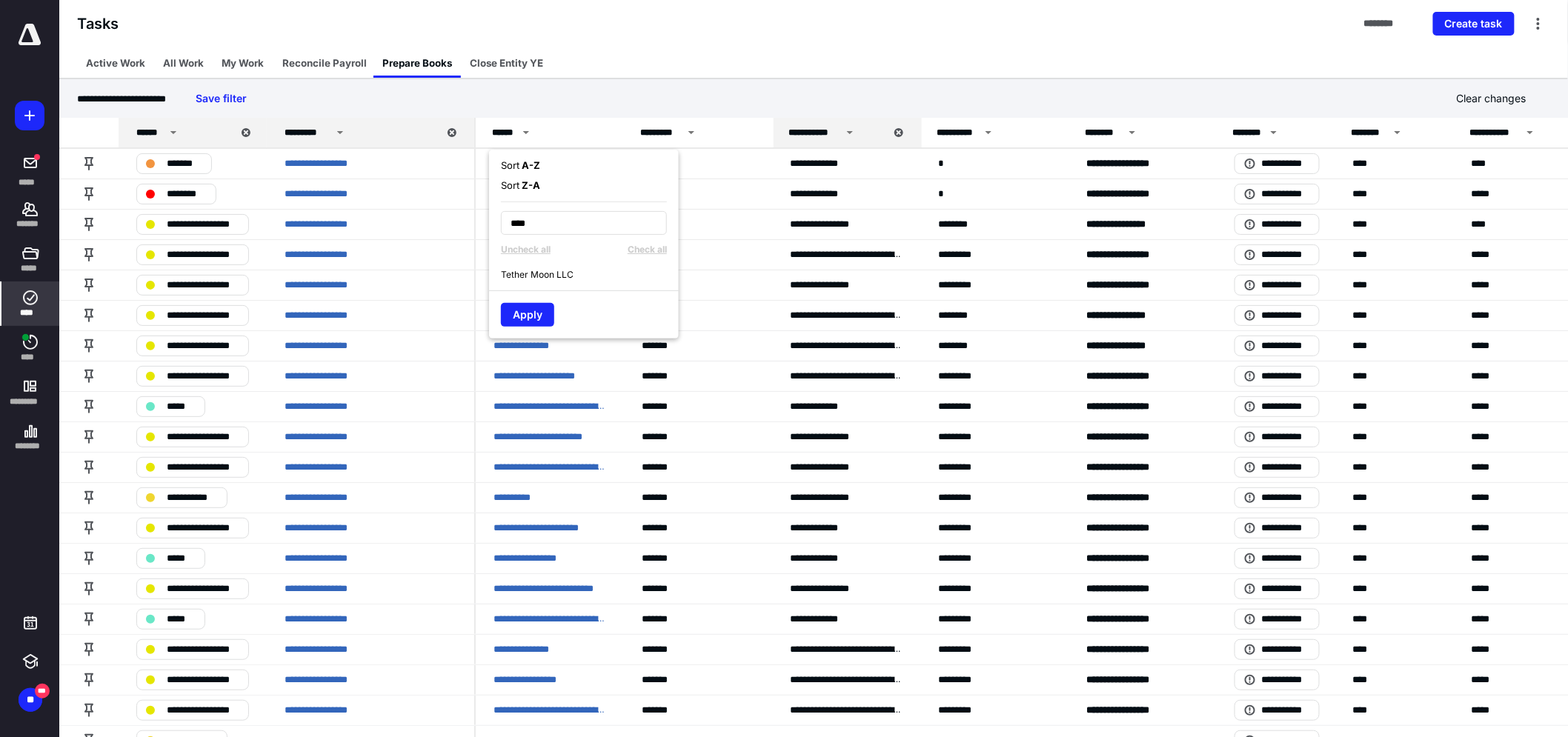 click on "Tether Moon LLC" at bounding box center [537, 275] 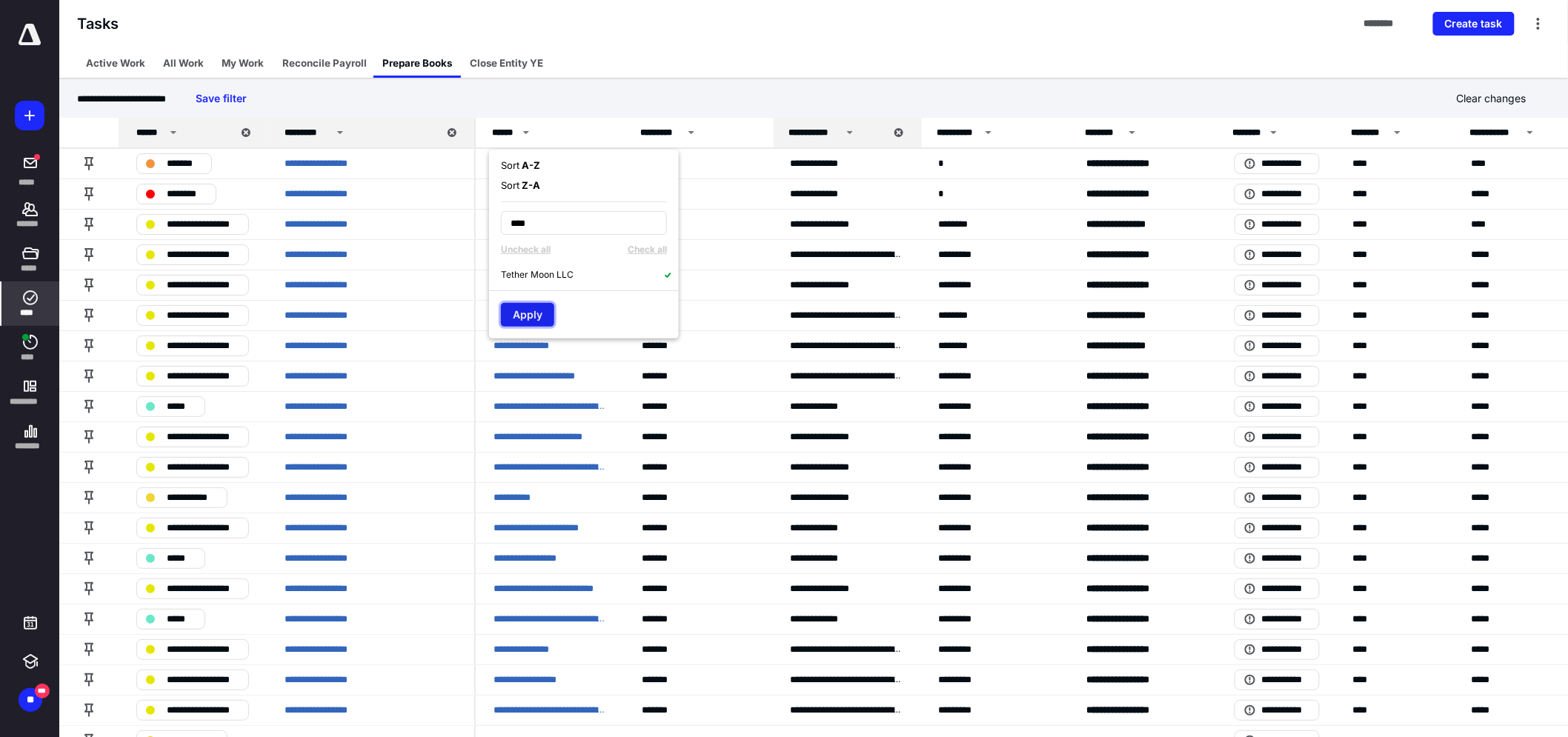 click on "Apply" at bounding box center [528, 315] 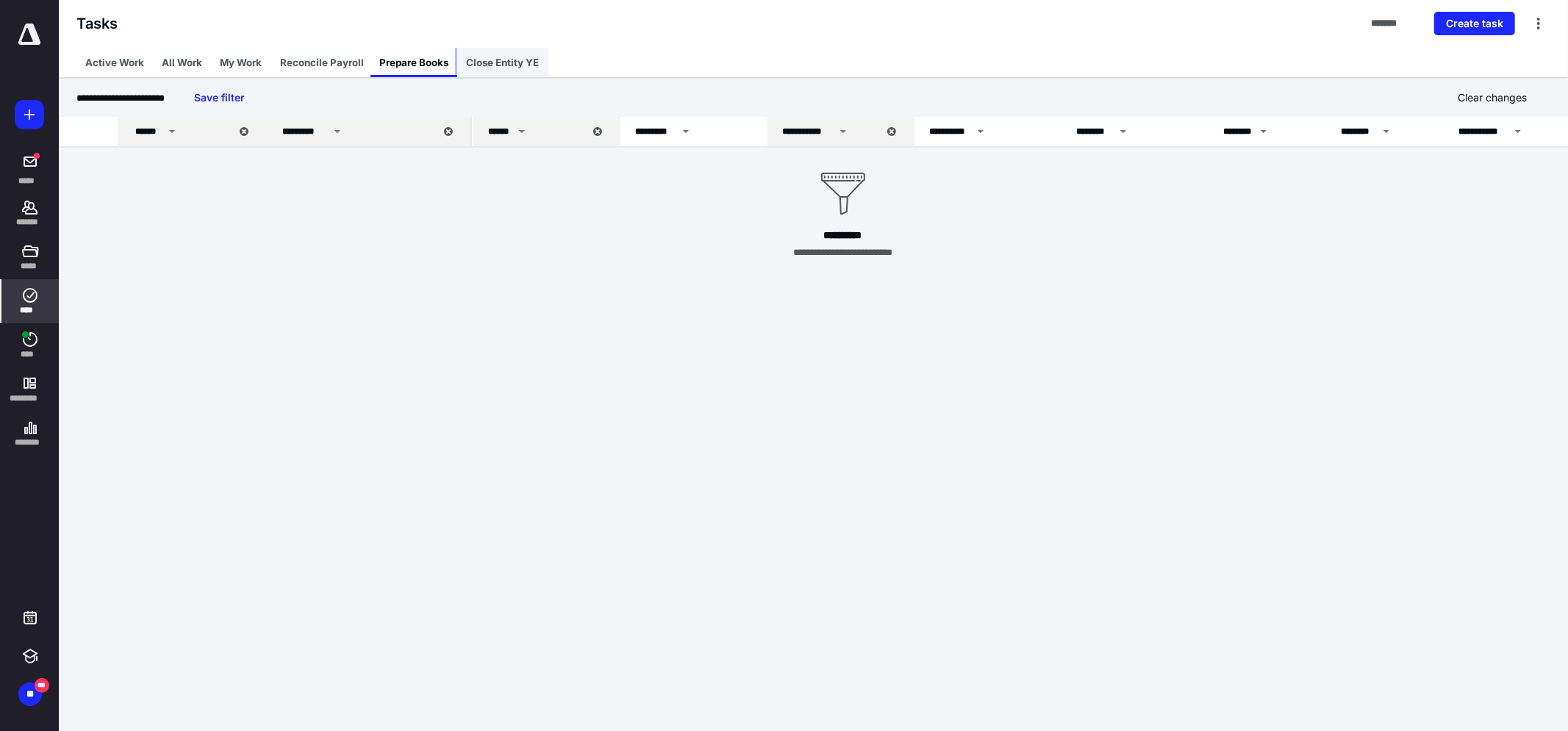 click on "Close Entity YE" at bounding box center [502, 62] 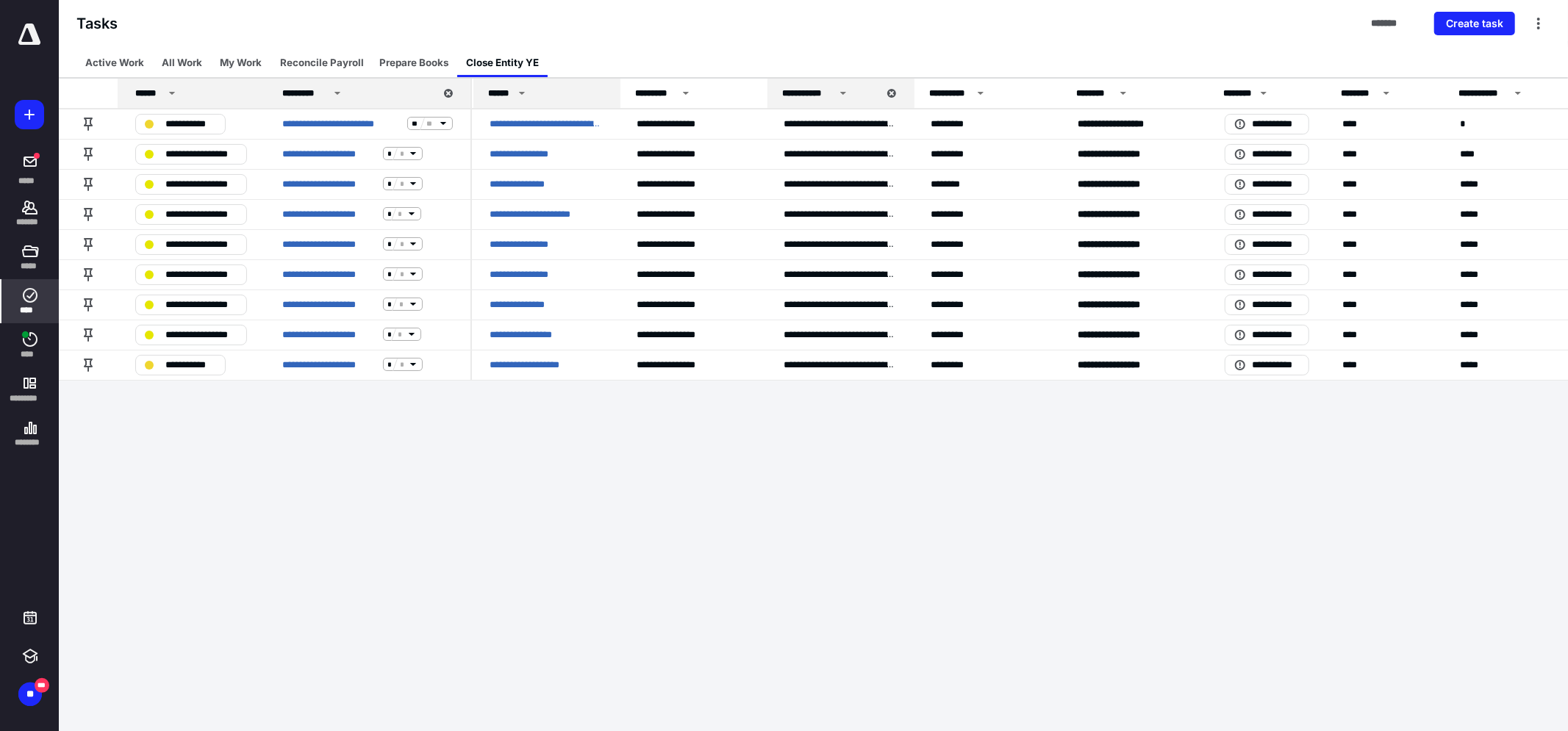 click 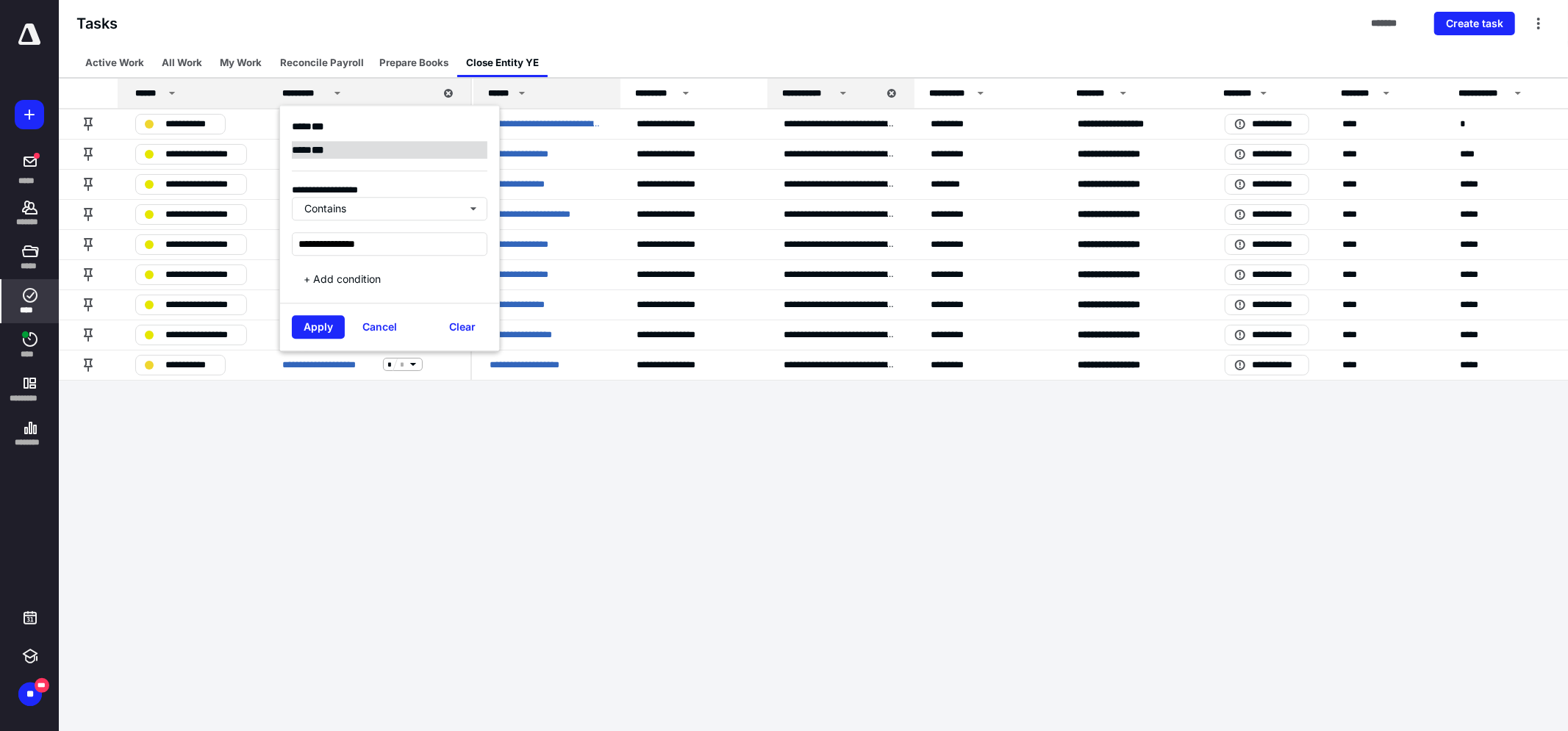 click on "* * *" at bounding box center [318, 150] 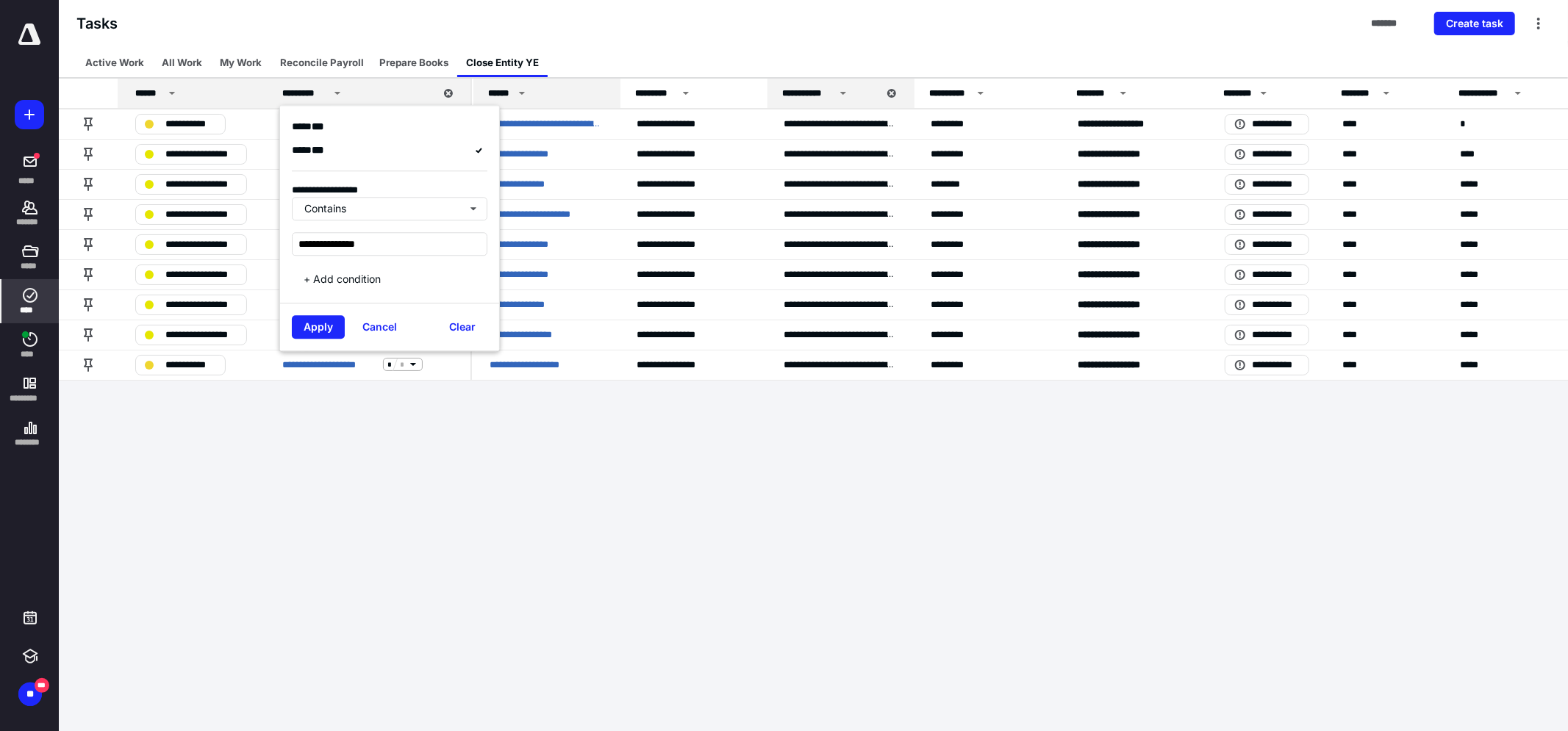 click on "Apply Cancel Clear" at bounding box center [390, 327] 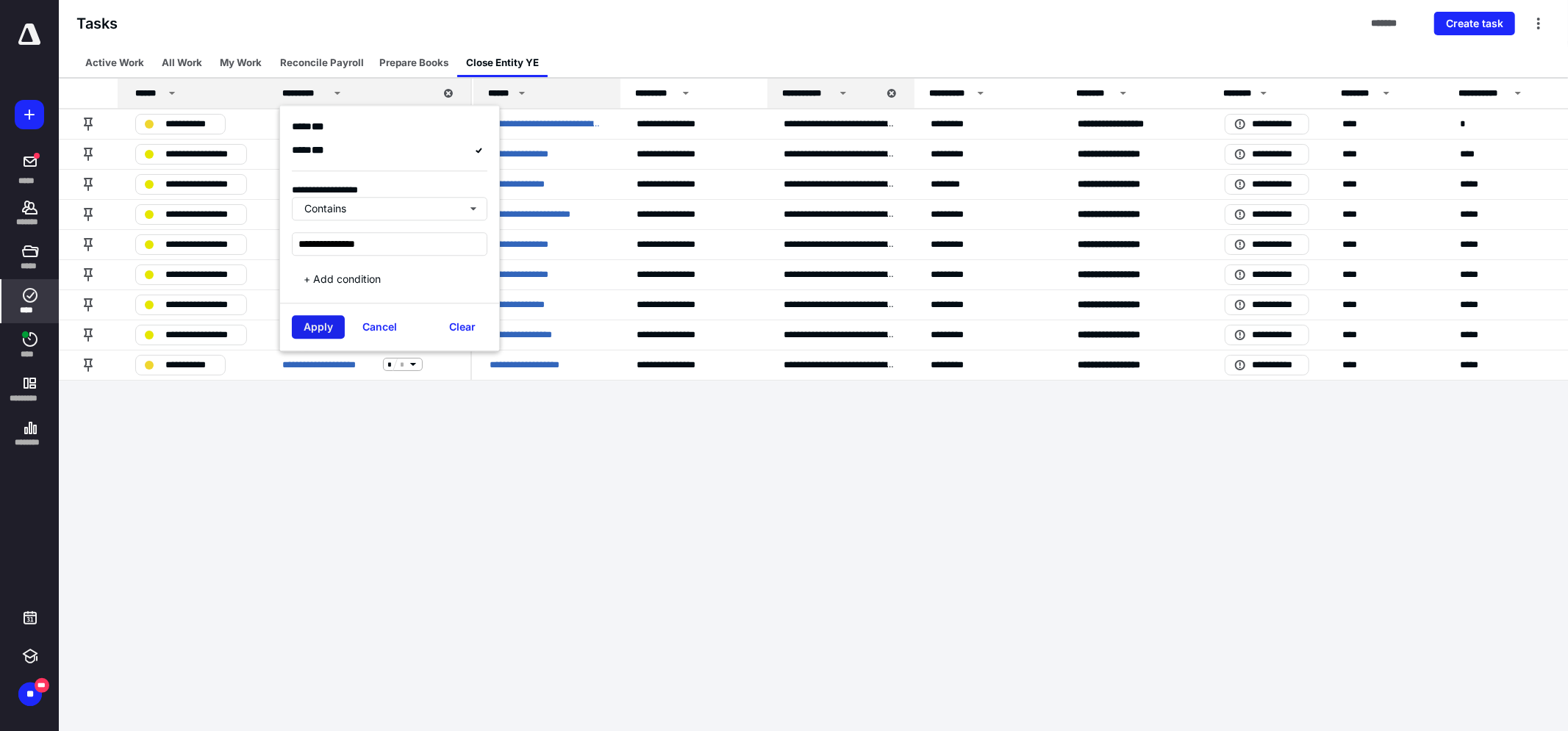 click on "Apply" at bounding box center [318, 328] 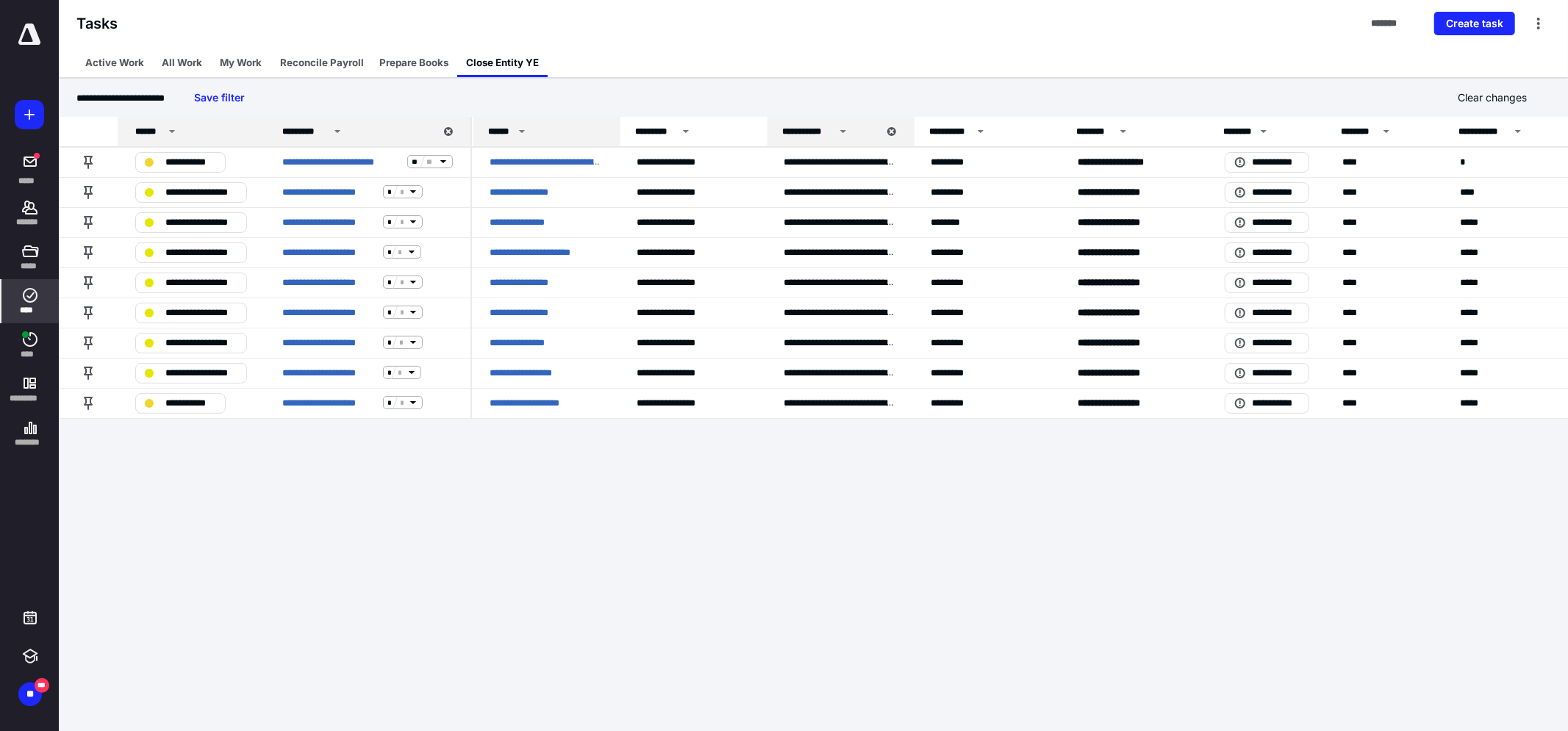 click 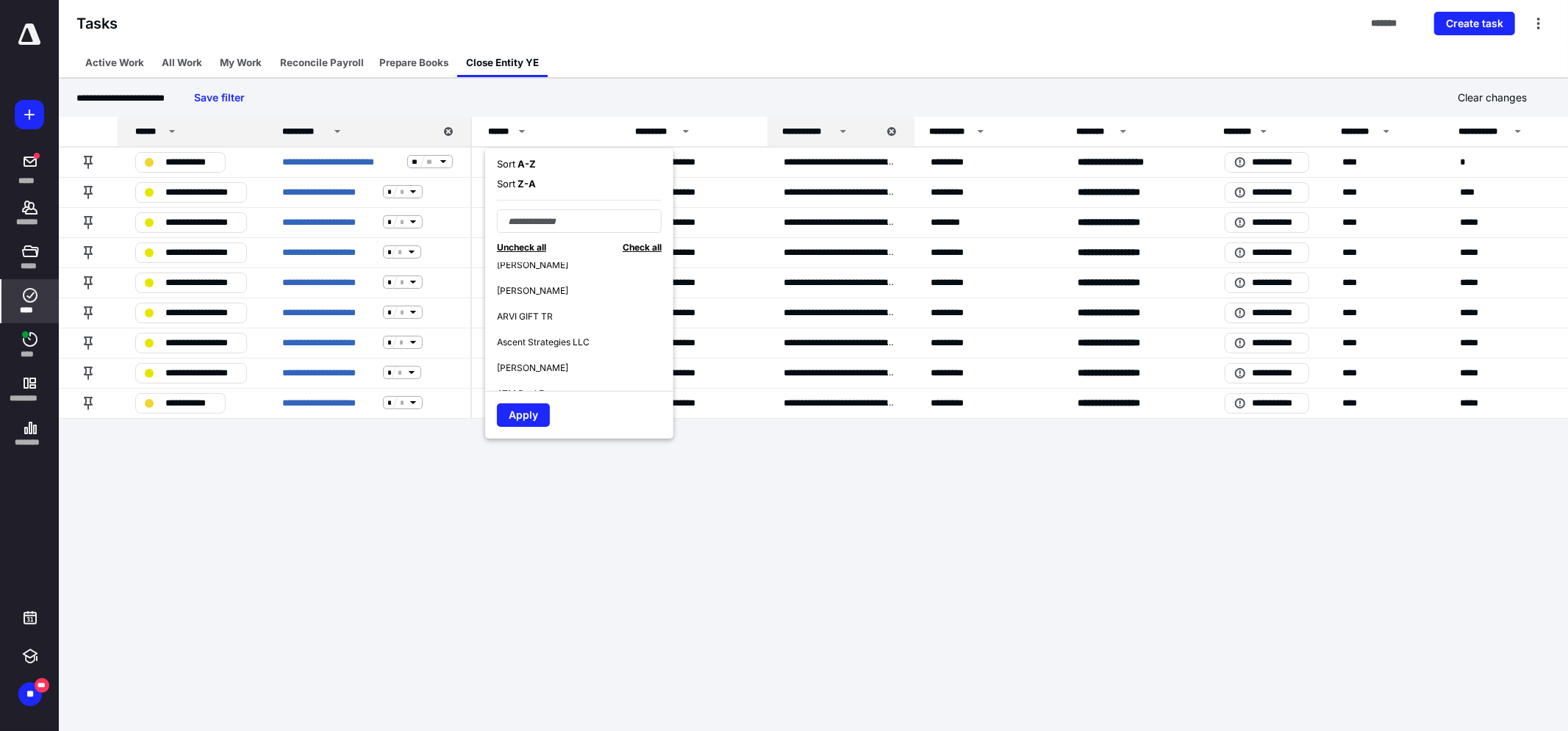 scroll, scrollTop: 2466, scrollLeft: 0, axis: vertical 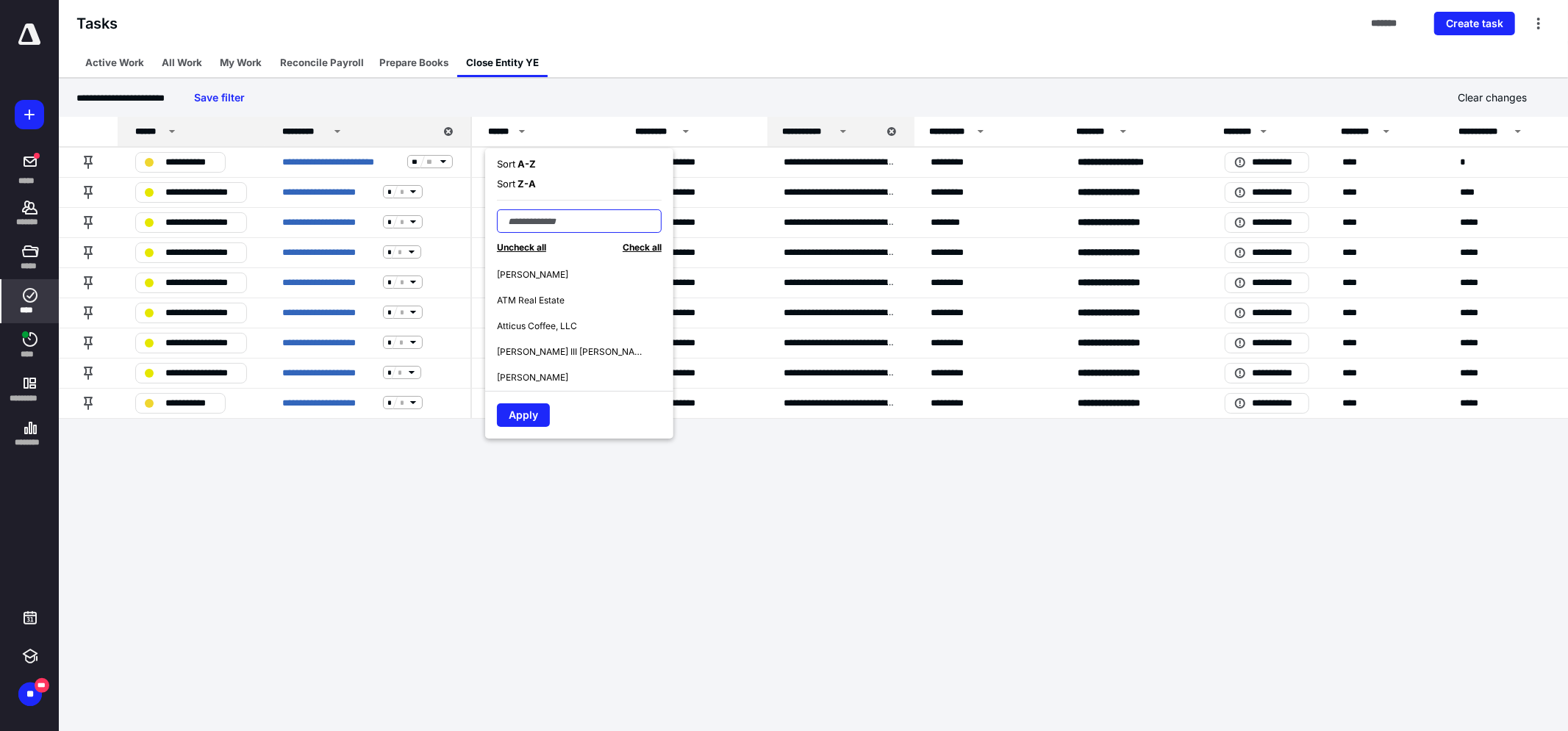 click at bounding box center [579, 221] 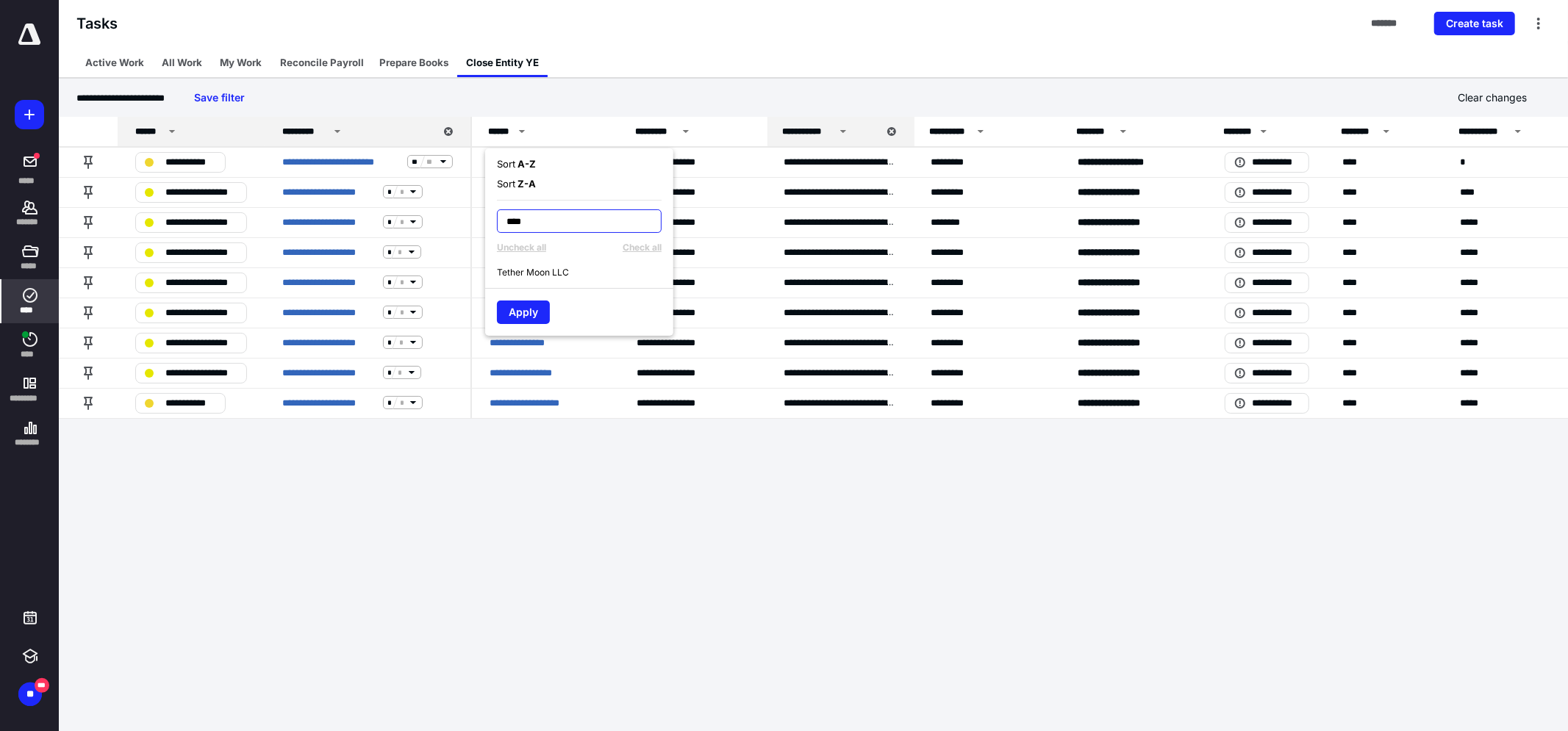 scroll, scrollTop: 0, scrollLeft: 0, axis: both 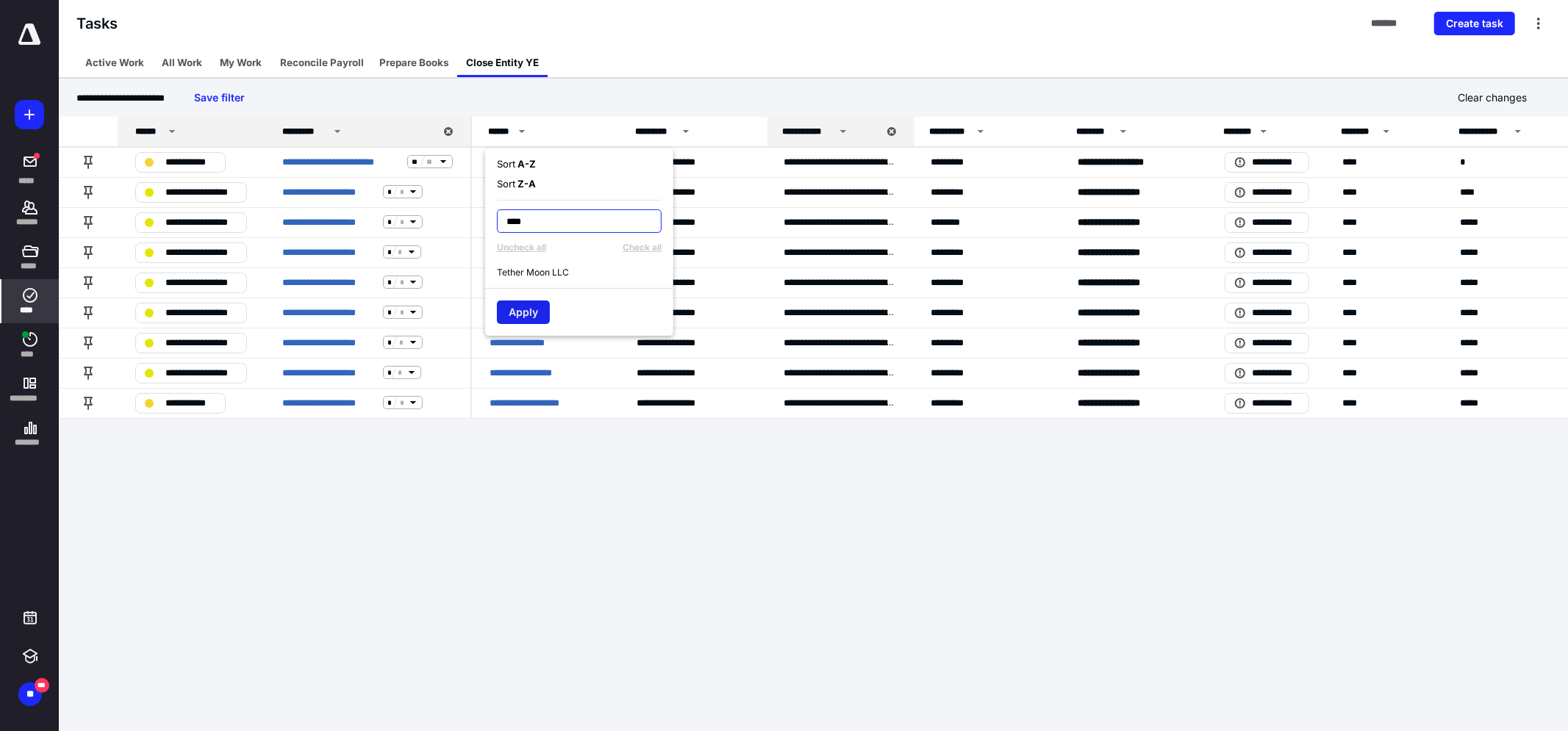 type on "****" 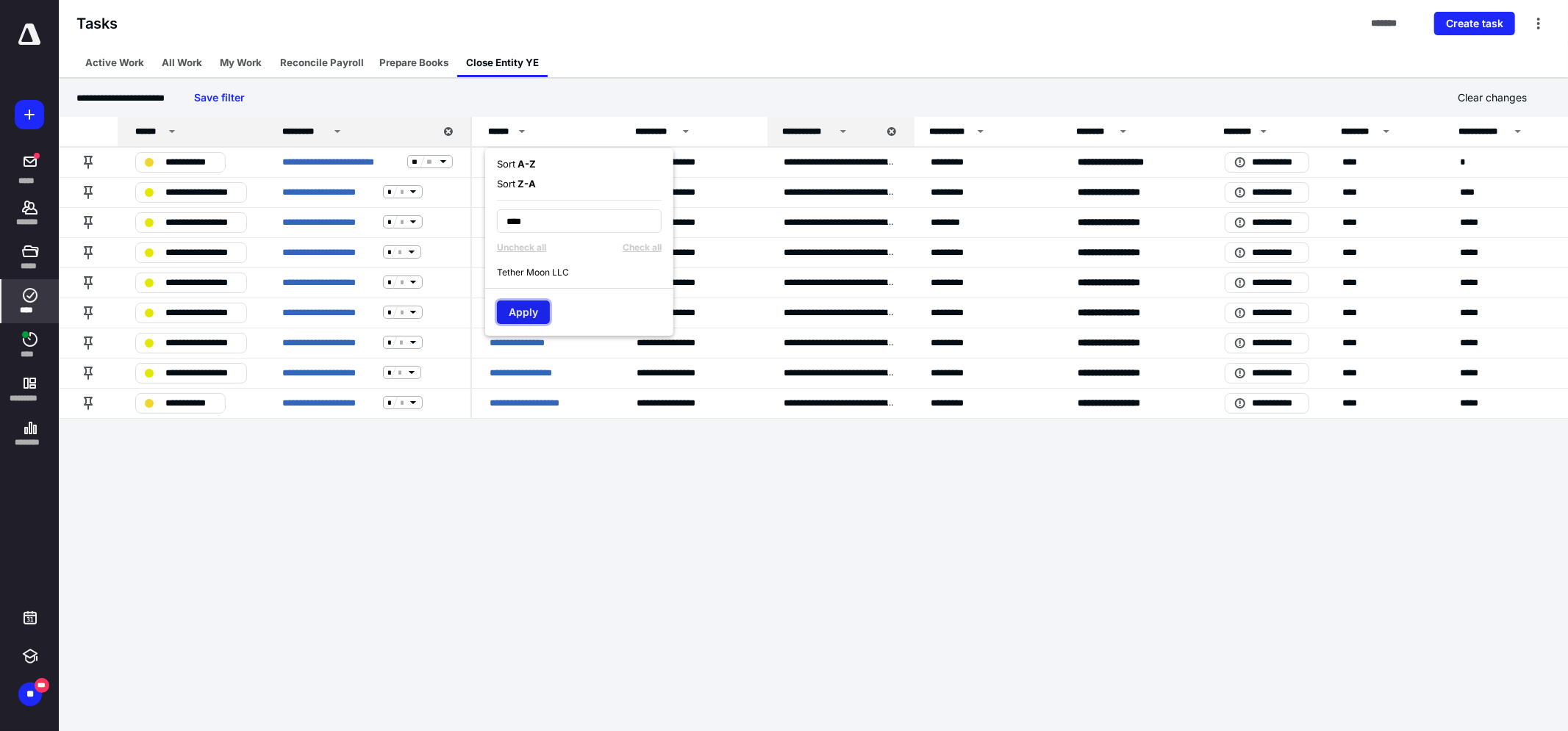 click on "Apply" at bounding box center (523, 312) 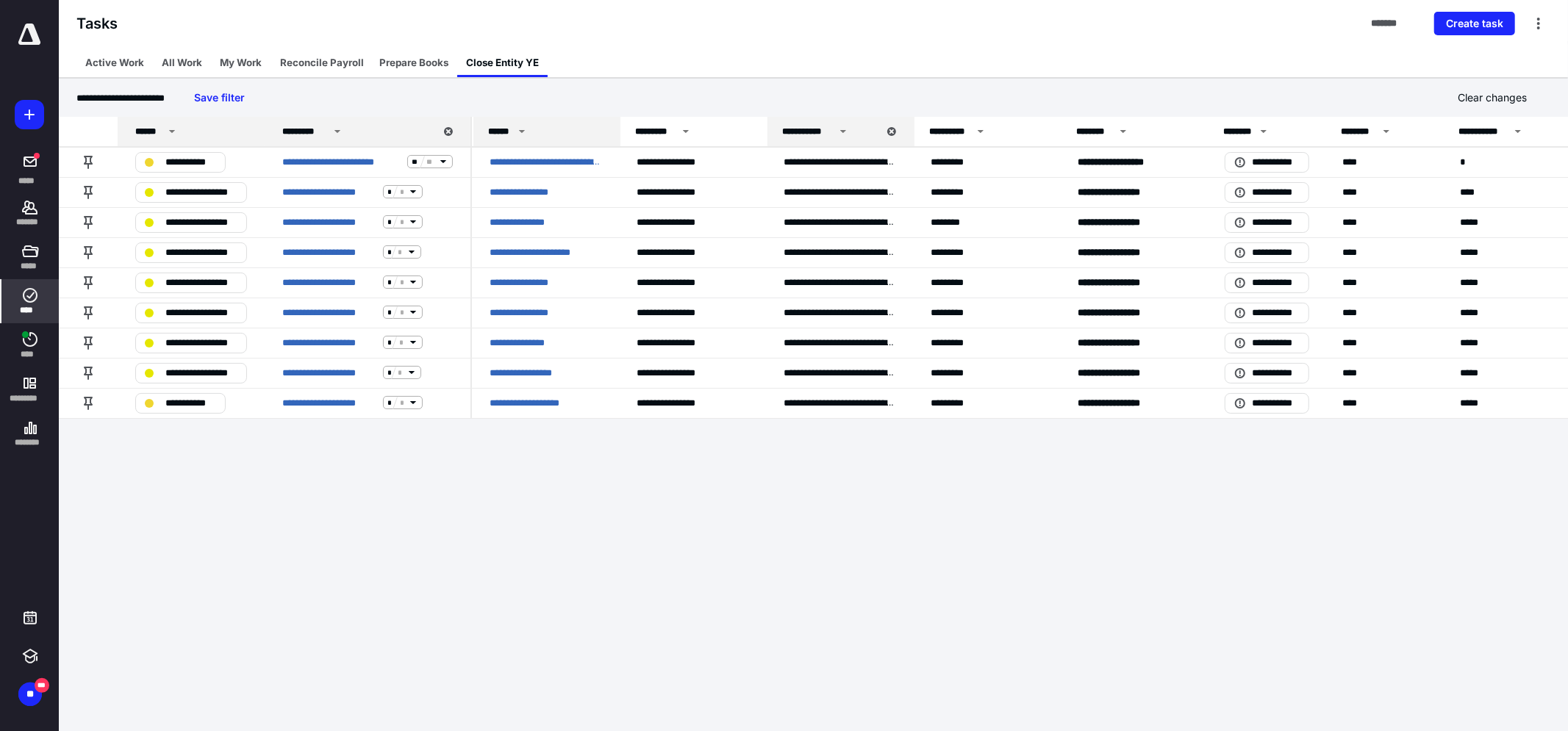 click 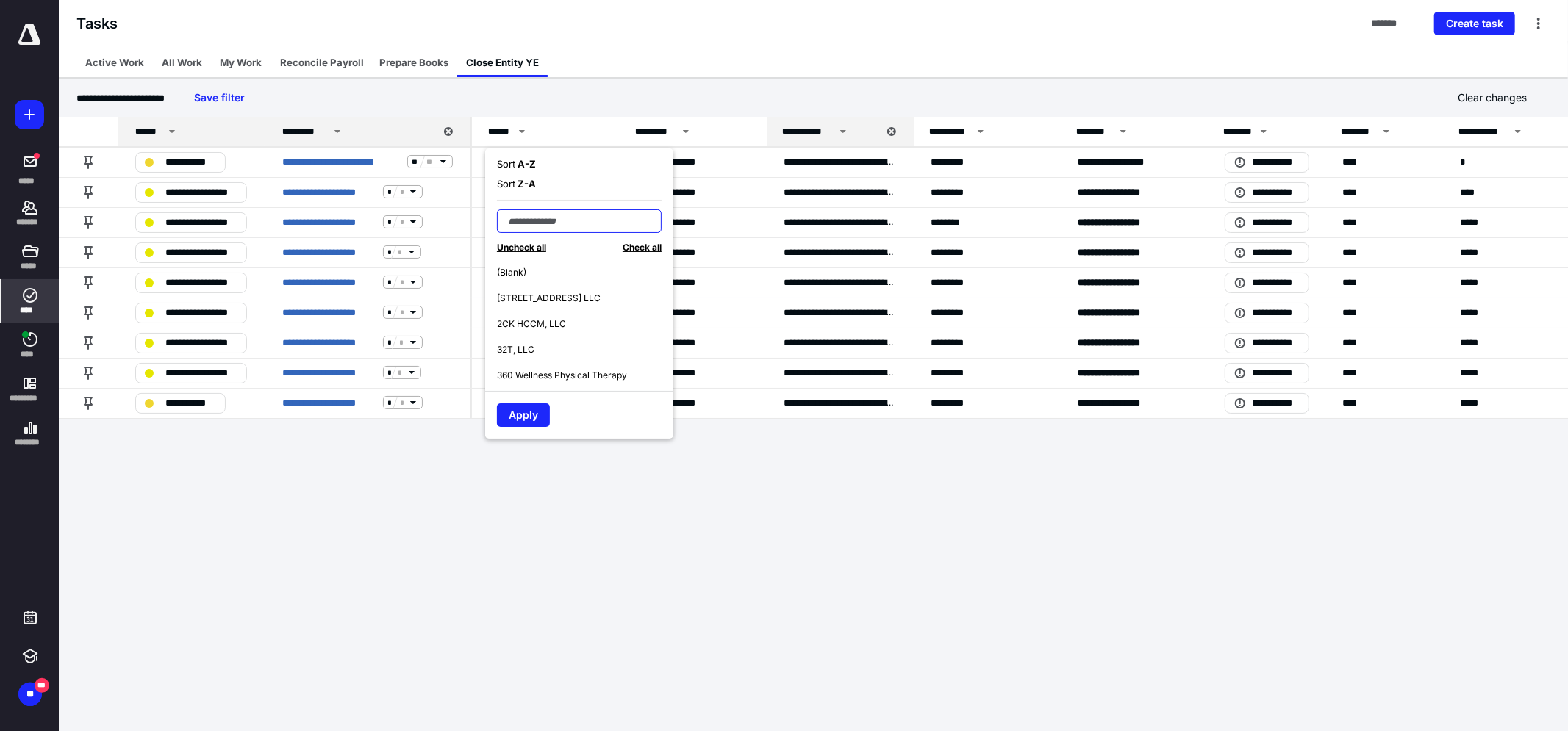 click at bounding box center [579, 221] 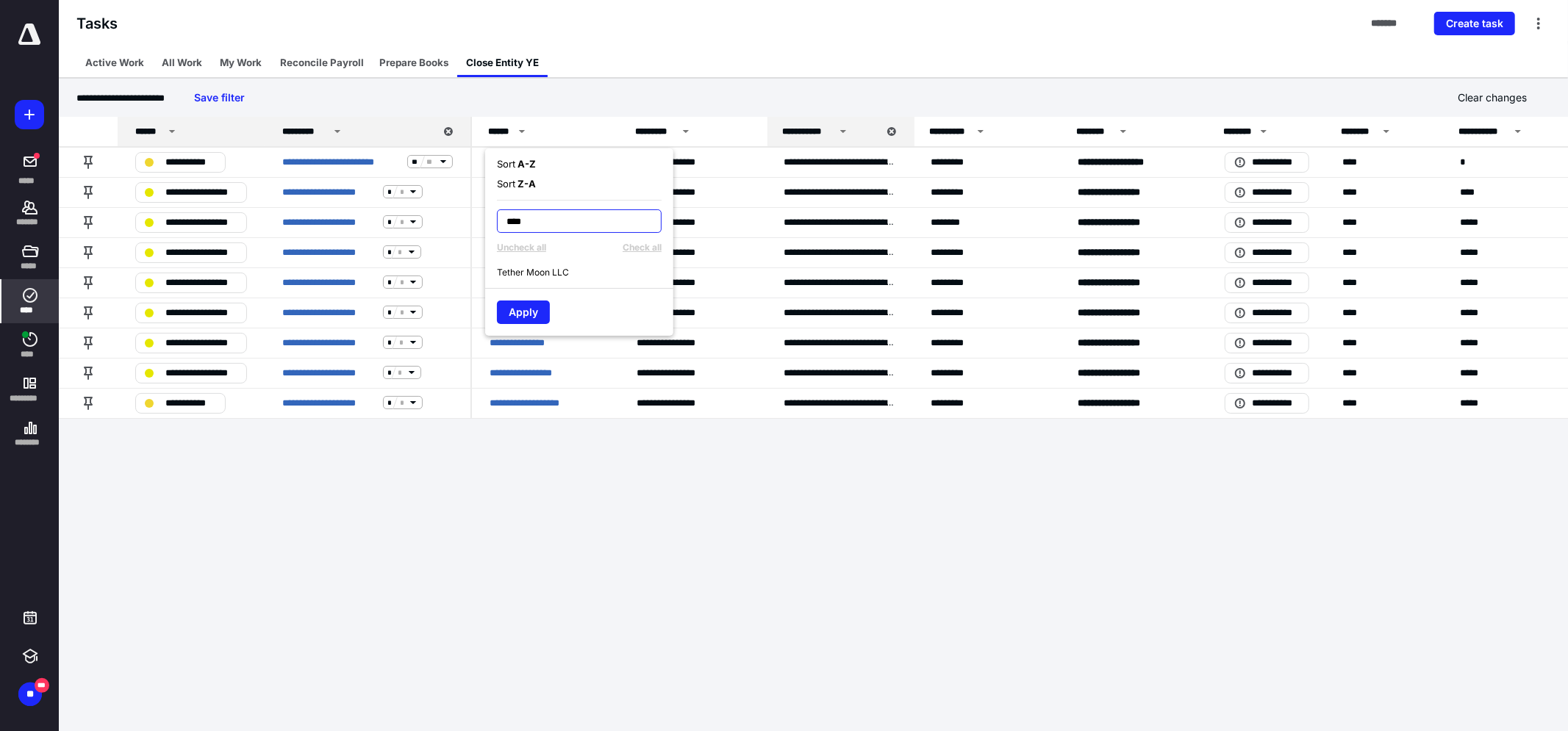 type on "****" 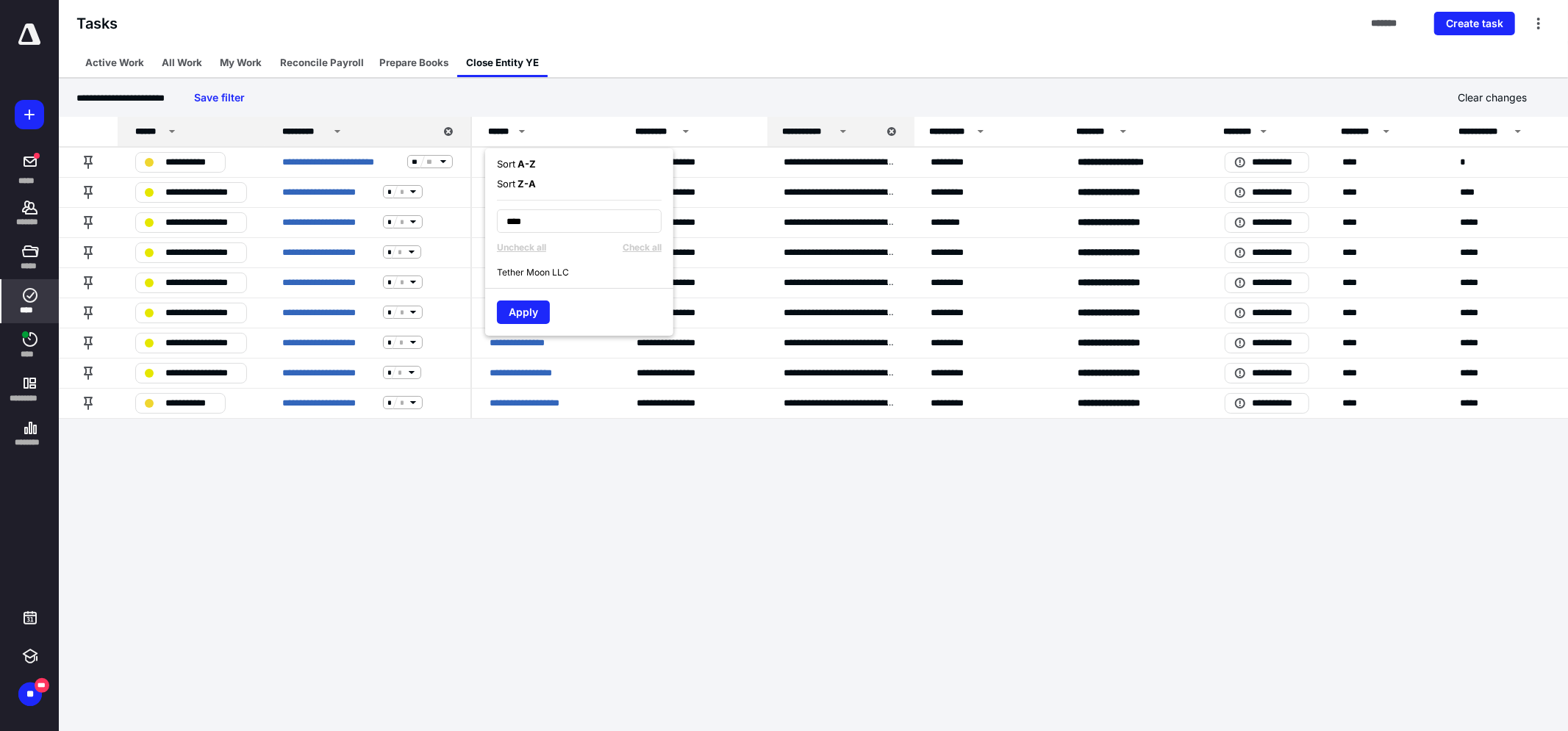 drag, startPoint x: 520, startPoint y: 270, endPoint x: 520, endPoint y: 295, distance: 25 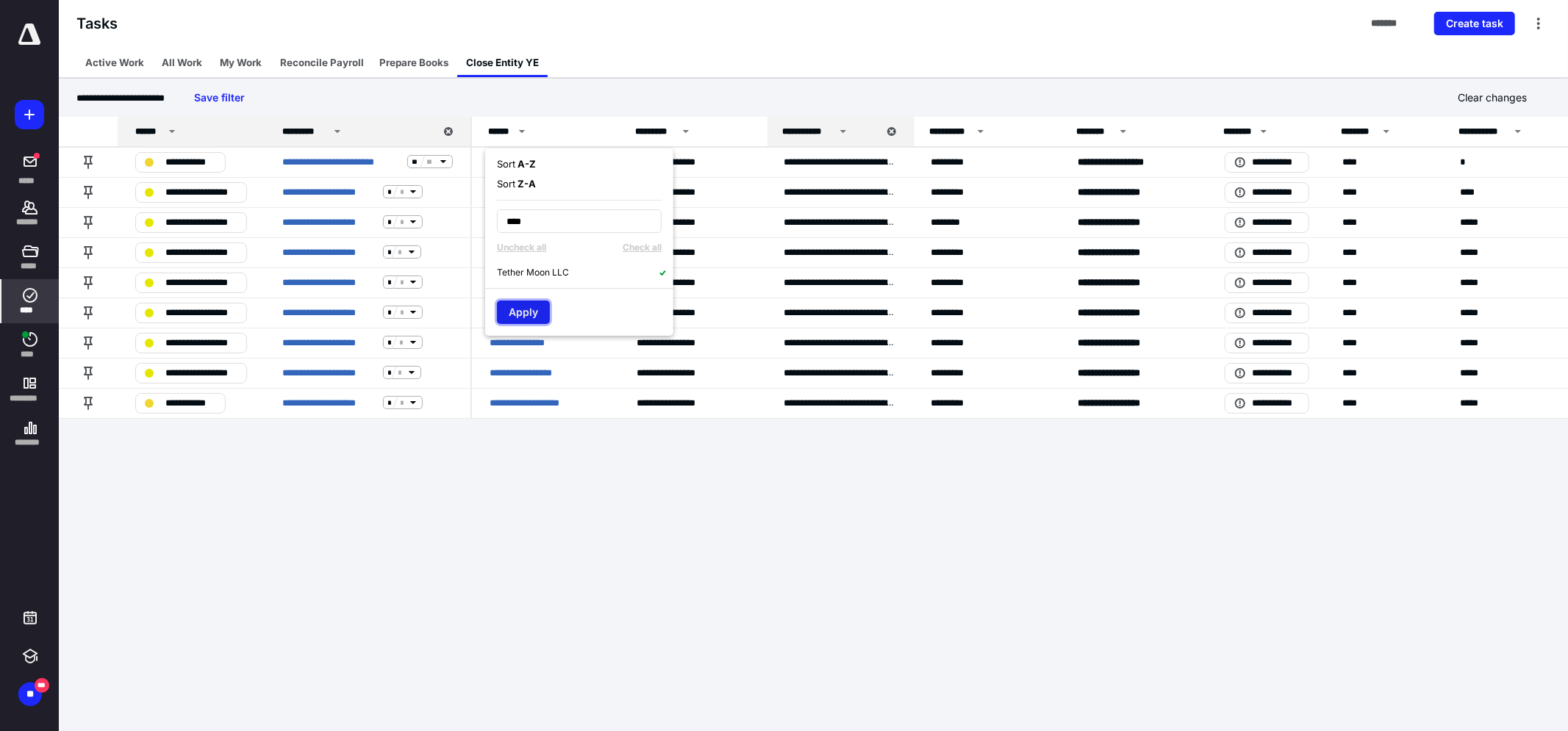 click on "Apply" at bounding box center [523, 312] 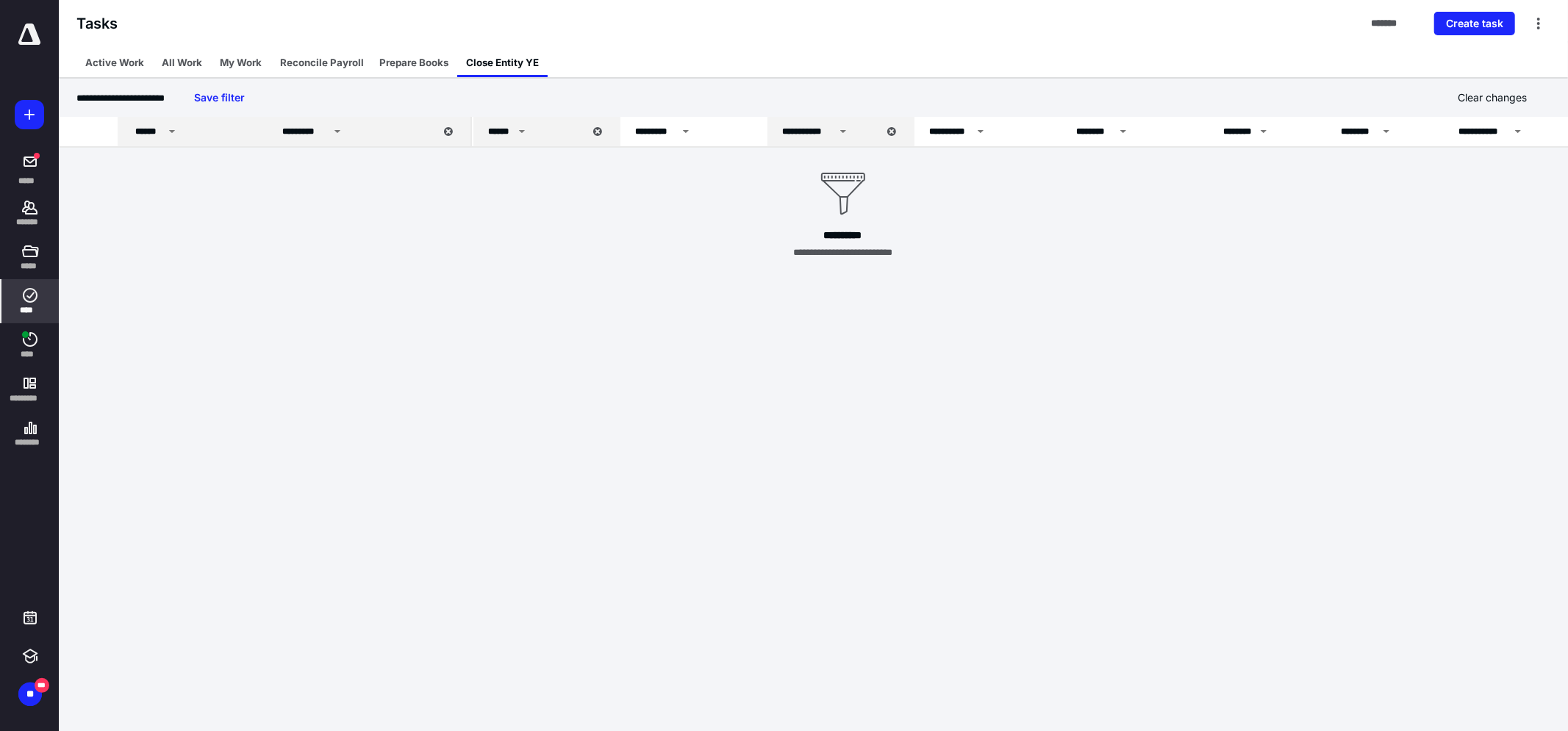 click on "******" at bounding box center (149, 132) 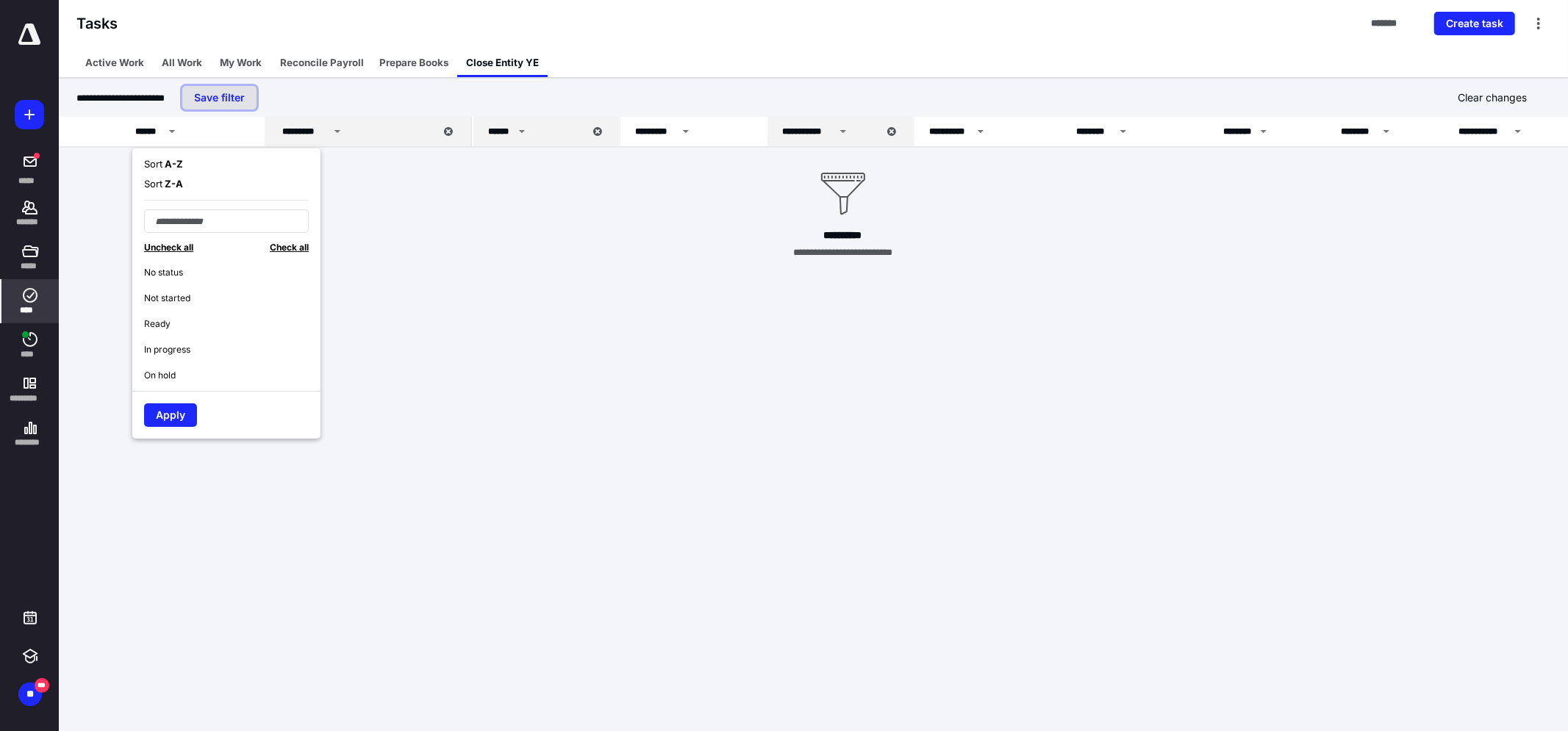 click on "Save filter" at bounding box center (219, 98) 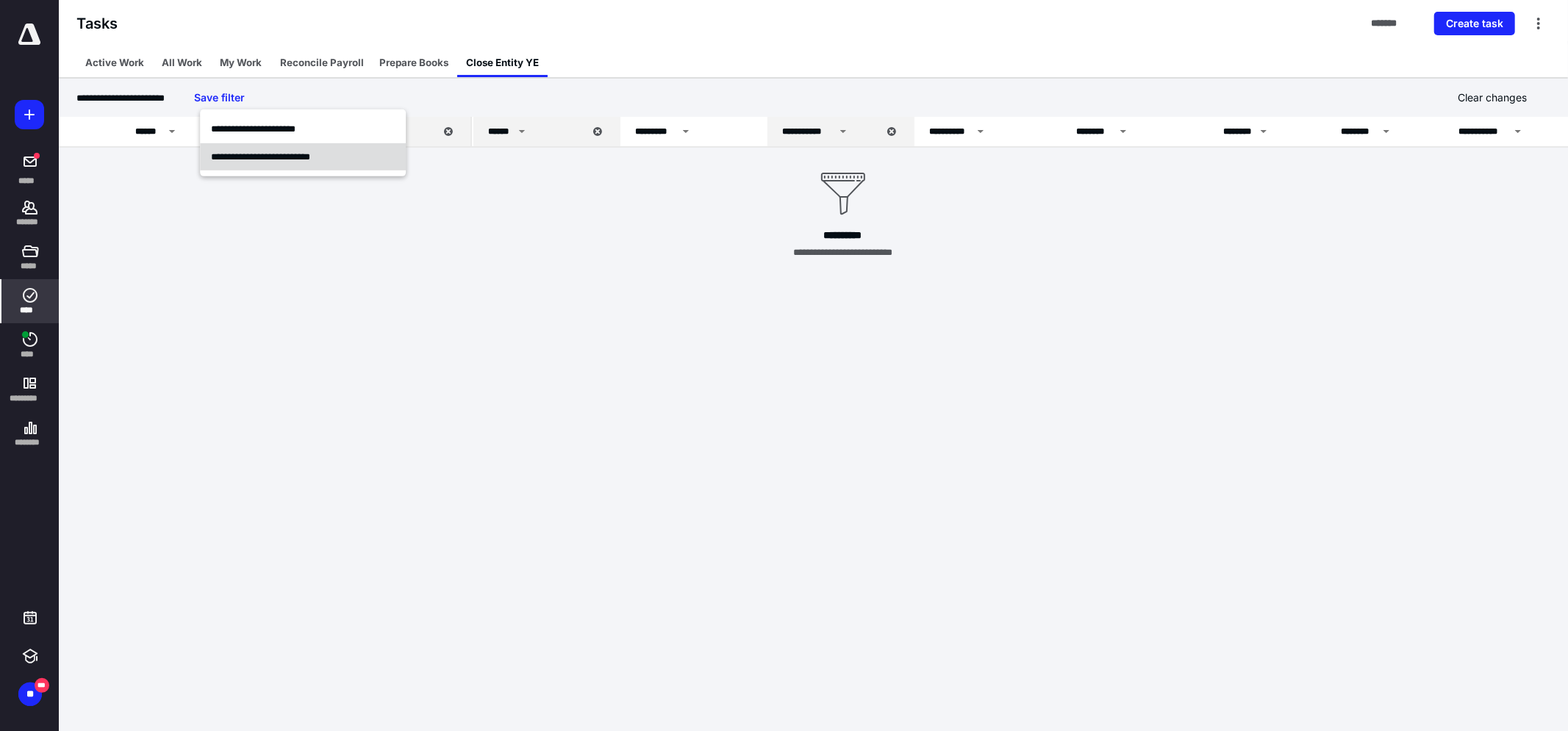 click on "**********" at bounding box center [260, 156] 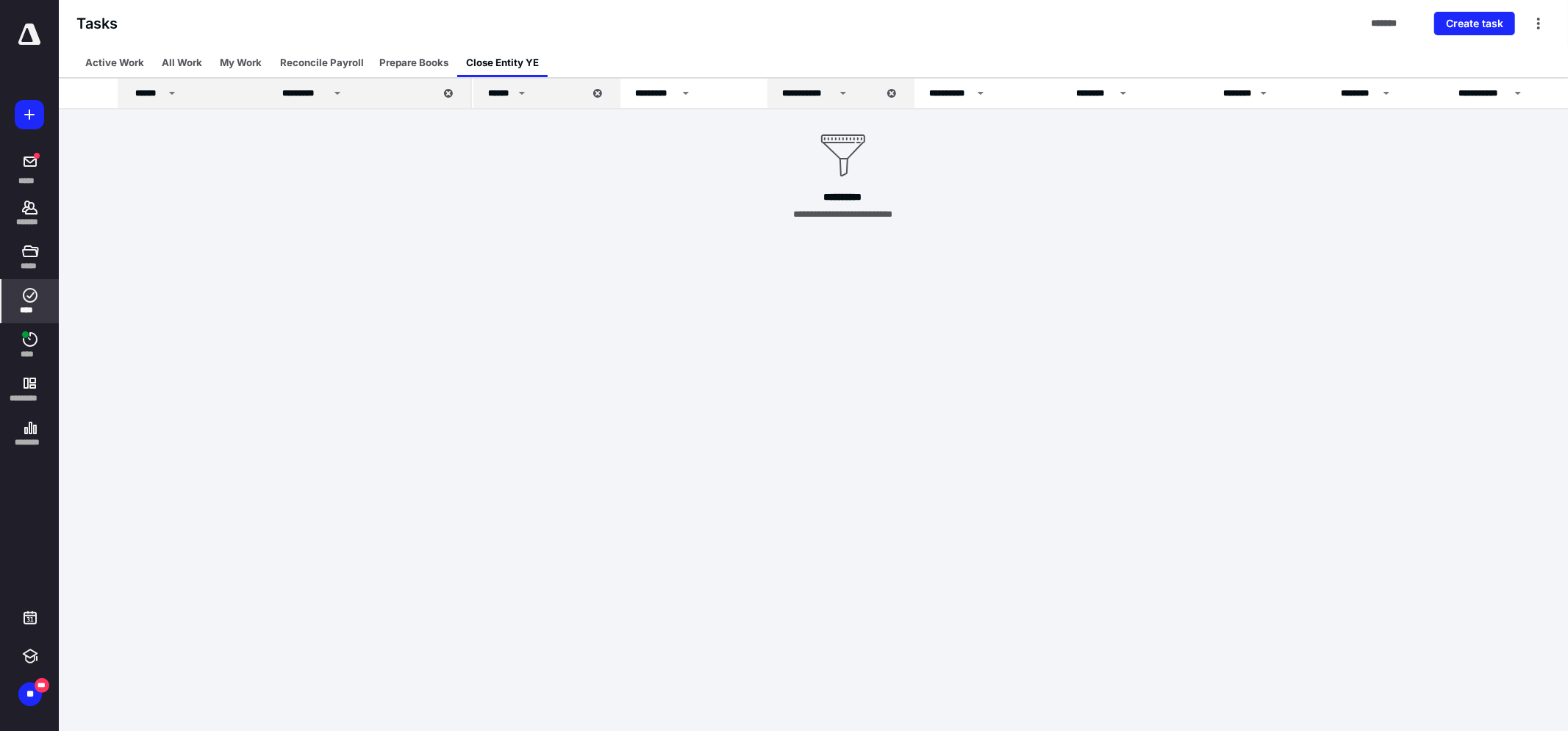 click on "******" at bounding box center (193, 93) 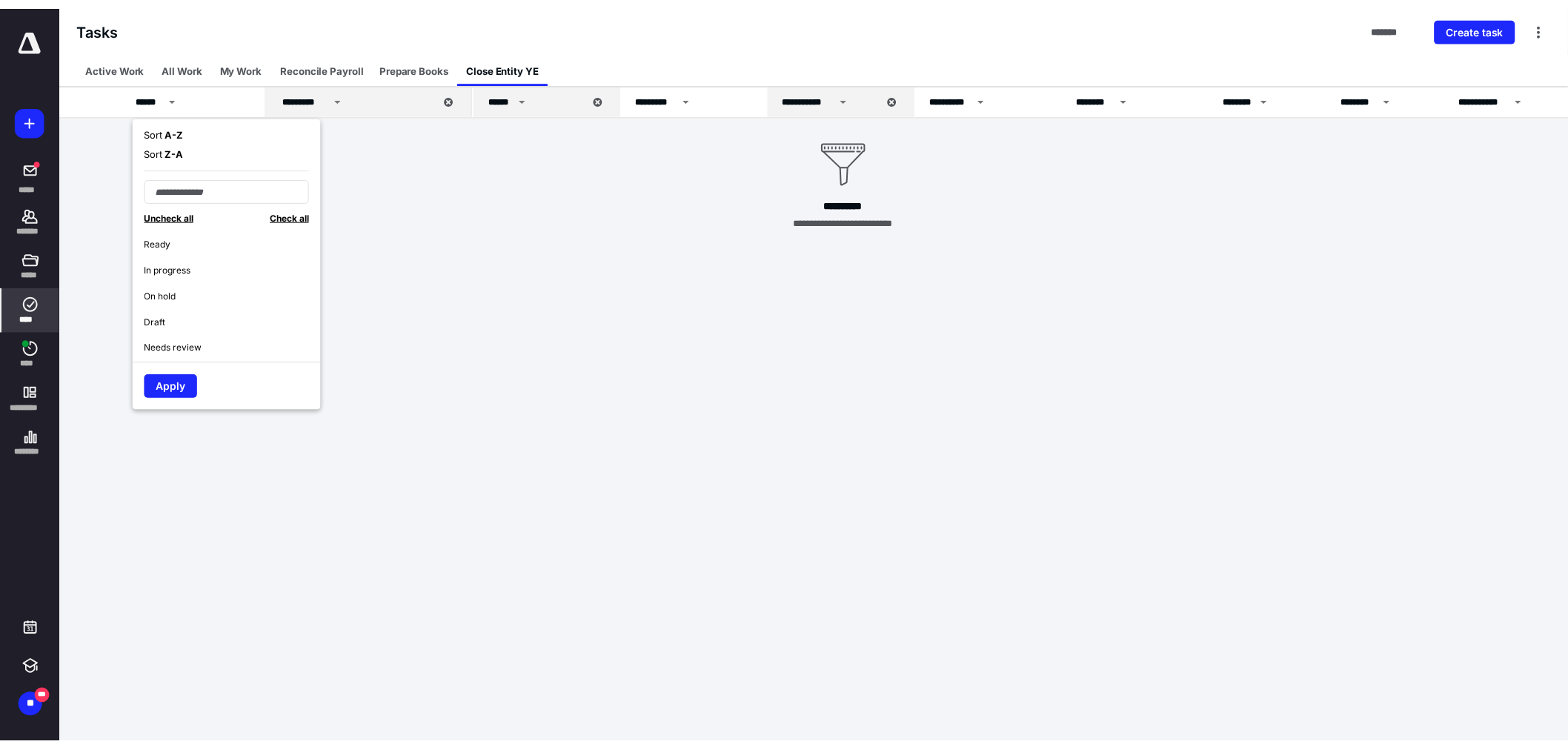 scroll, scrollTop: 0, scrollLeft: 0, axis: both 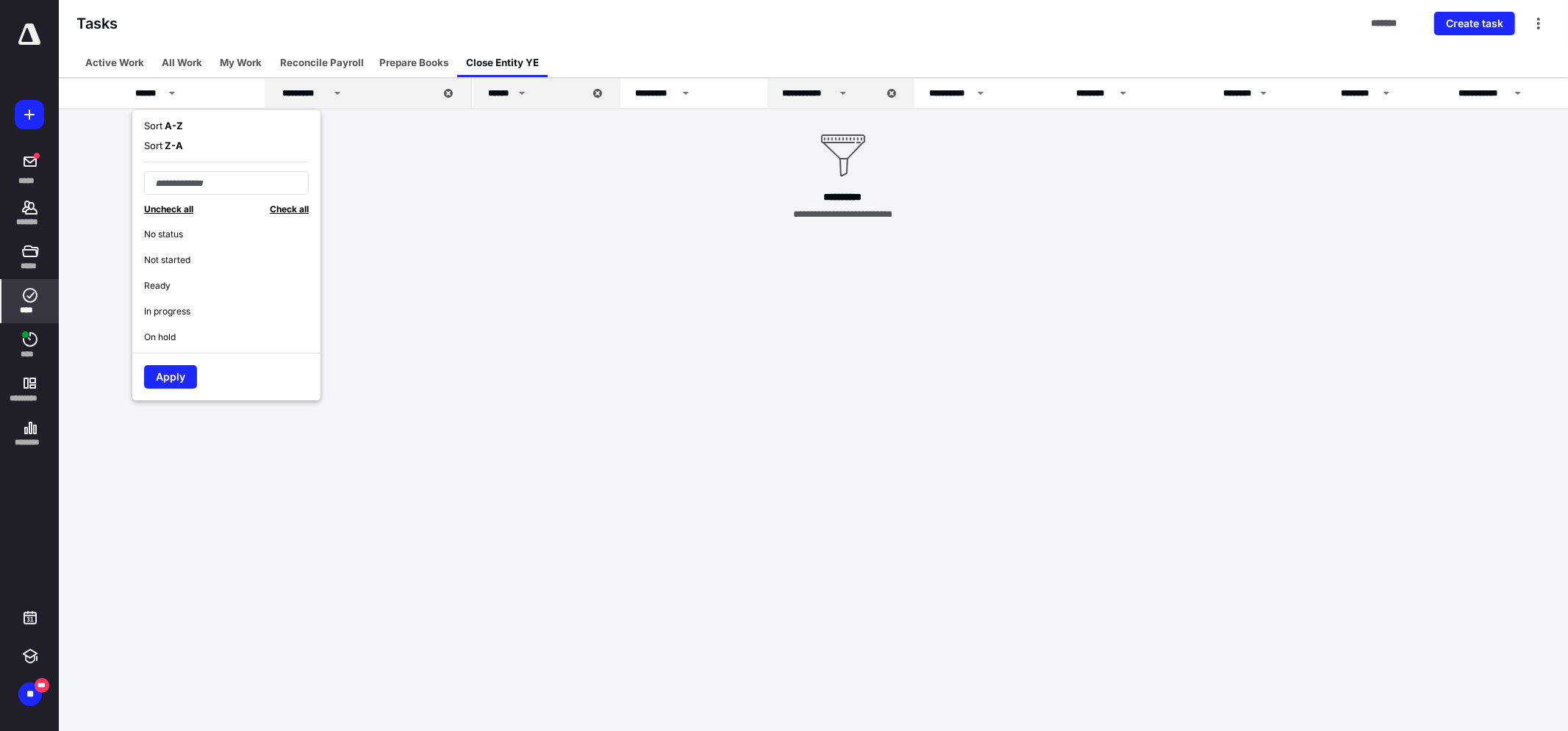 drag, startPoint x: 539, startPoint y: 182, endPoint x: 534, endPoint y: 175, distance: 8.602325 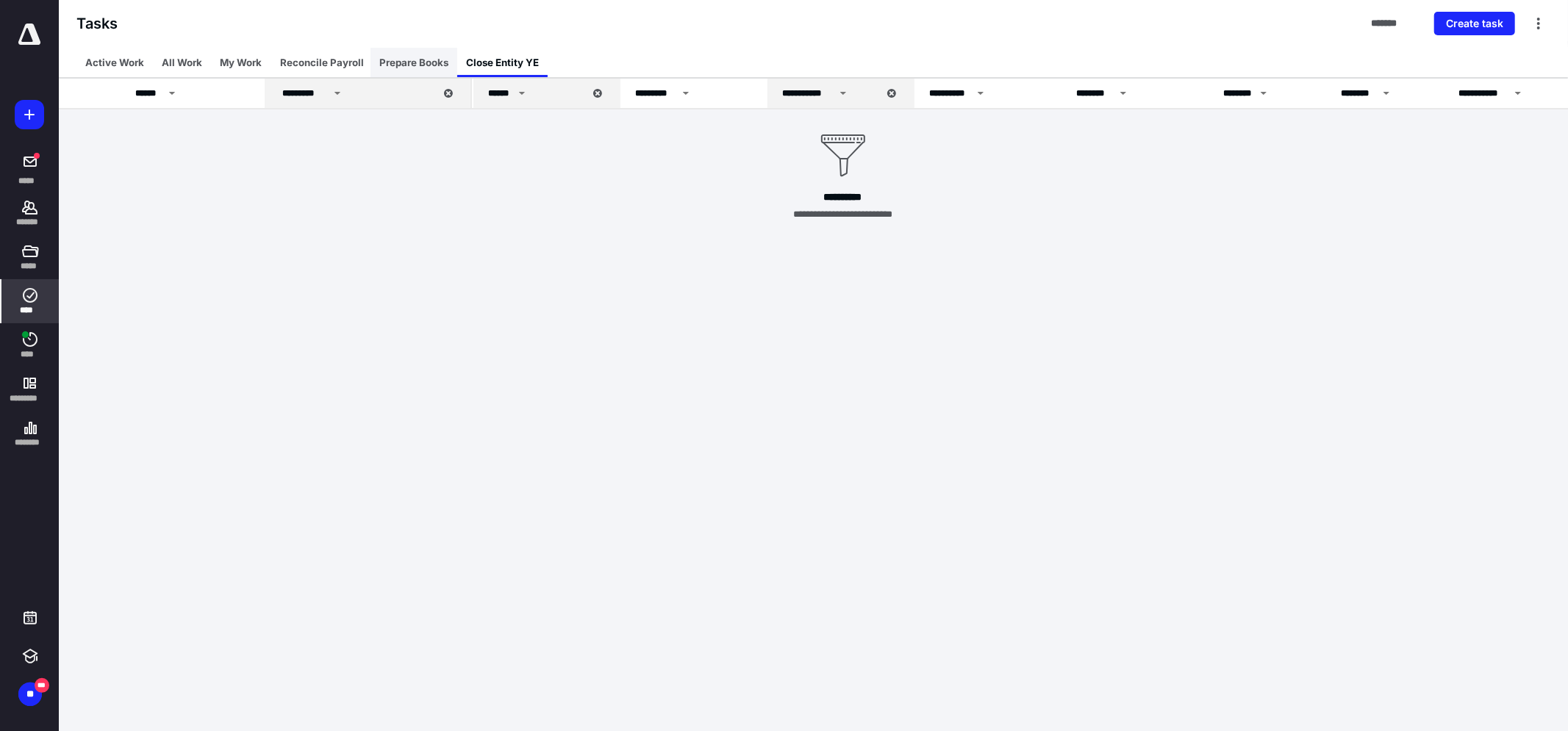 click on "Prepare Books" at bounding box center [414, 62] 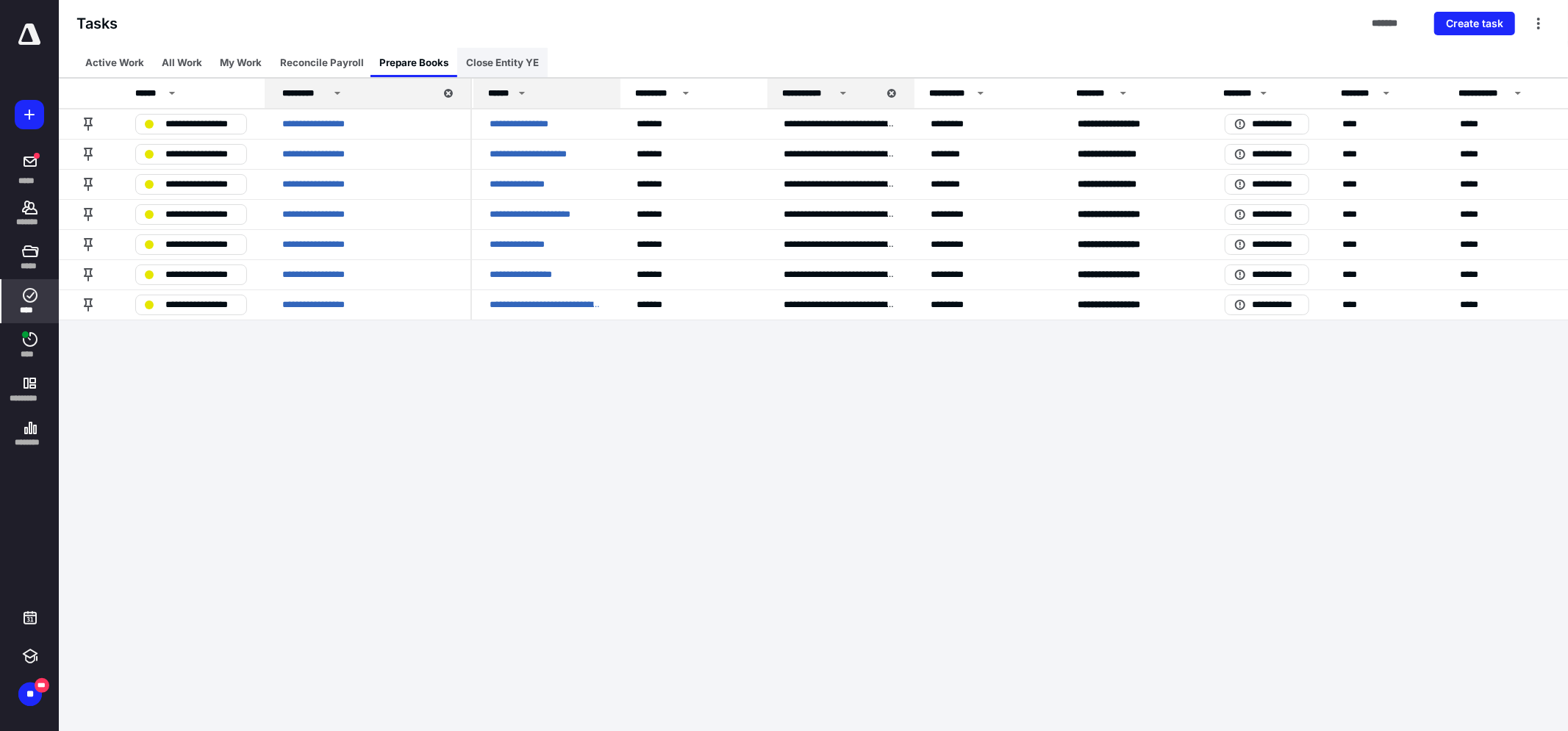 click on "Close Entity YE" at bounding box center [502, 62] 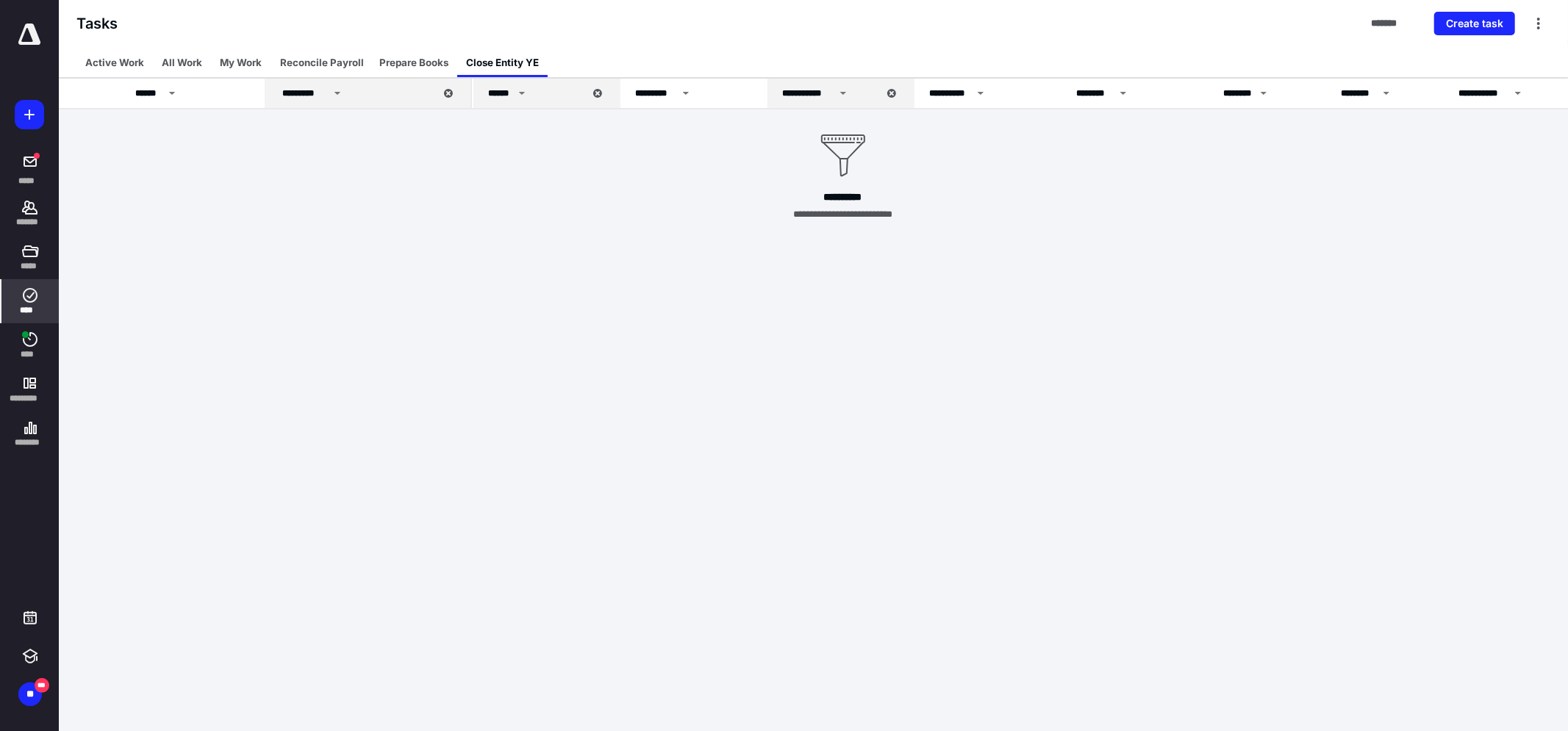 click 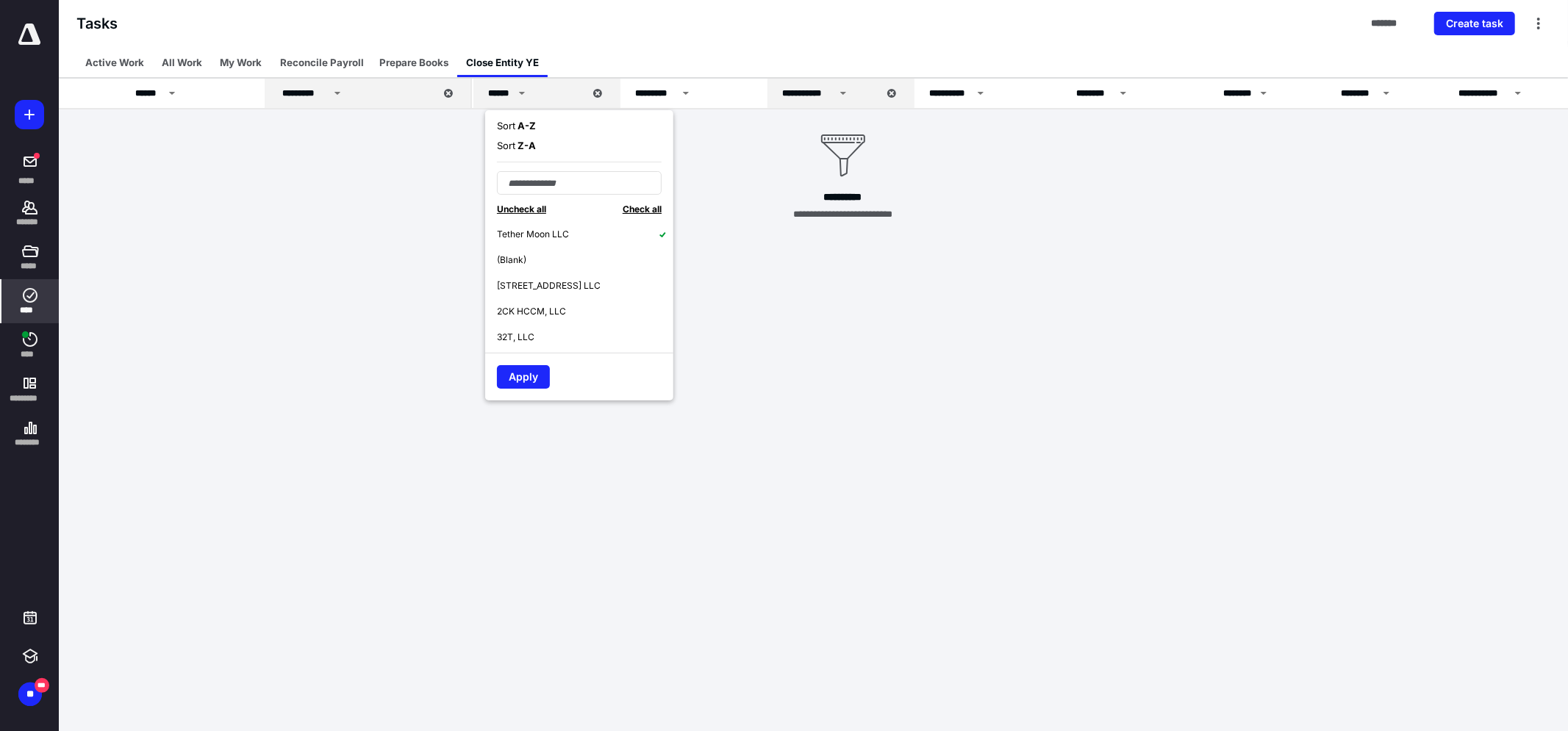 click on "Check all" at bounding box center (642, 209) 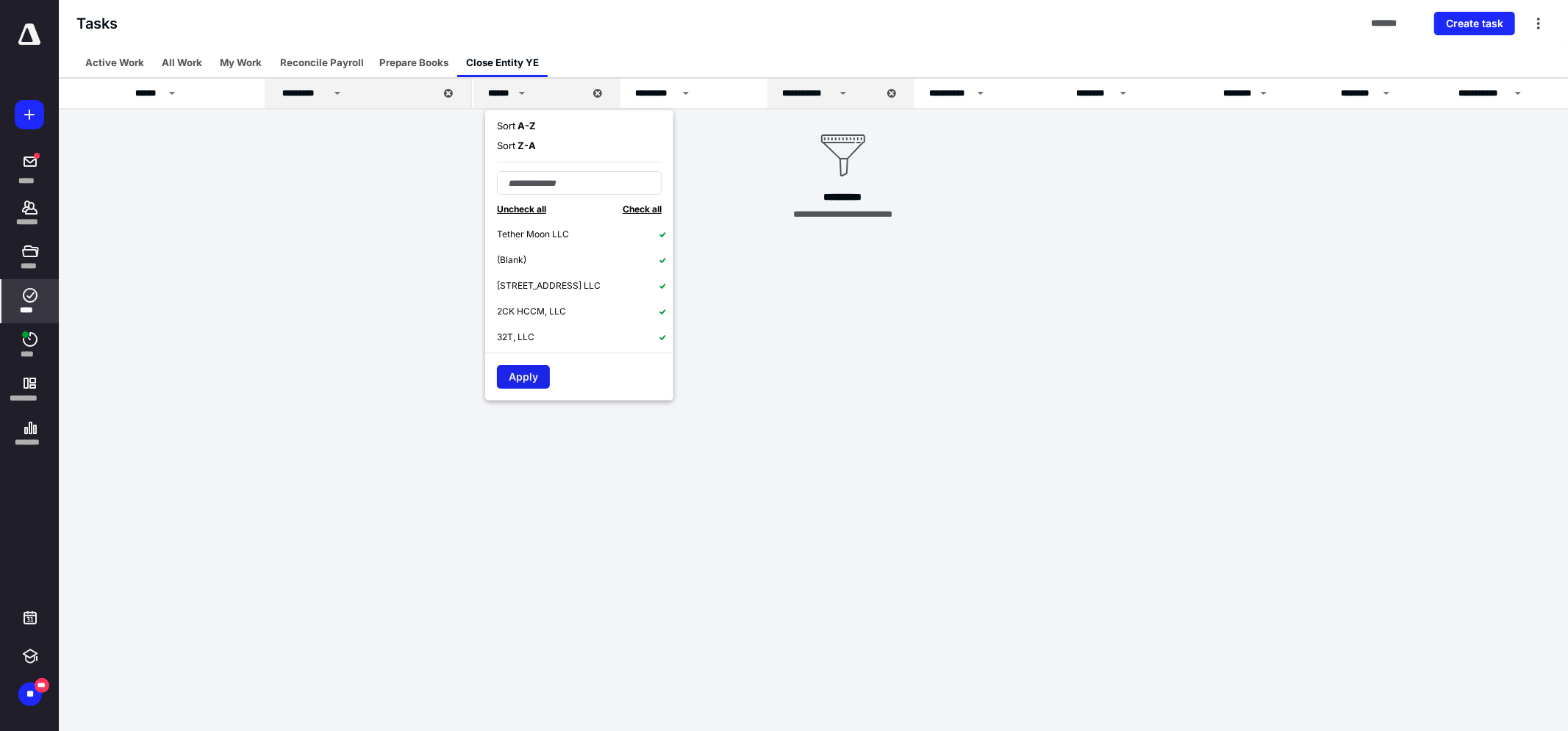 click on "Apply" at bounding box center (523, 377) 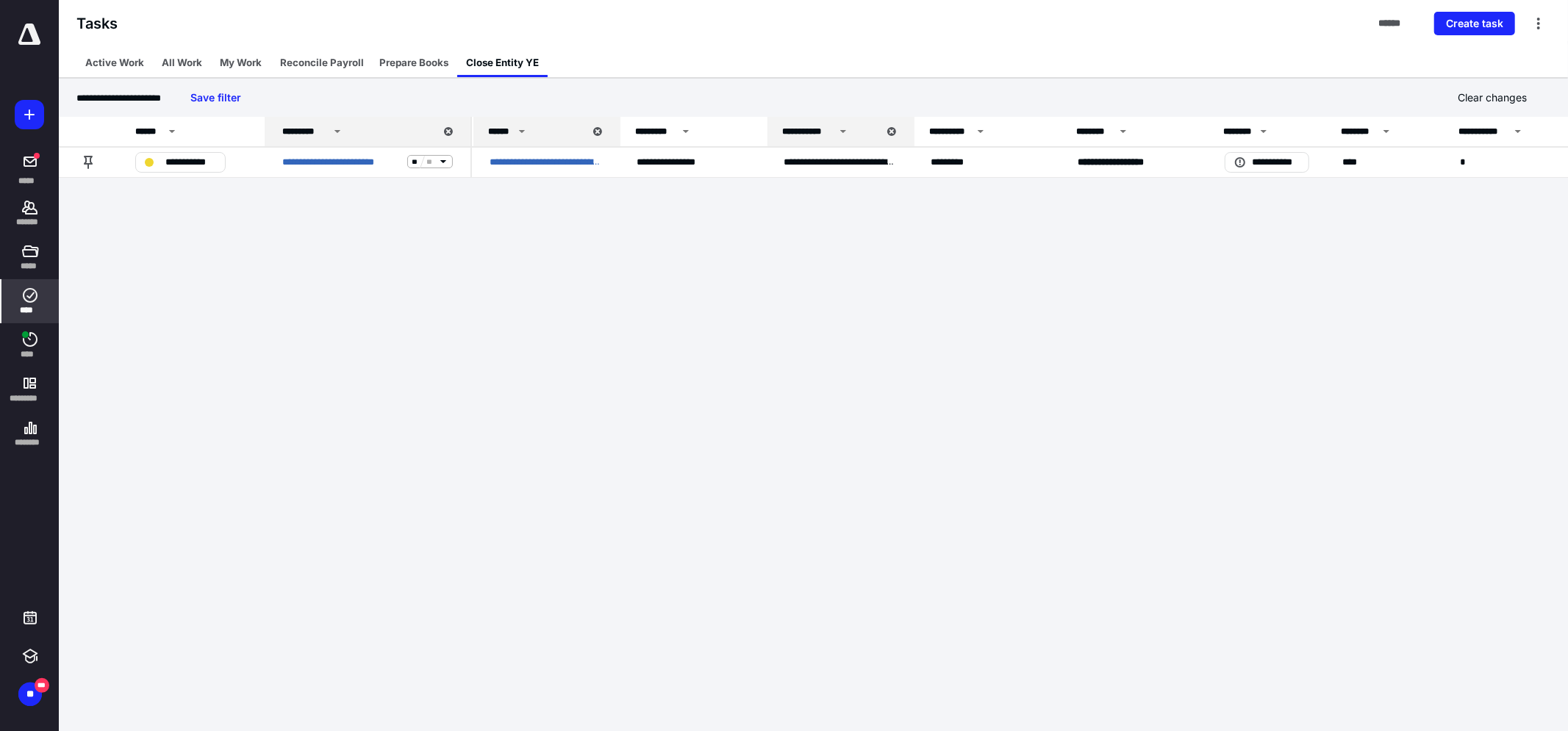 click 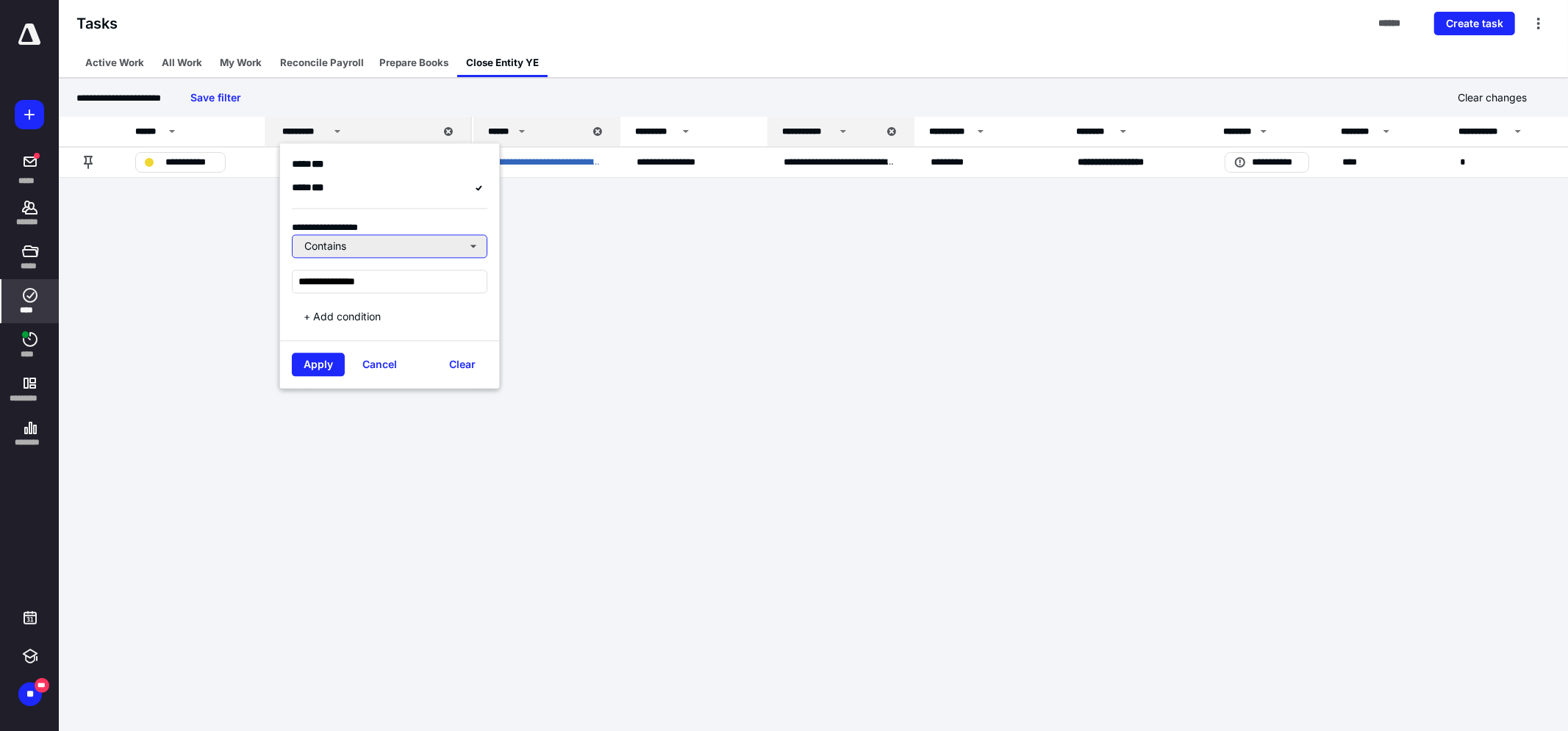 click on "Contains" at bounding box center [390, 247] 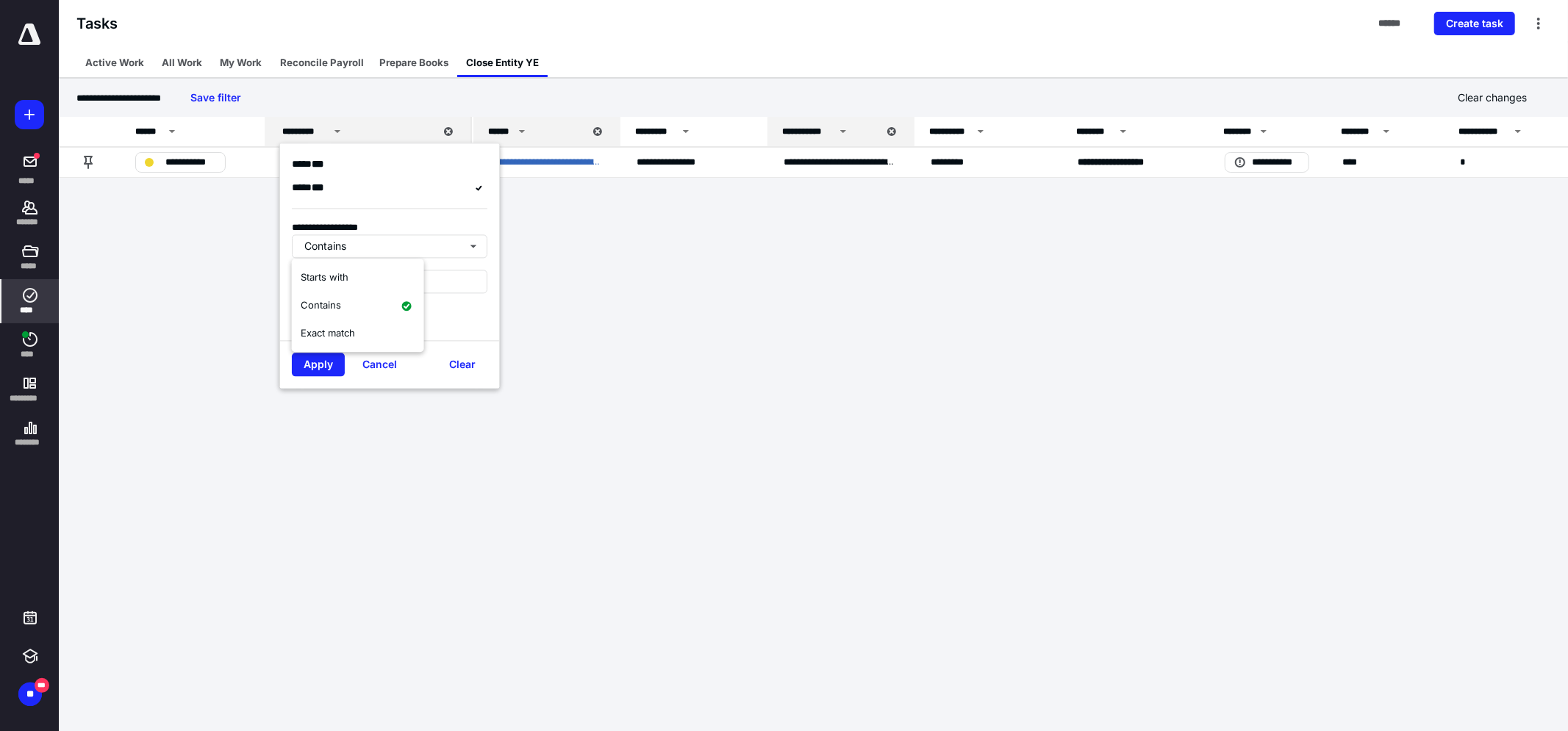 drag, startPoint x: 820, startPoint y: 378, endPoint x: 790, endPoint y: 361, distance: 34.48188 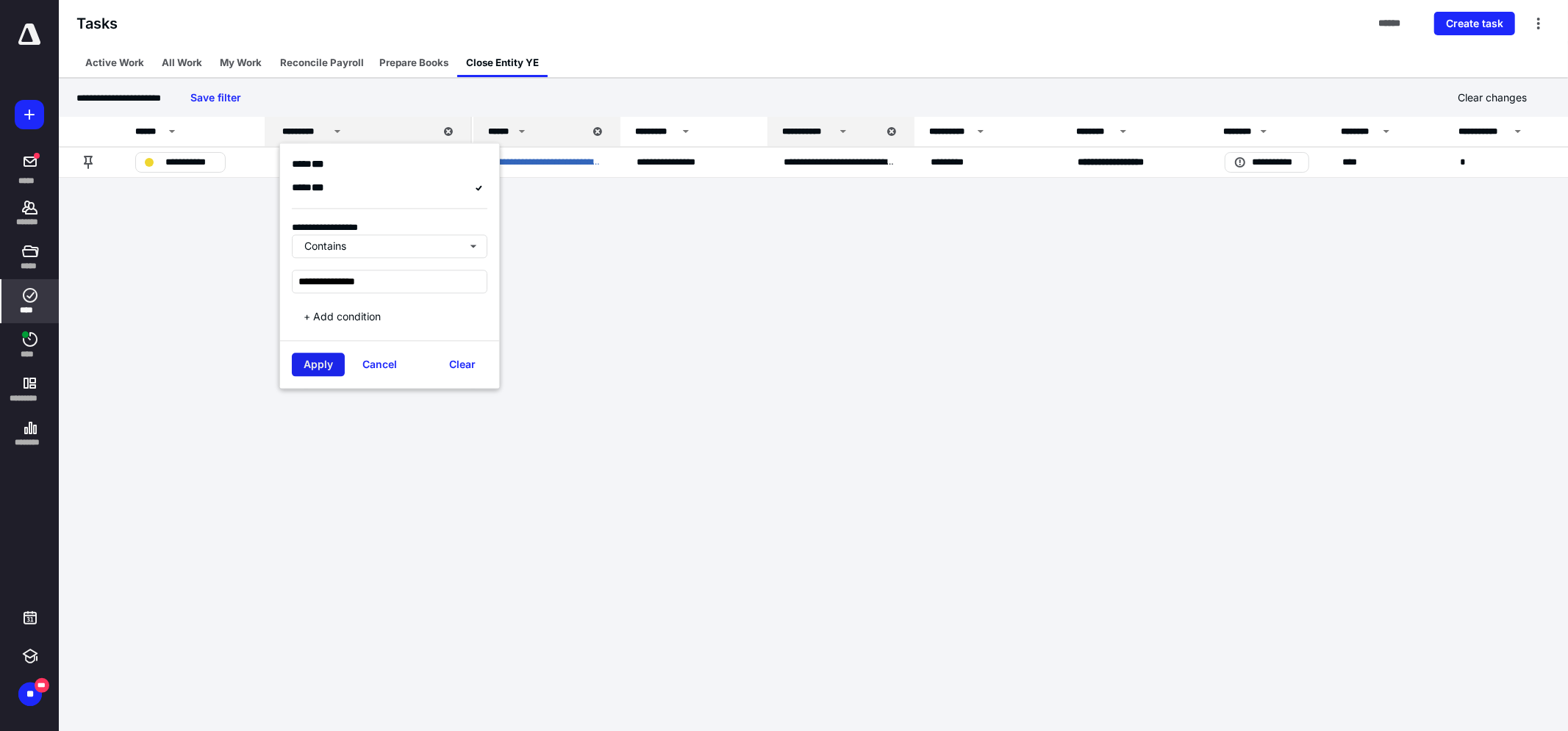 click on "Apply" at bounding box center [318, 365] 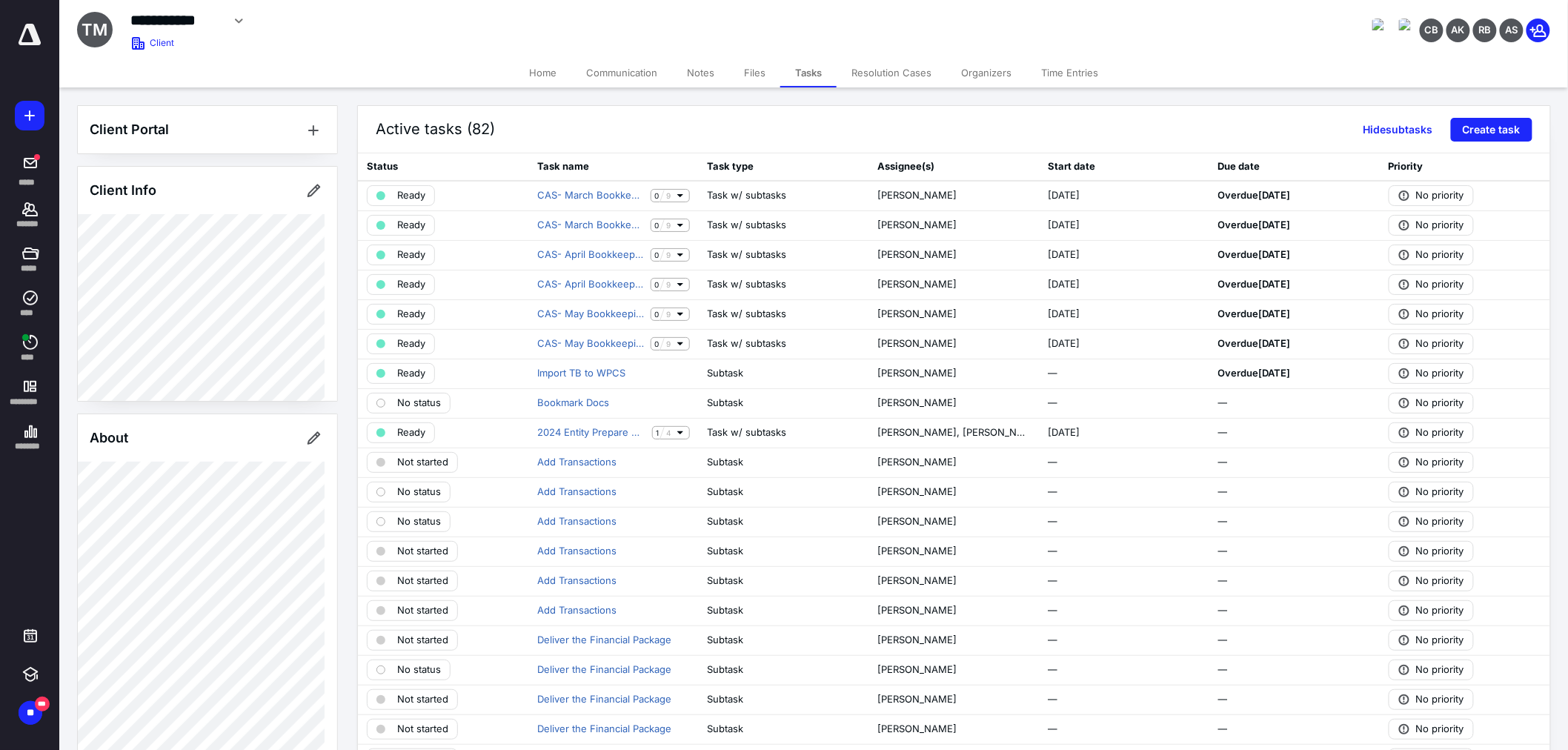 click on "Tasks" at bounding box center (808, 73) 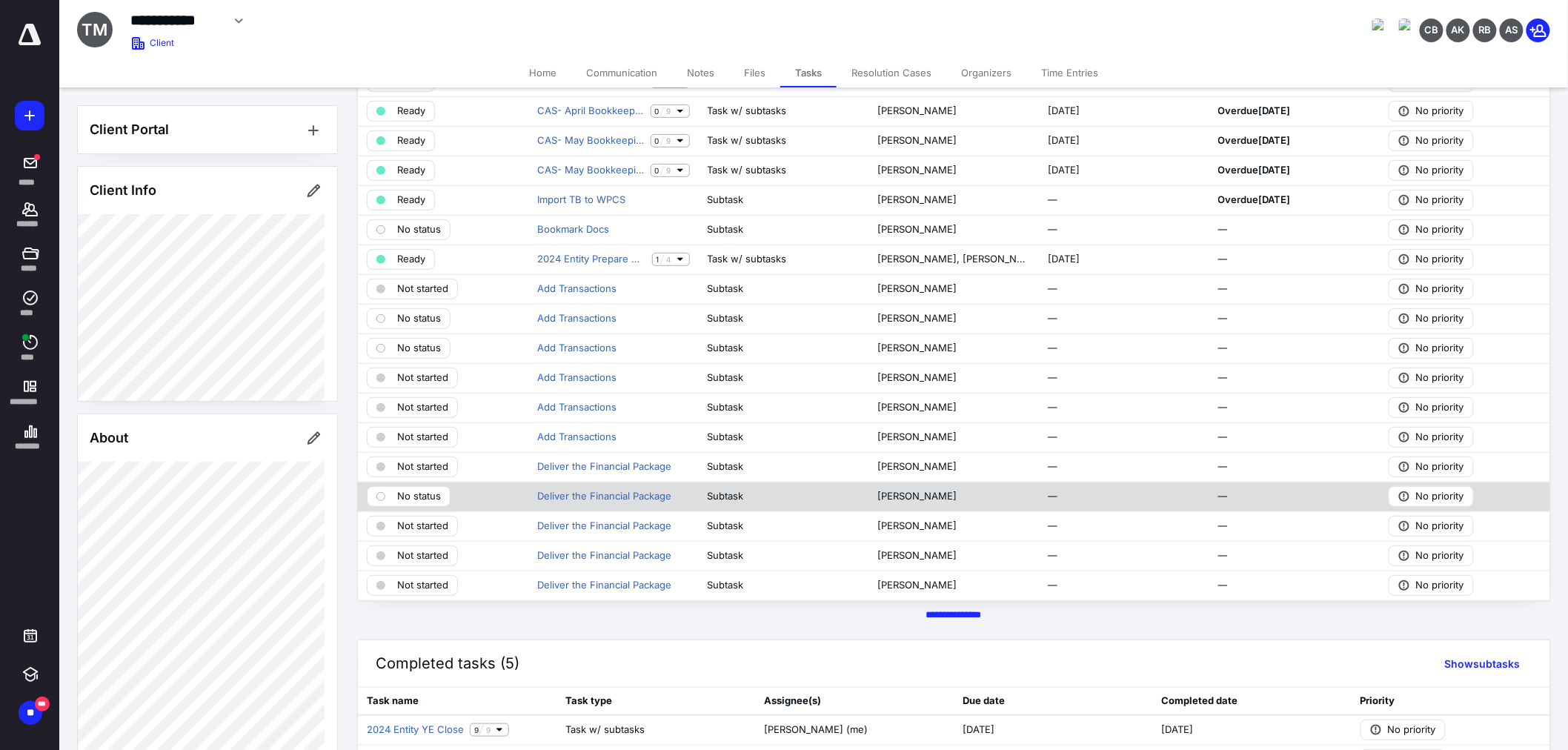 scroll, scrollTop: 306, scrollLeft: 0, axis: vertical 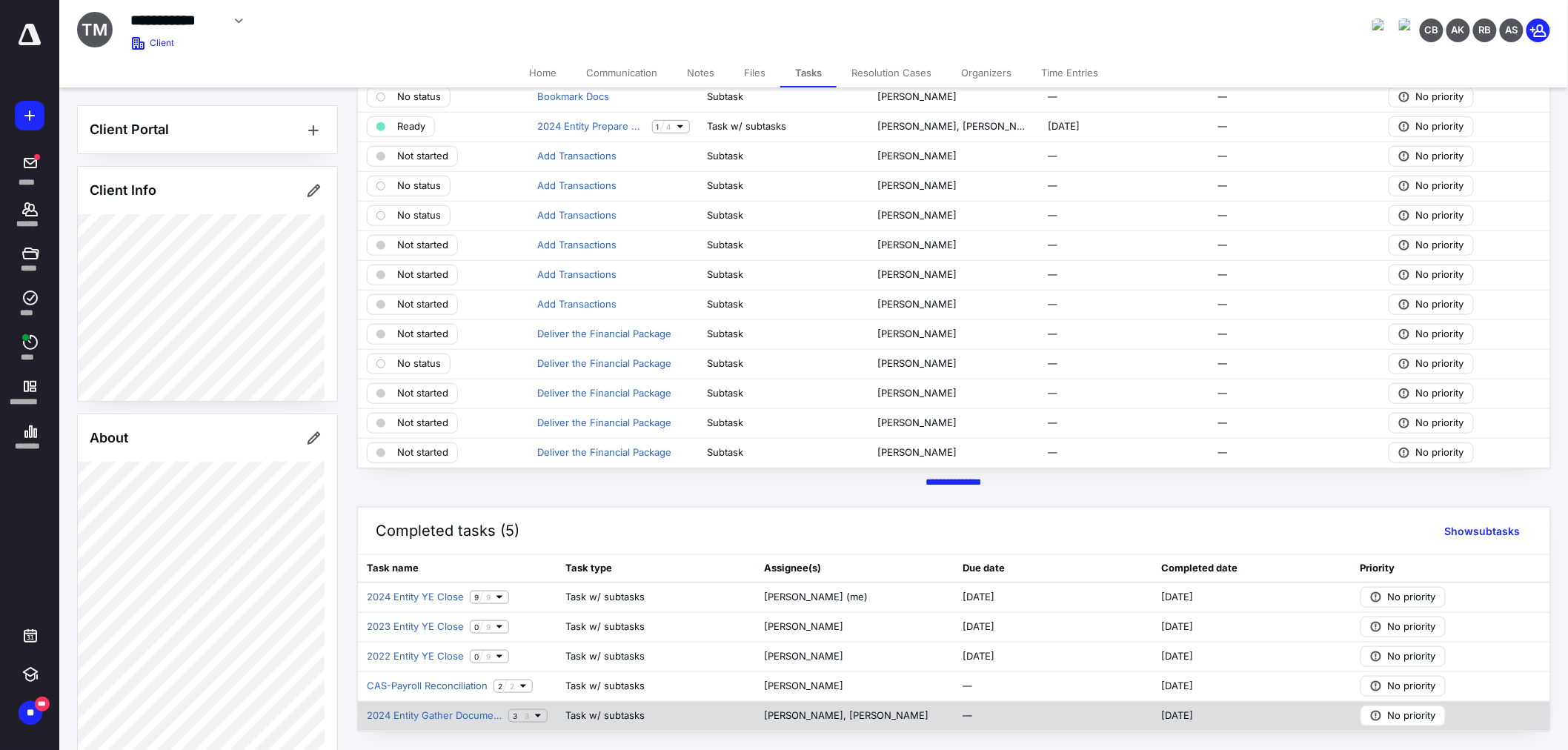 click on "Task w/ subtasks" at bounding box center (605, 716) 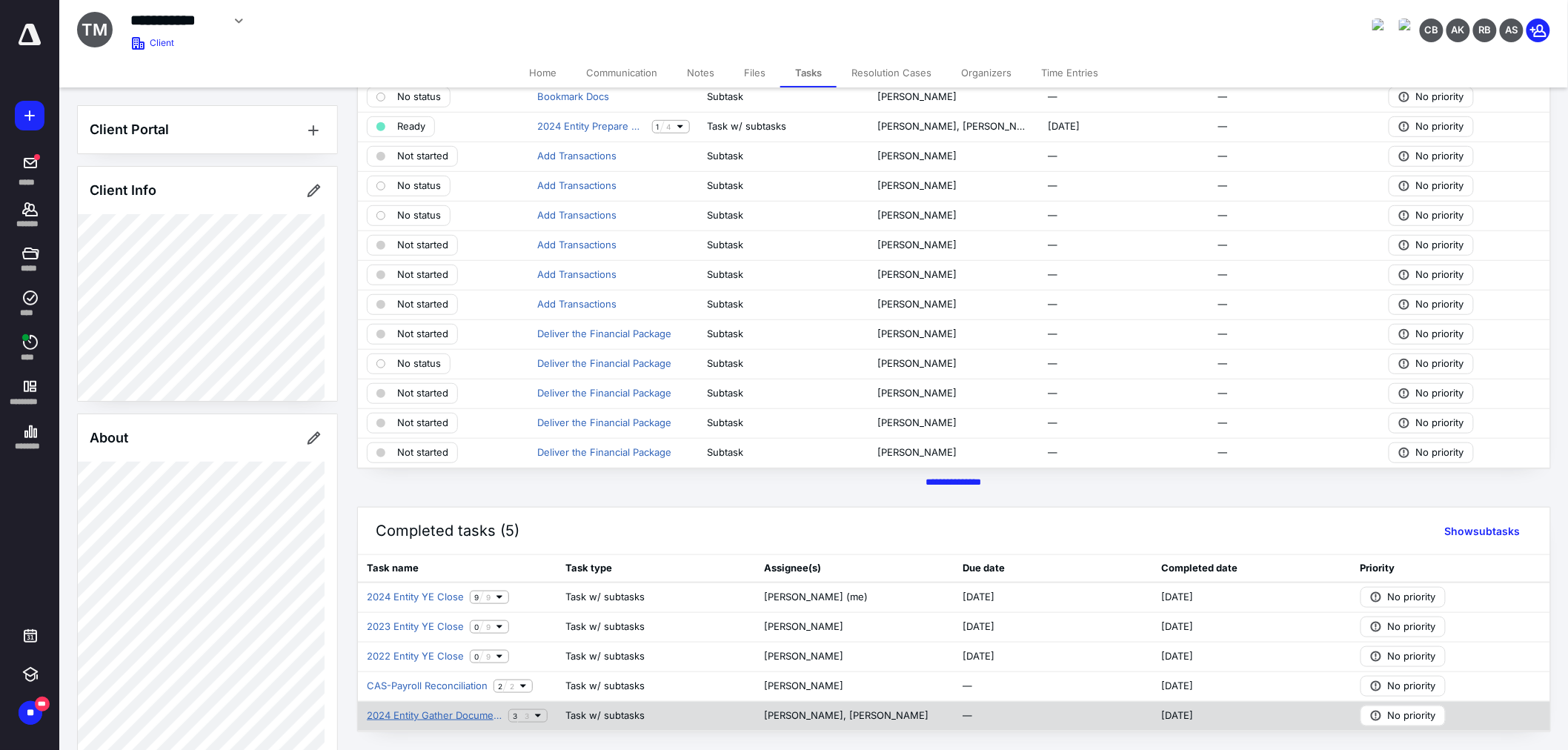 click on "2024 Entity Gather Documents" at bounding box center (434, 716) 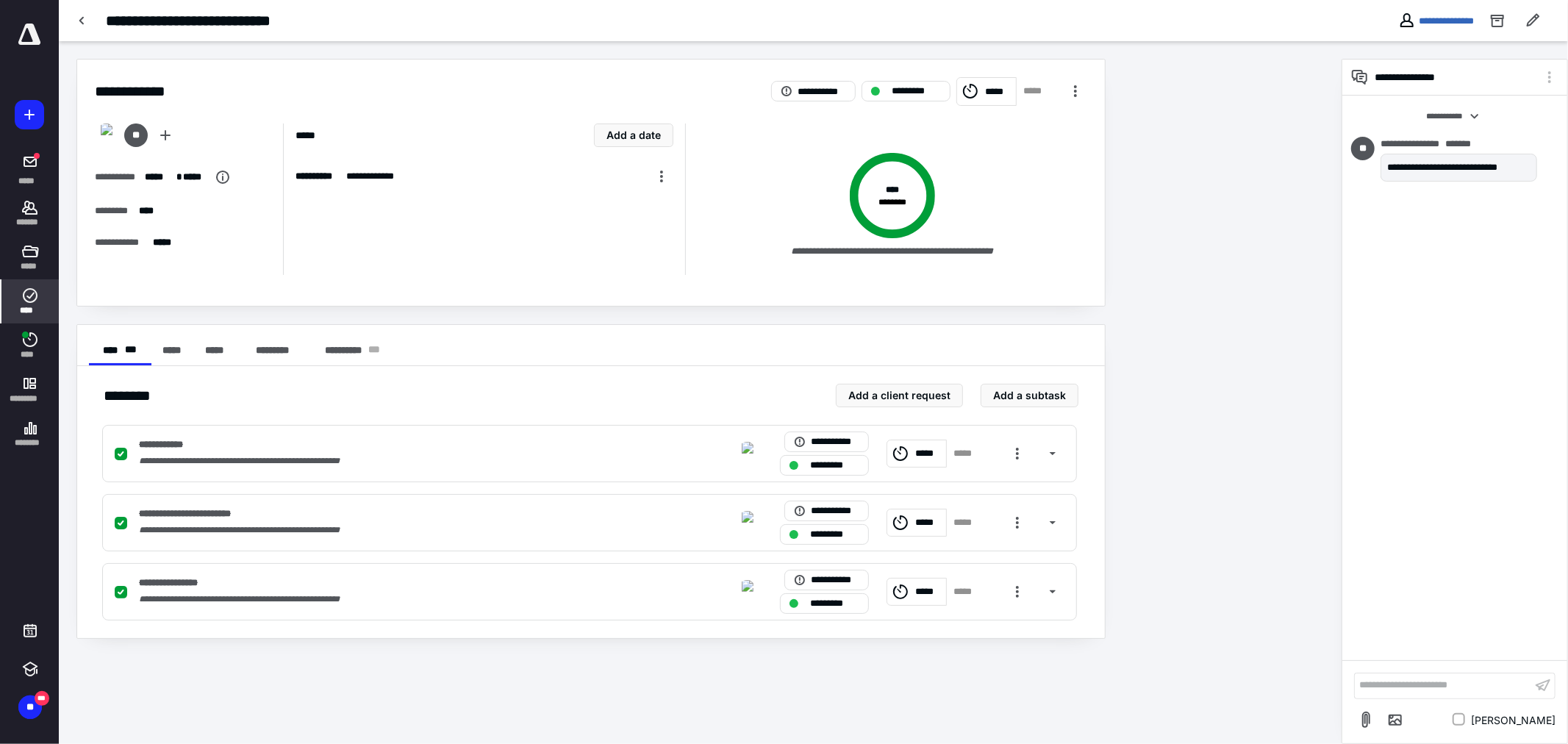 click on "****" at bounding box center [30, 310] 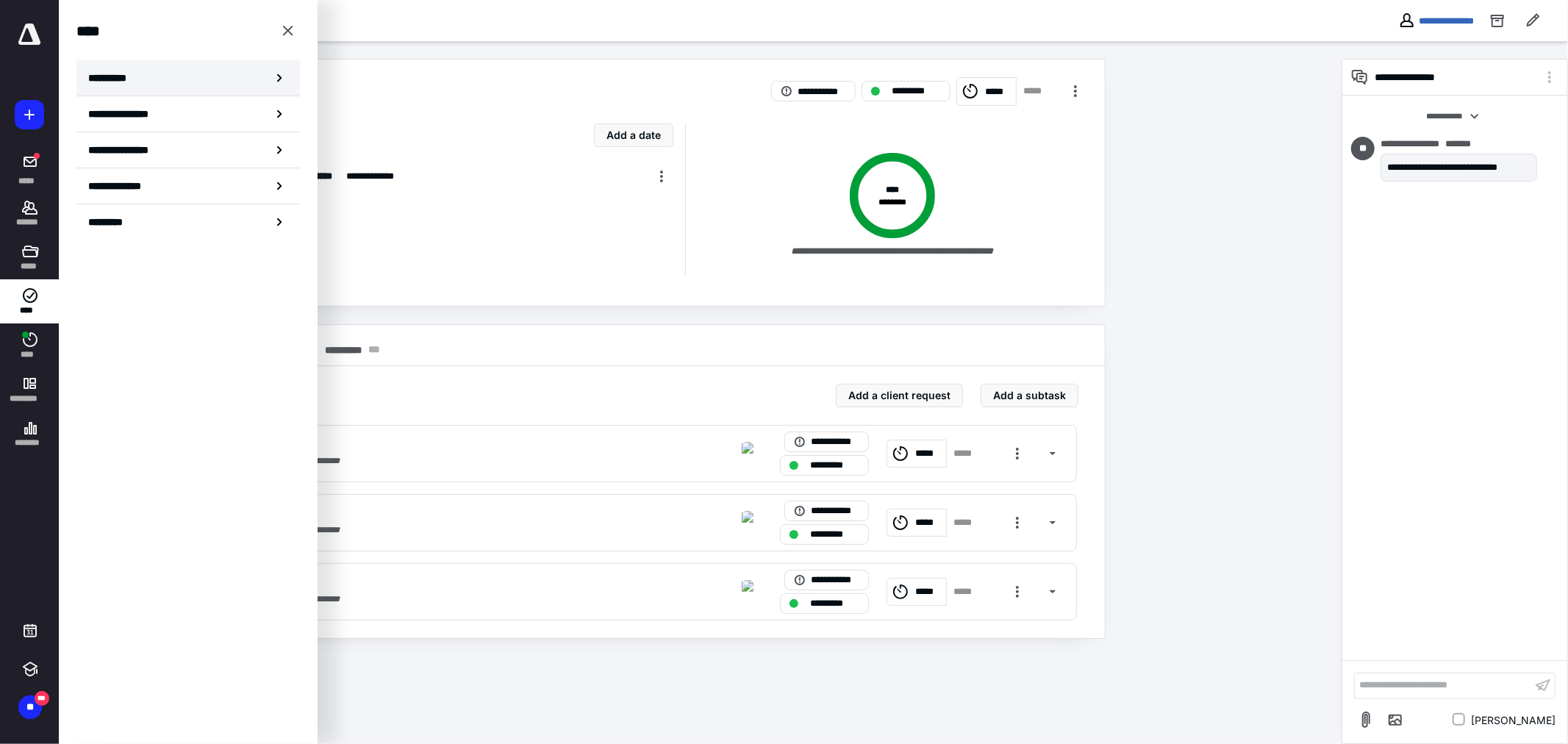 click on "**********" at bounding box center [188, 78] 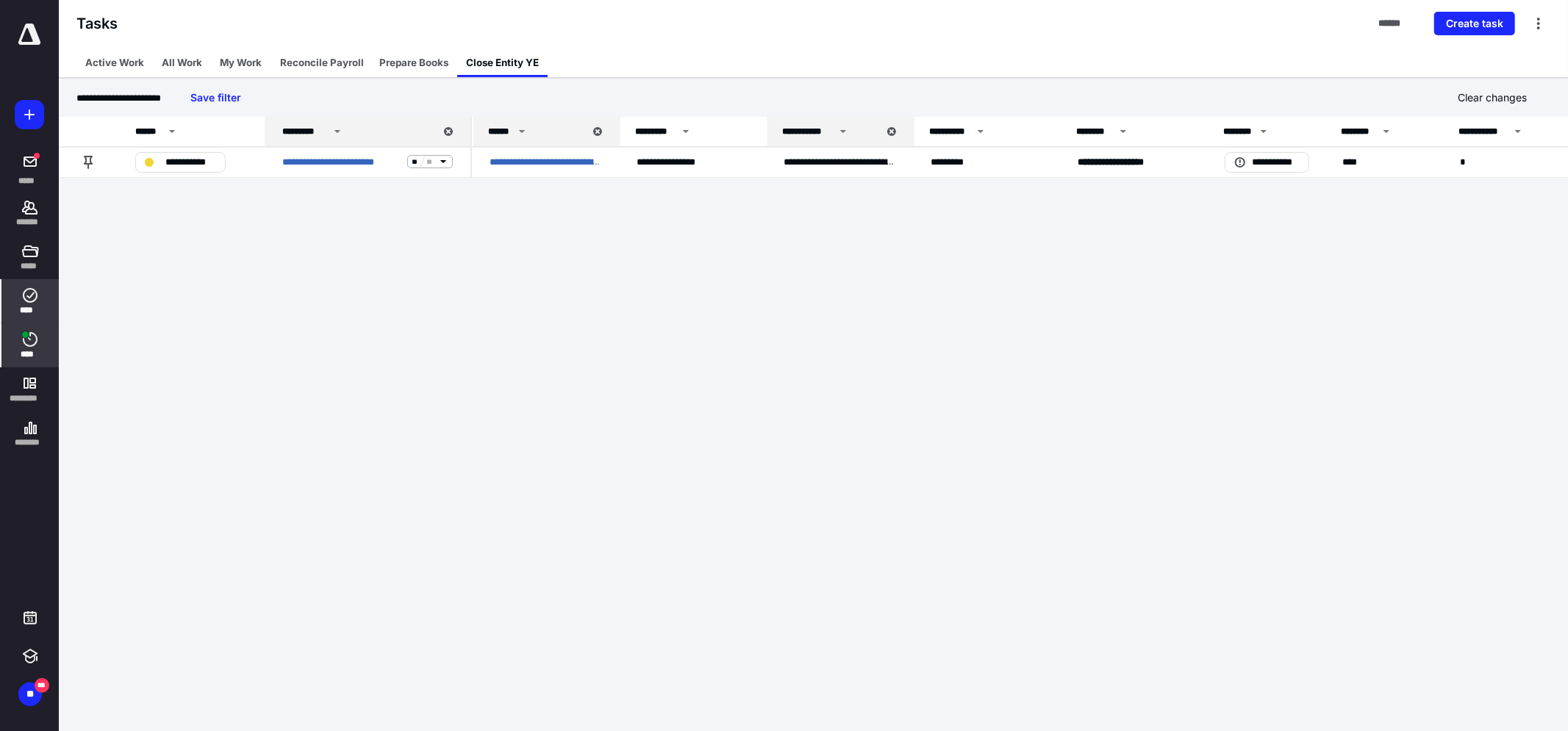 click 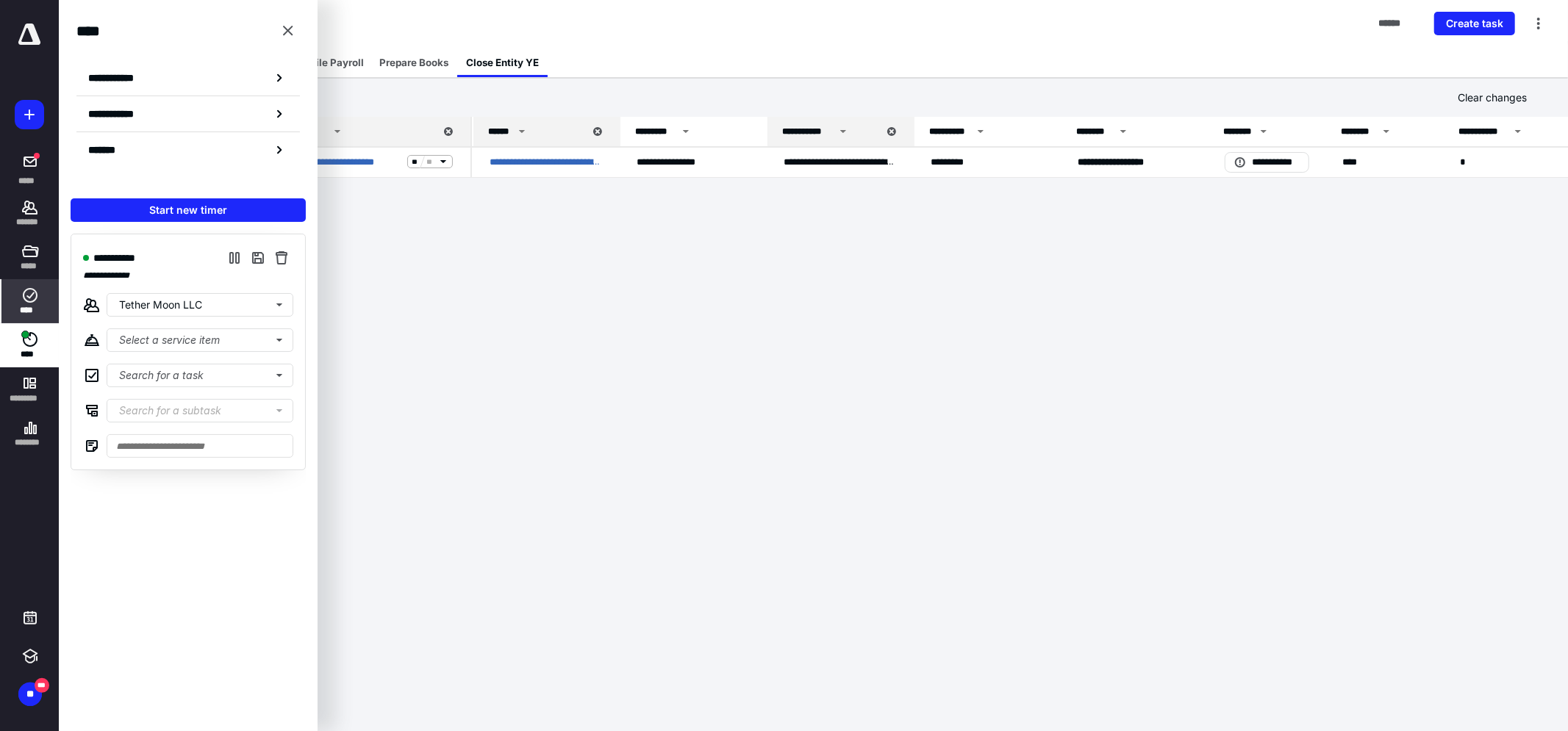 click on "**********" at bounding box center (784, 366) 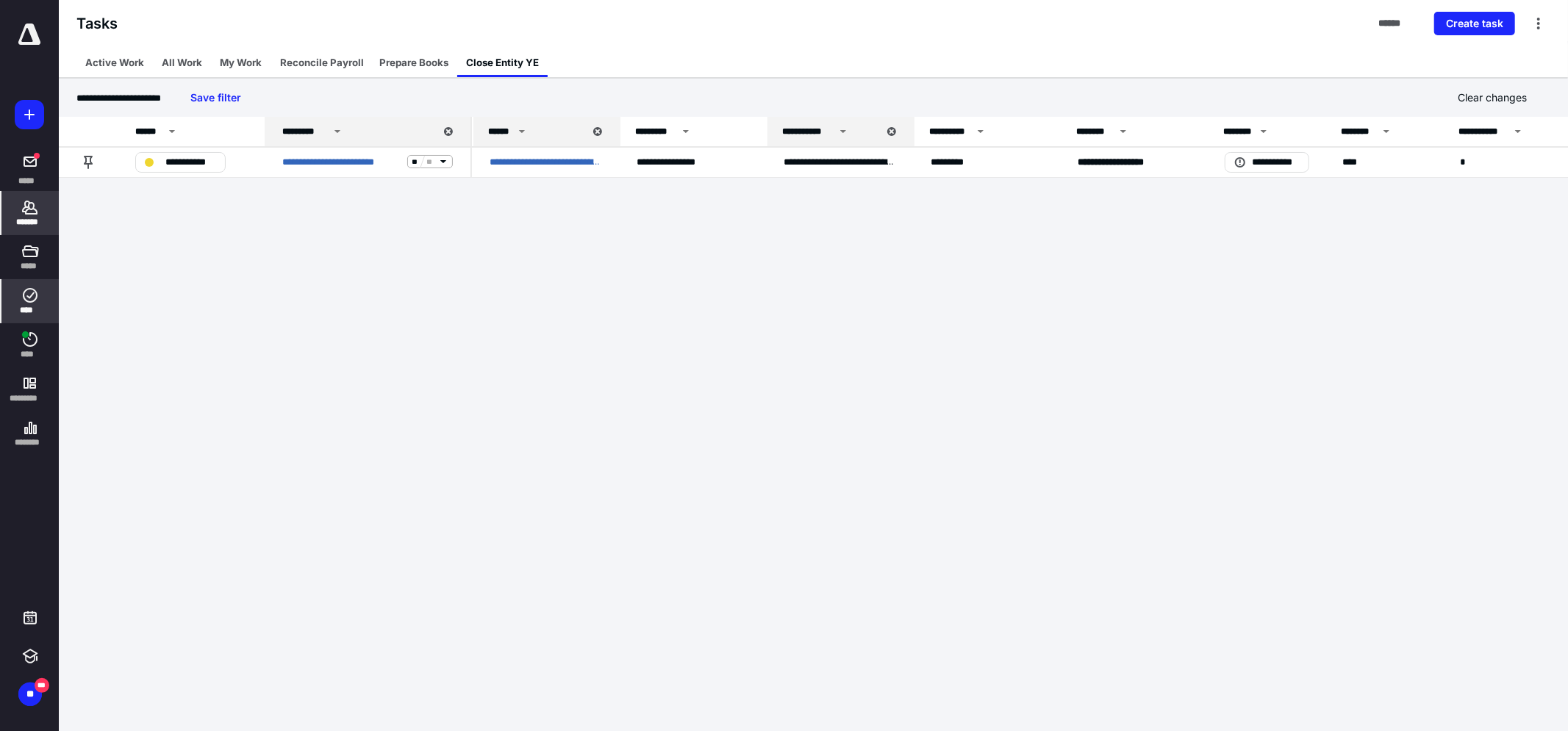 click on "*******" at bounding box center [30, 222] 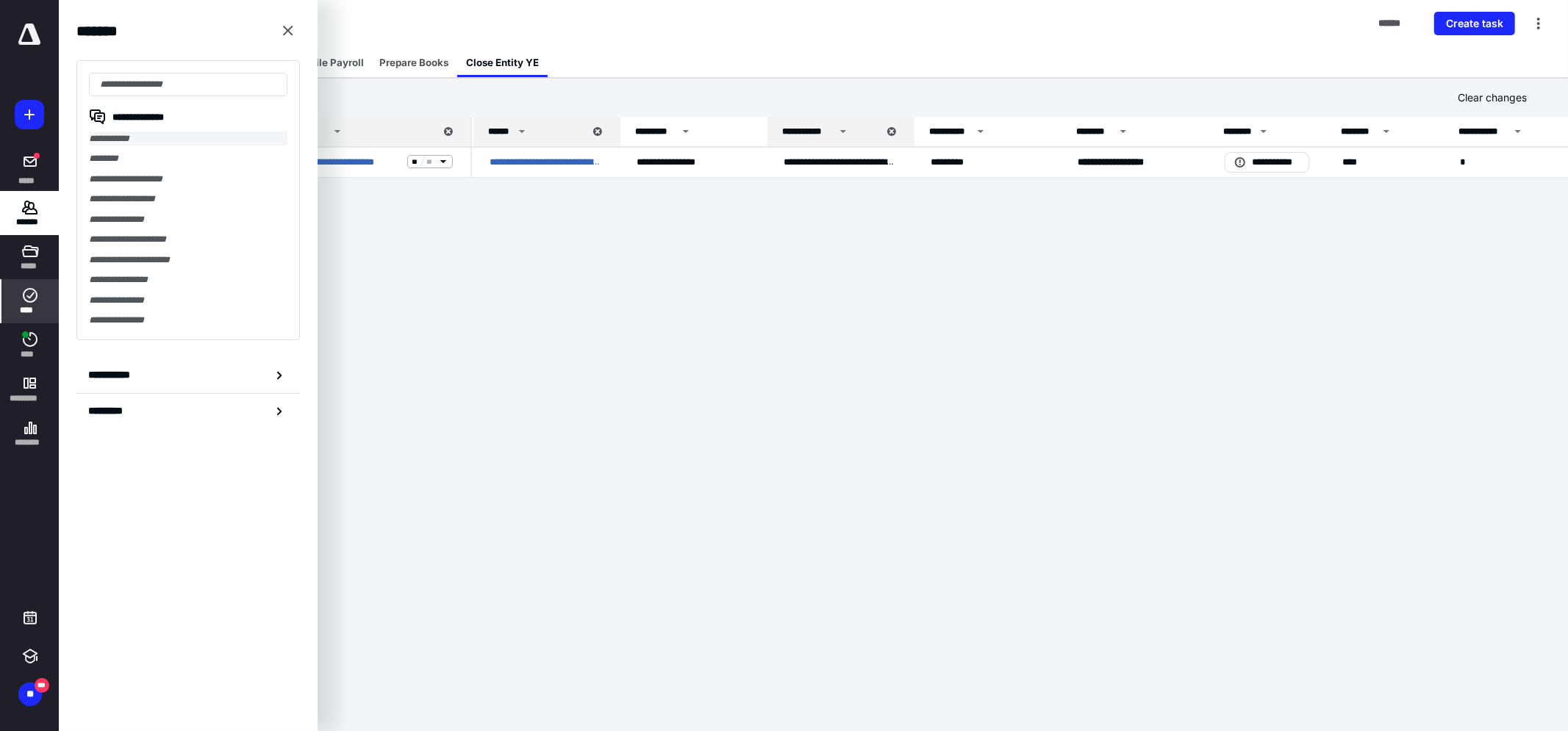 click on "**********" at bounding box center [188, 138] 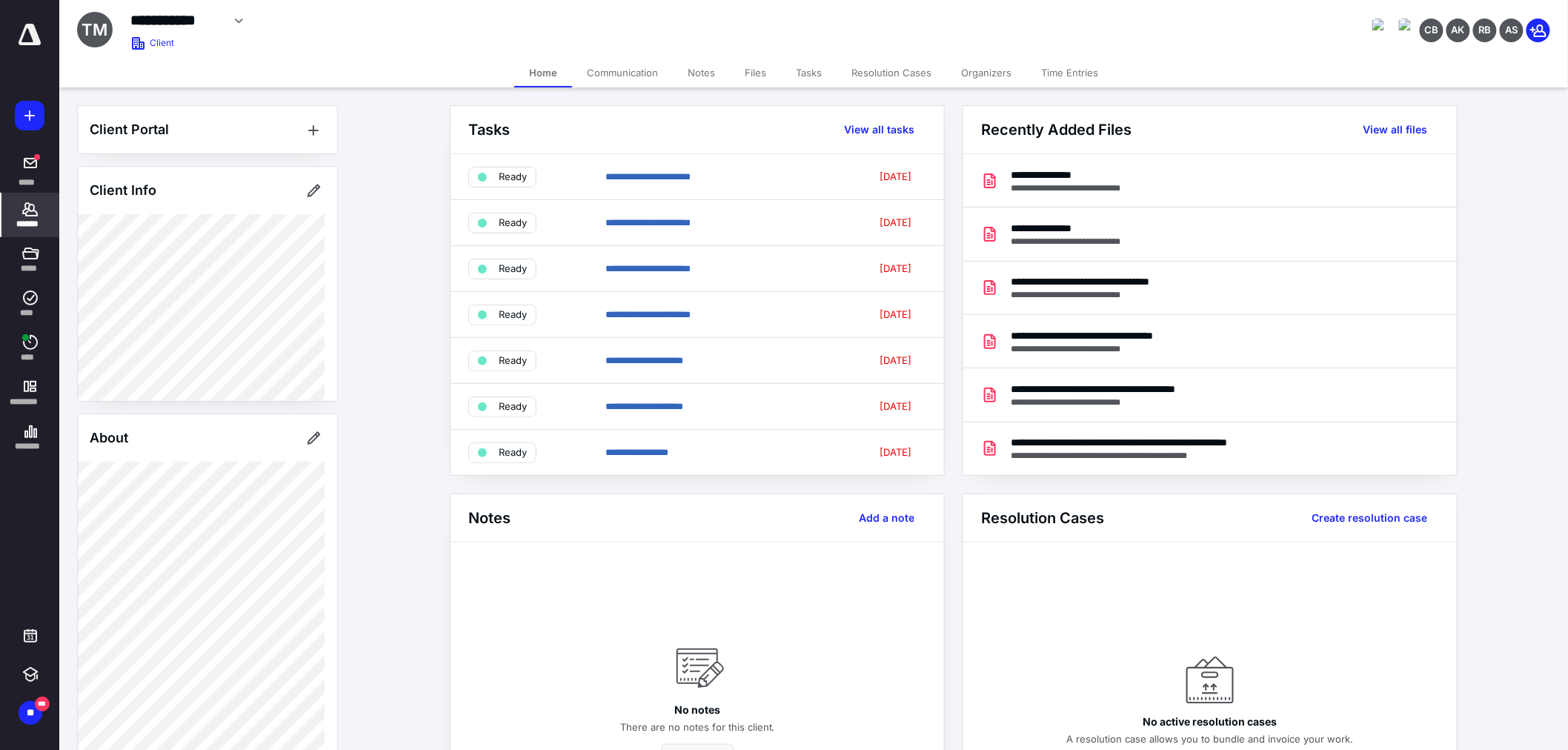 click on "Tasks" at bounding box center [808, 73] 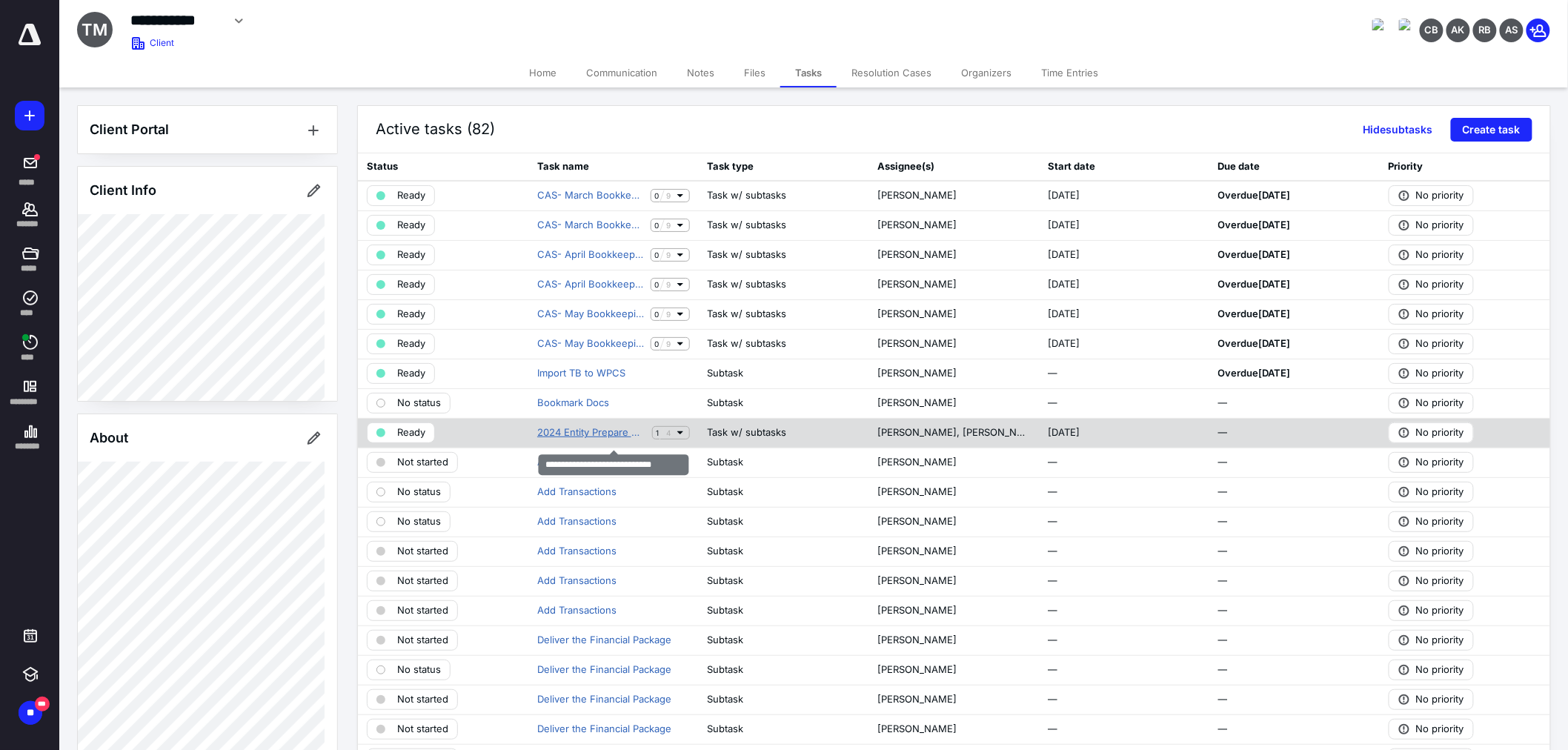click on "2024 Entity Prepare Documents" at bounding box center (591, 433) 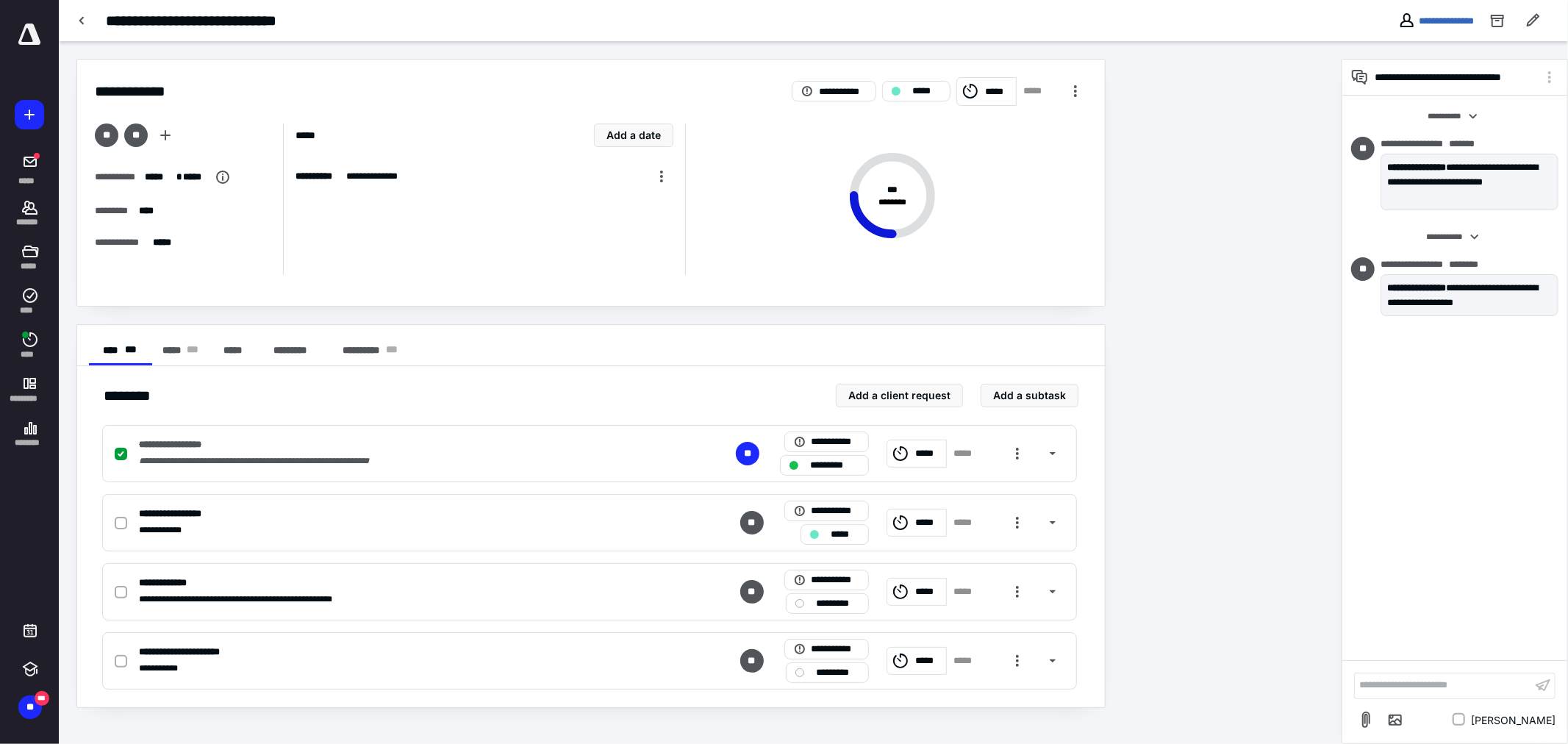 click on "**********" at bounding box center [1443, 685] 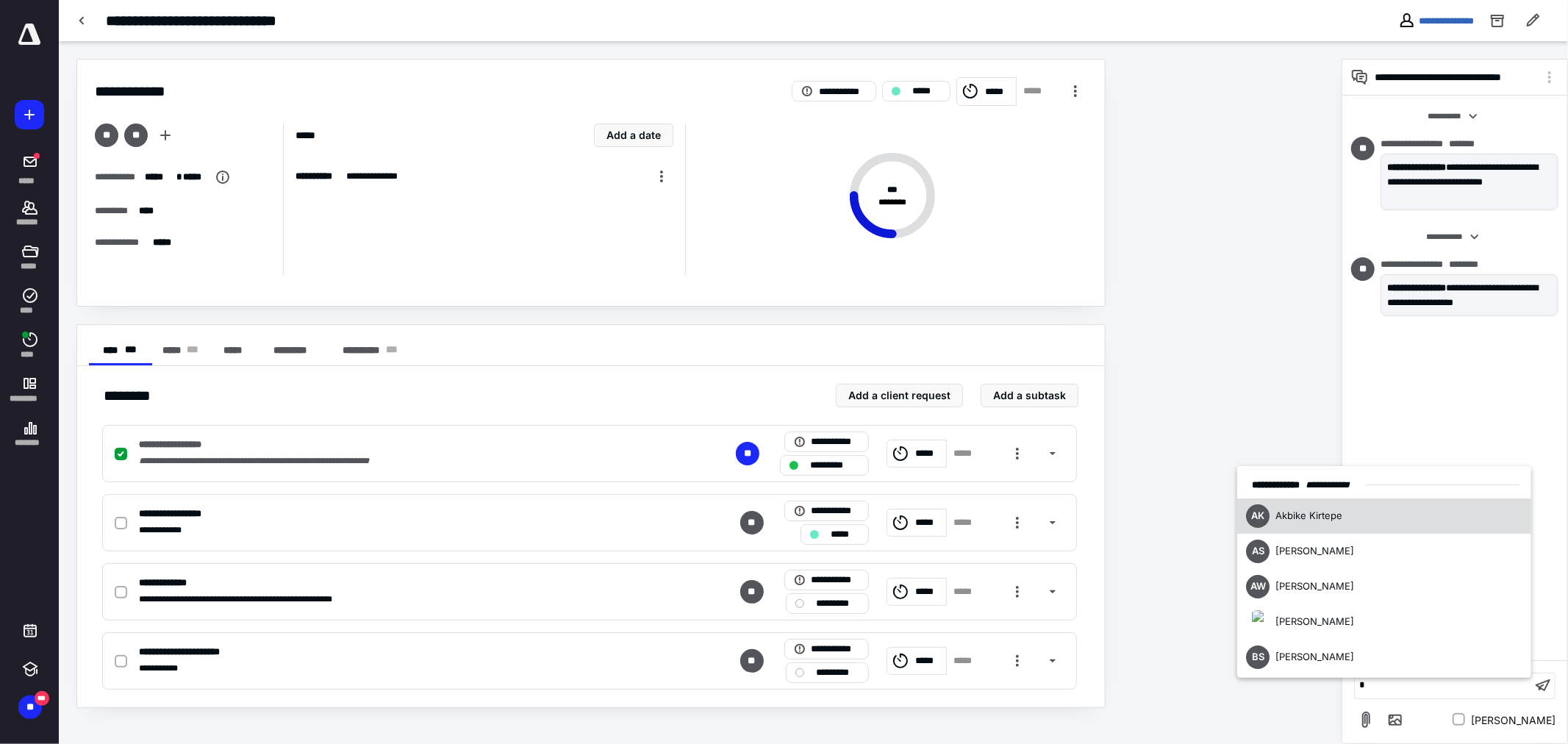 type 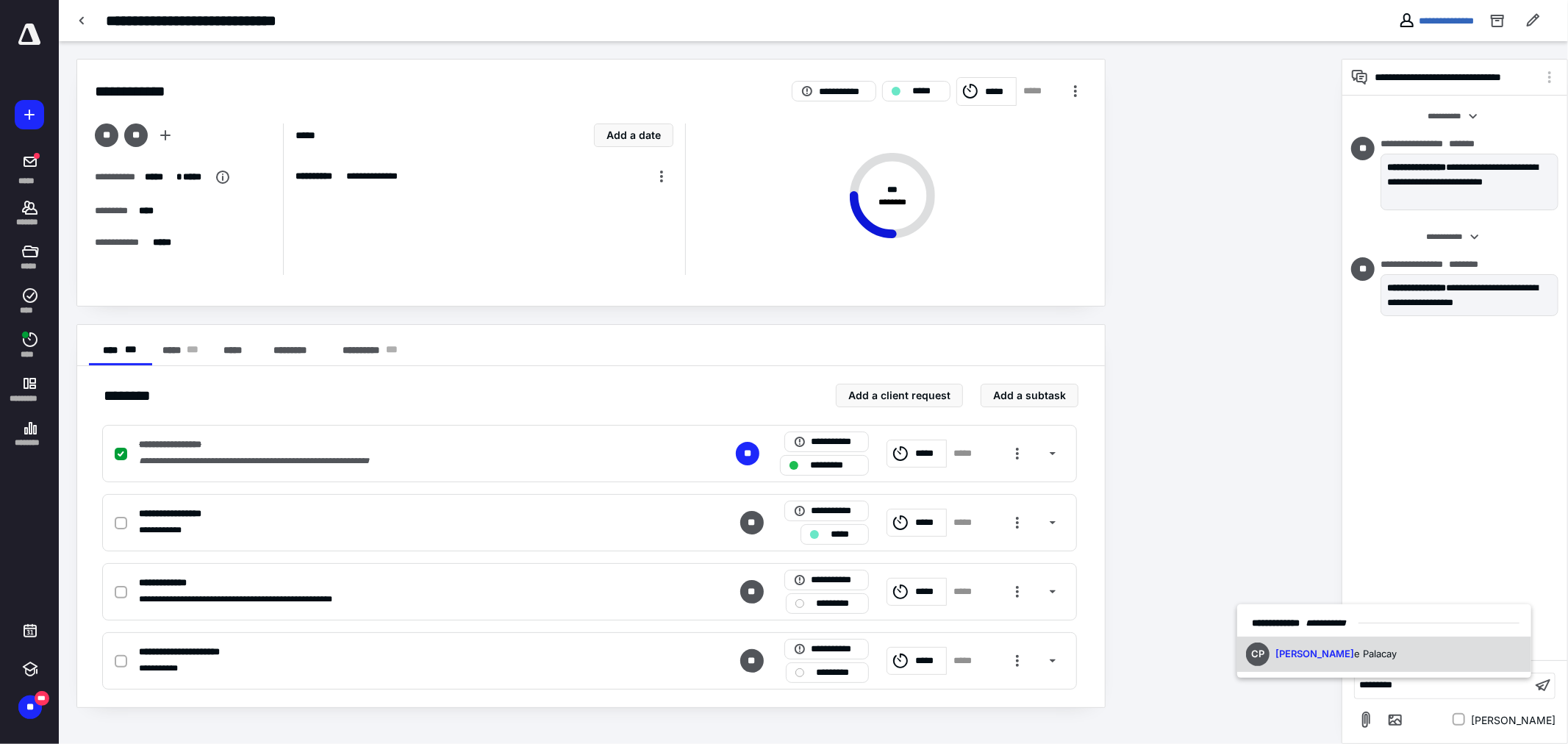 drag, startPoint x: 1353, startPoint y: 645, endPoint x: 1356, endPoint y: 637, distance: 8.544004 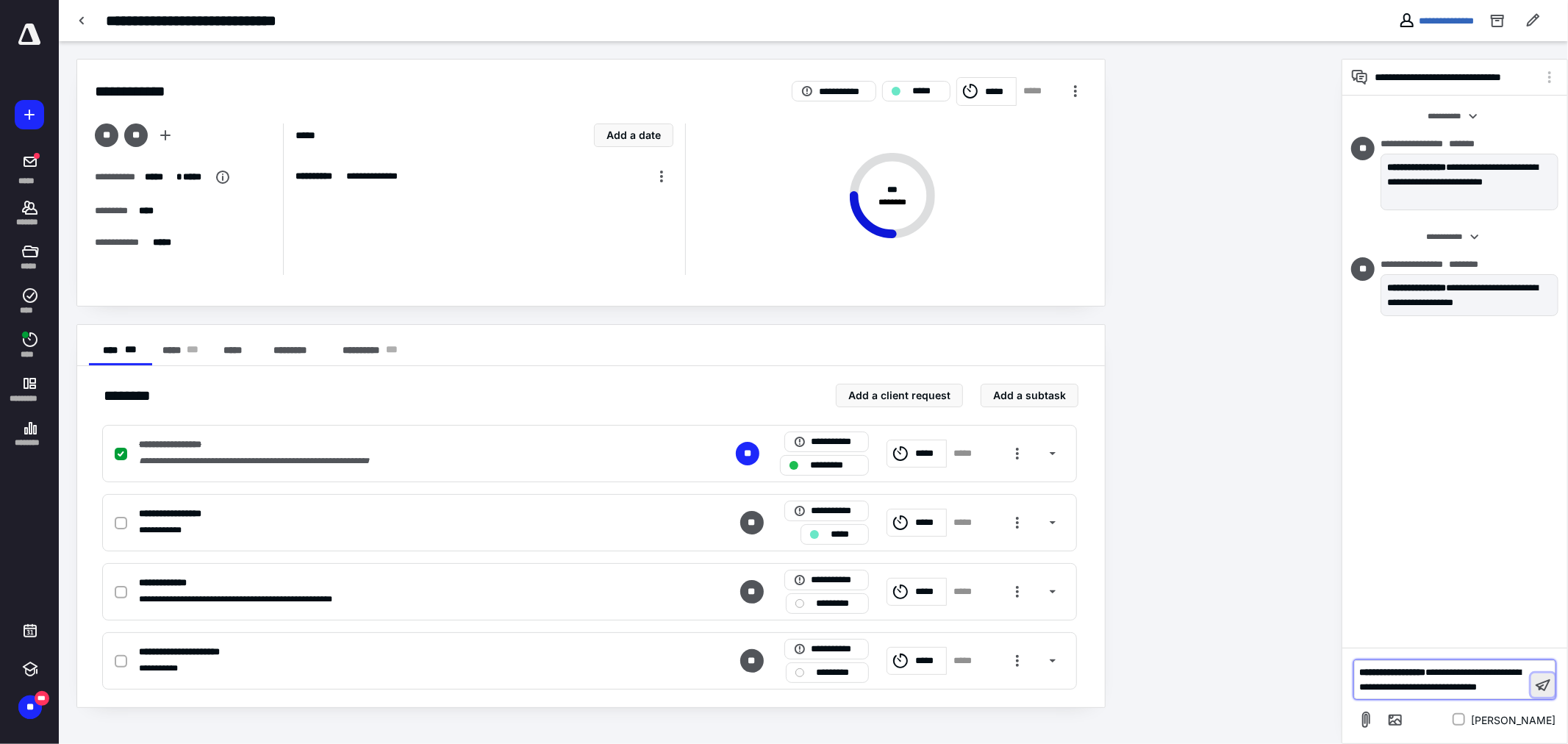 click at bounding box center [1543, 685] 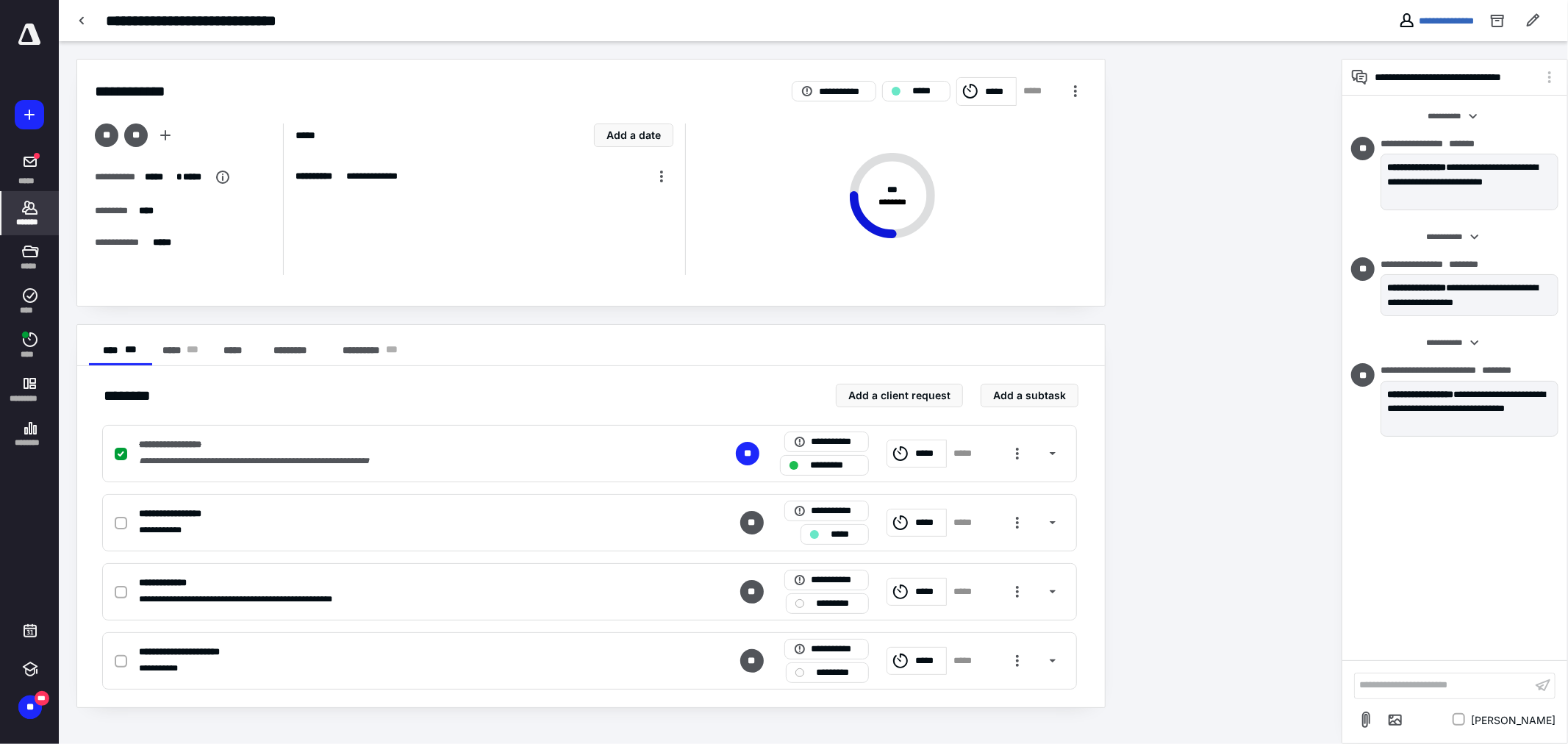 click on "*******" at bounding box center [30, 222] 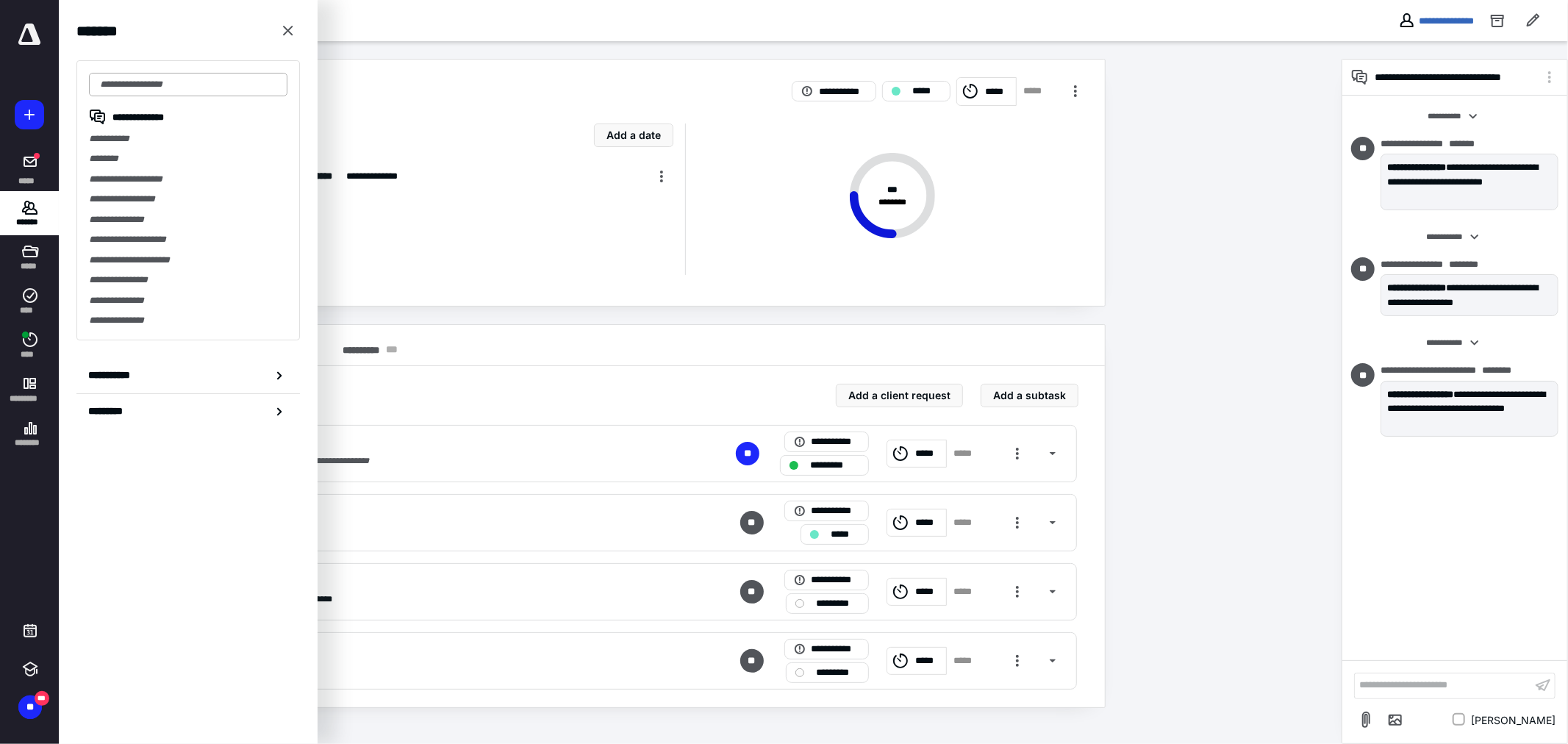 drag, startPoint x: 144, startPoint y: 94, endPoint x: 157, endPoint y: 84, distance: 16.401219 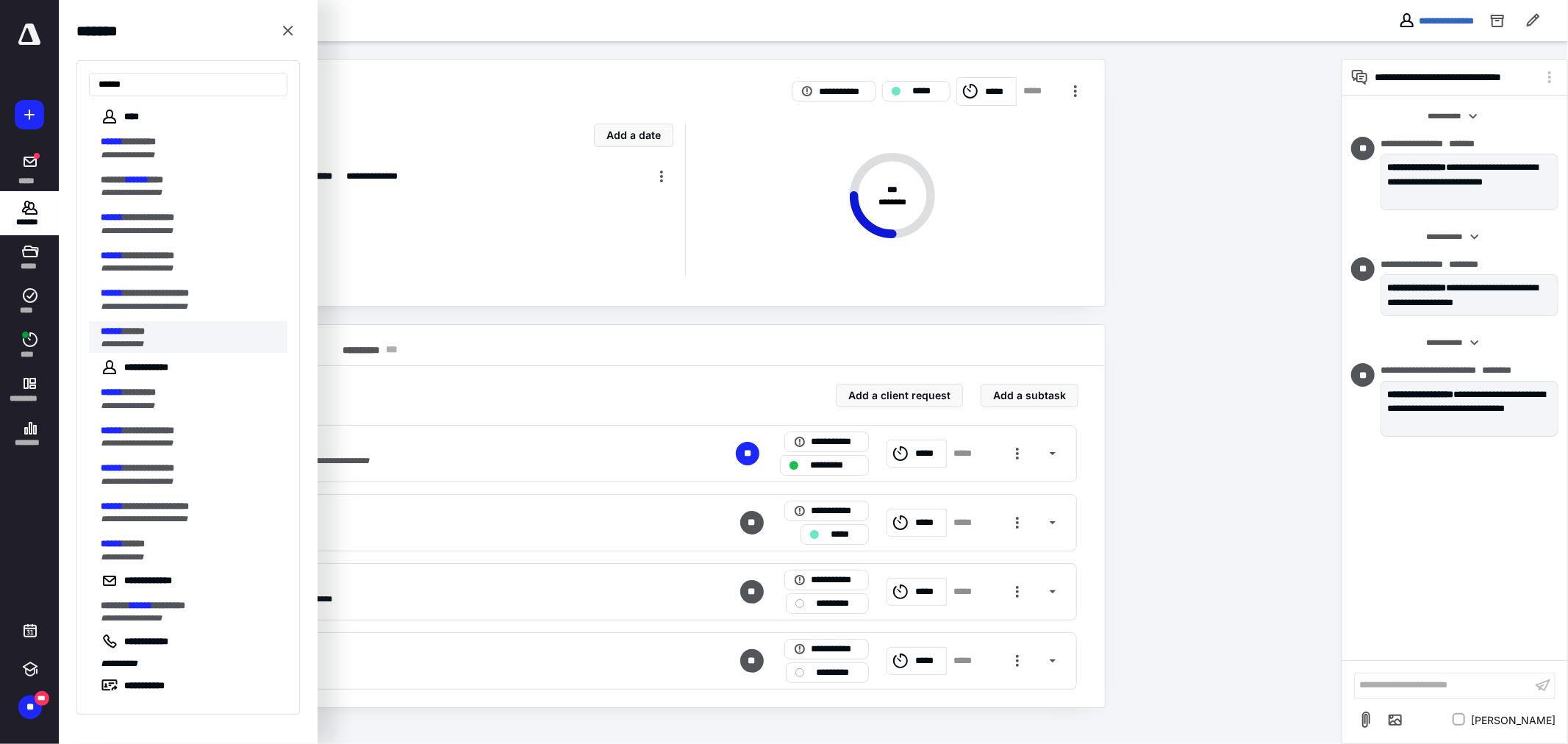 type on "******" 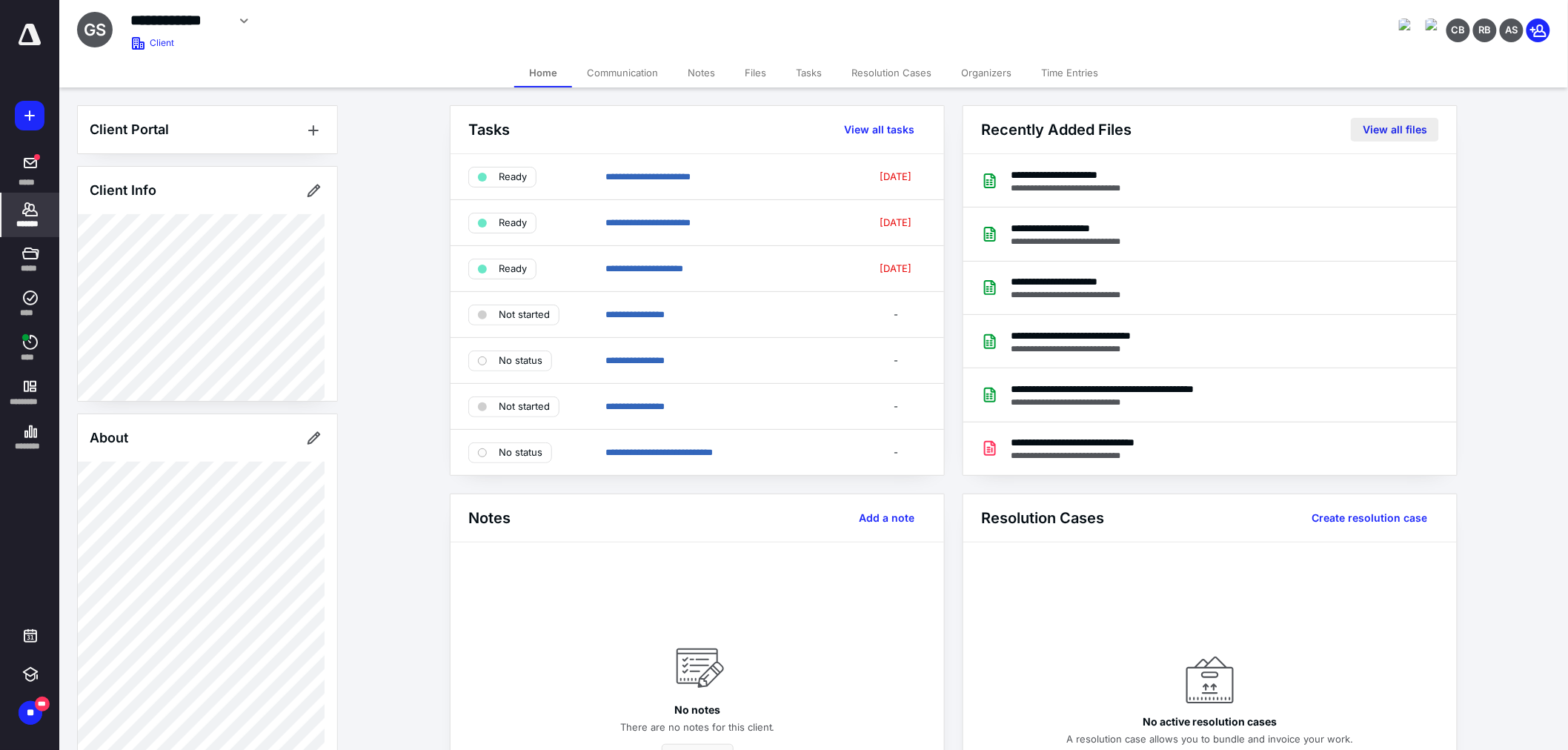 click on "View all files" at bounding box center [1395, 130] 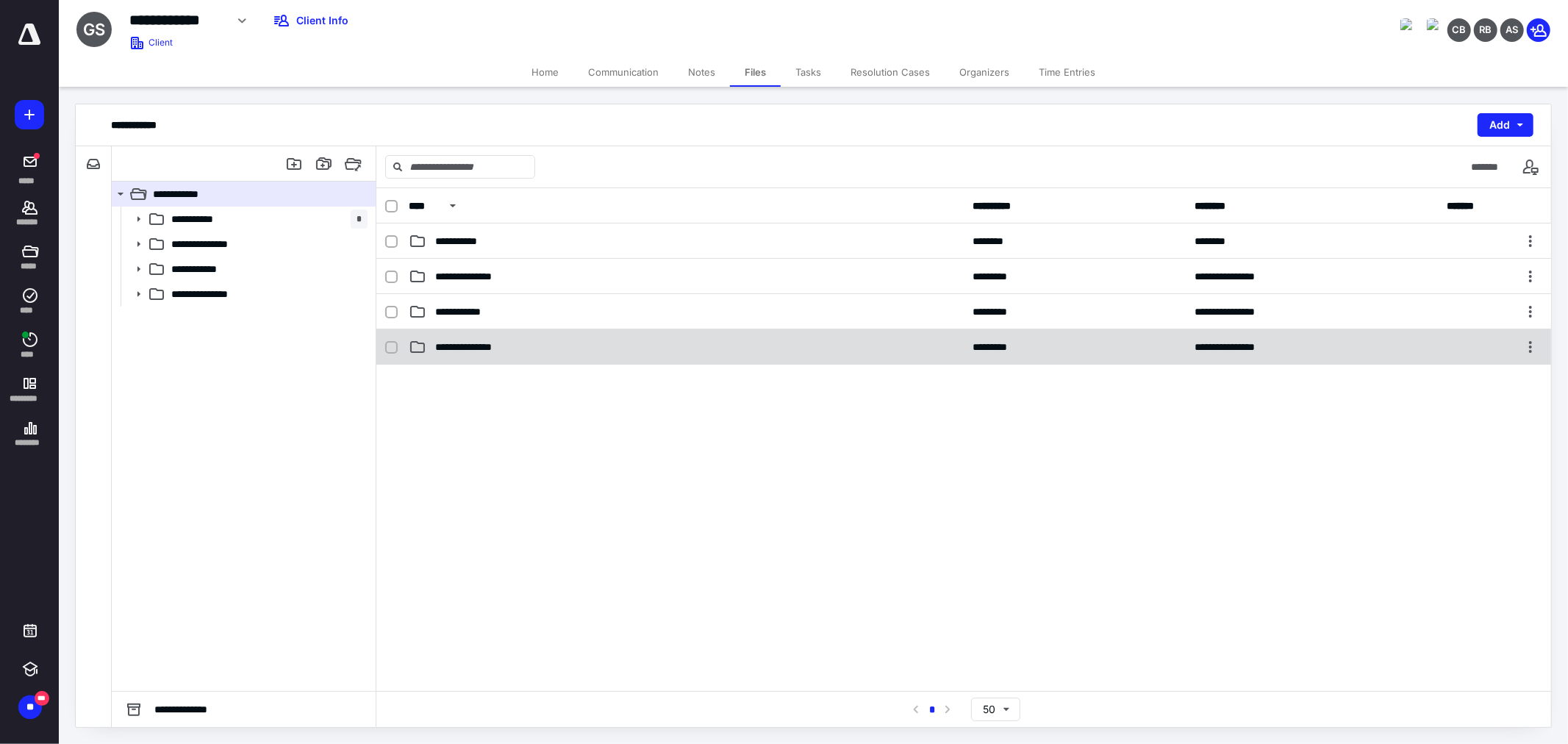 click on "**********" at bounding box center (964, 347) 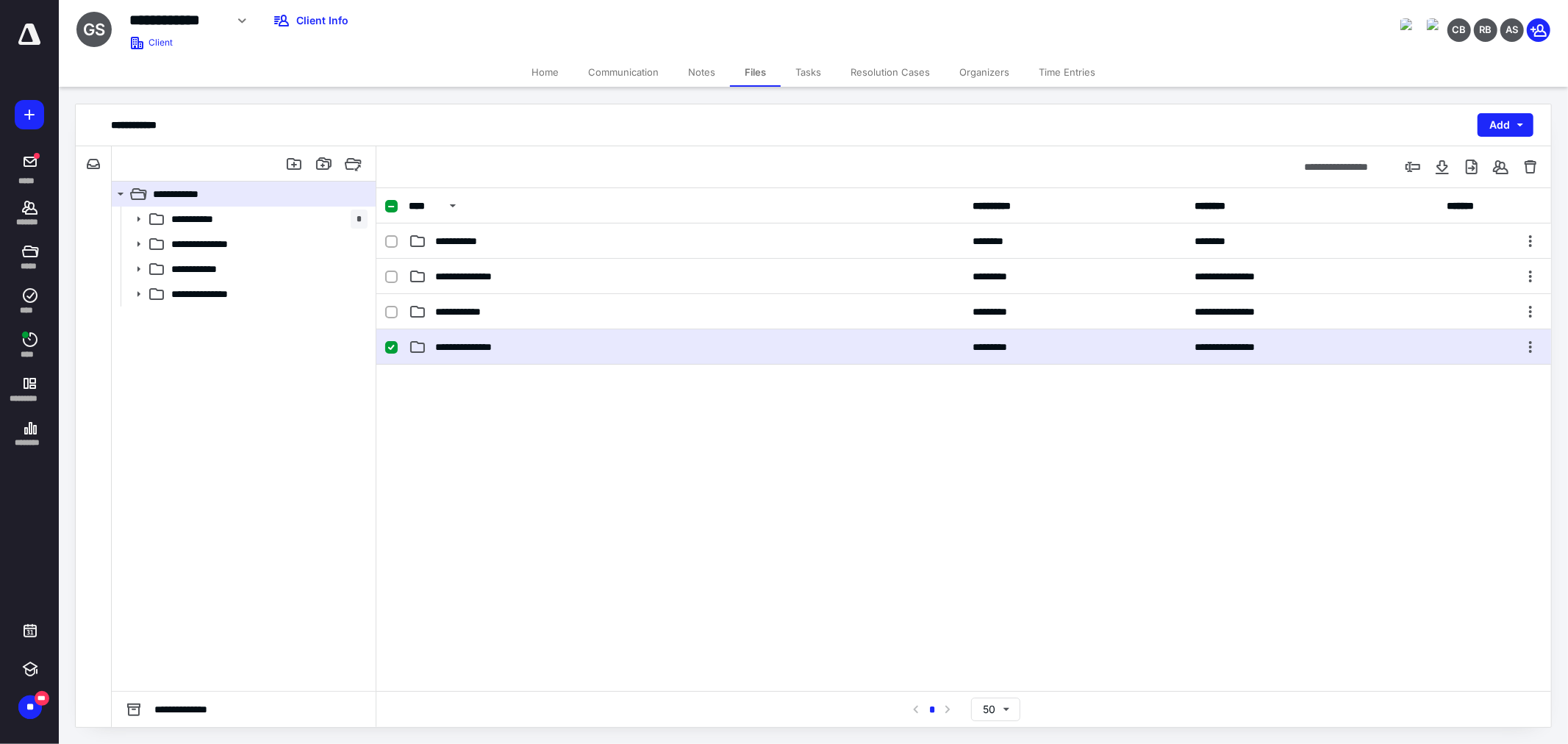 click on "**********" at bounding box center (964, 347) 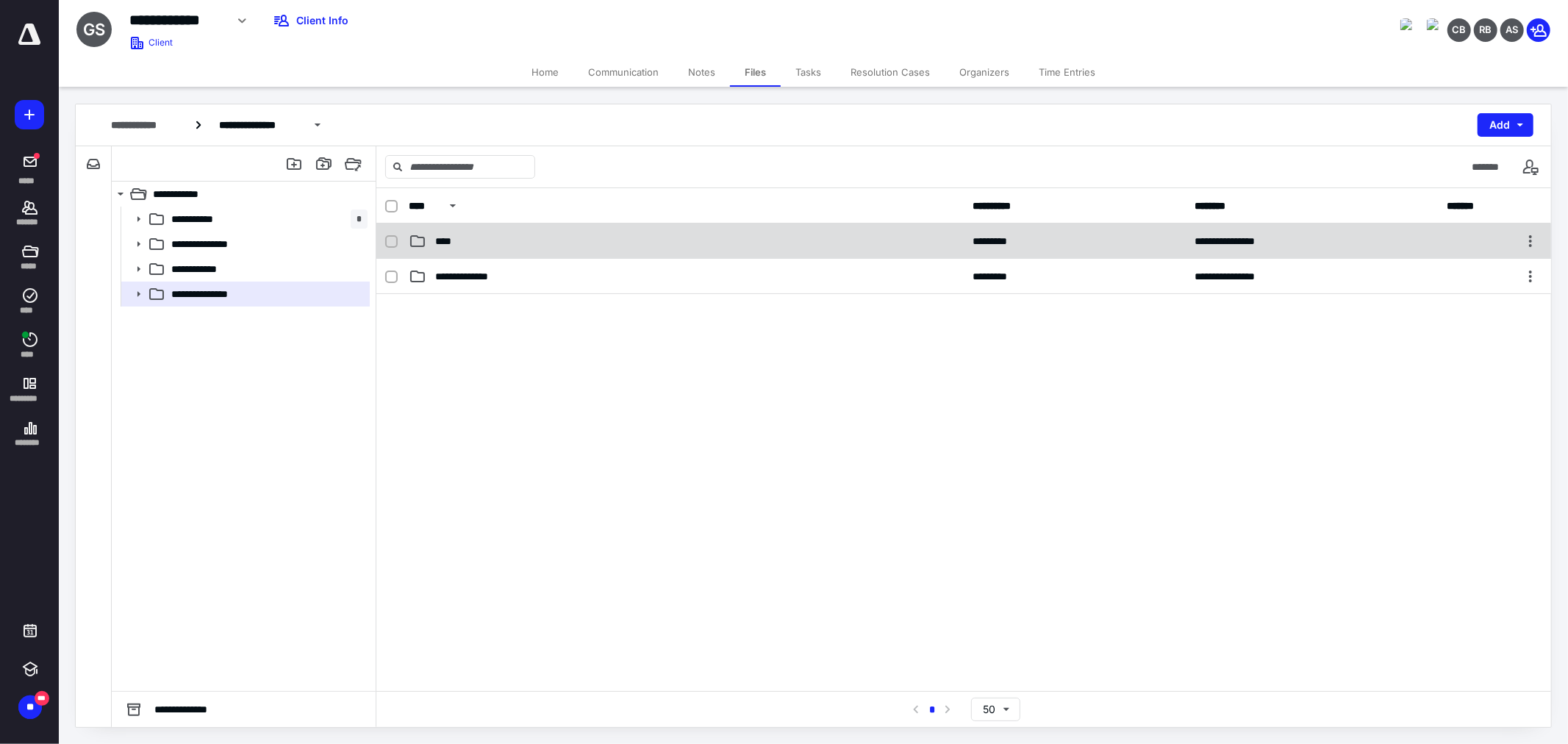 click on "****" at bounding box center (686, 241) 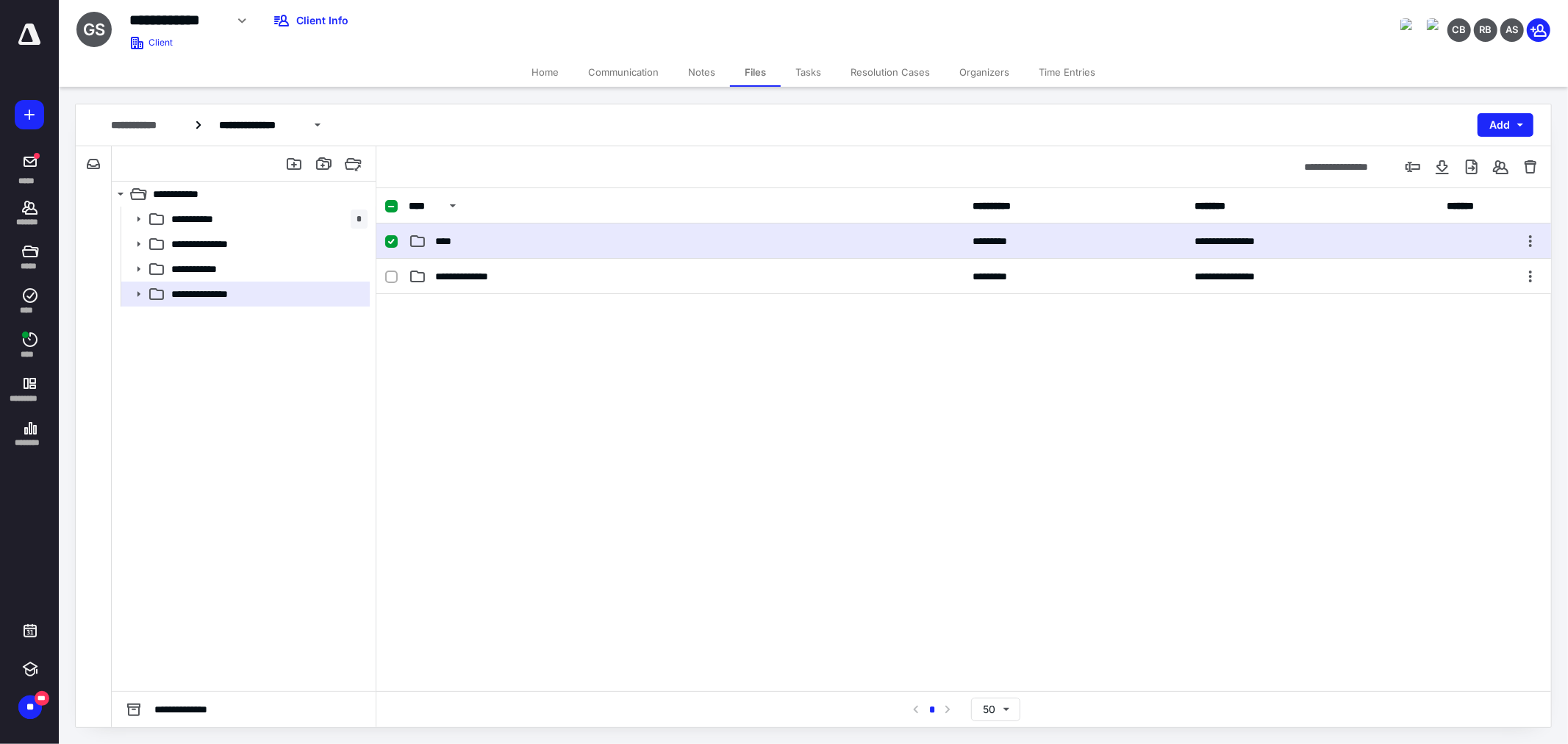 click on "****" at bounding box center (686, 241) 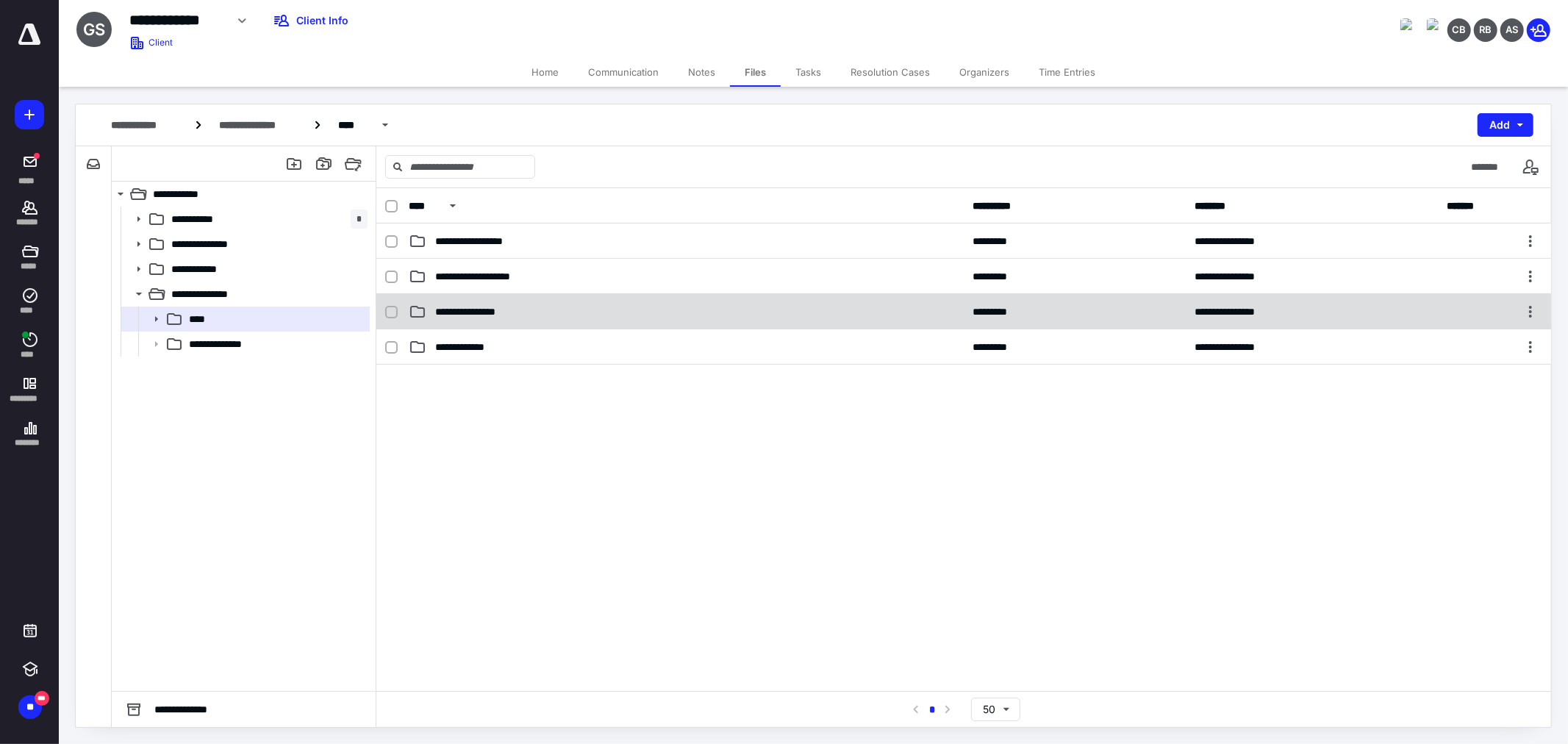 click on "**********" at bounding box center [482, 312] 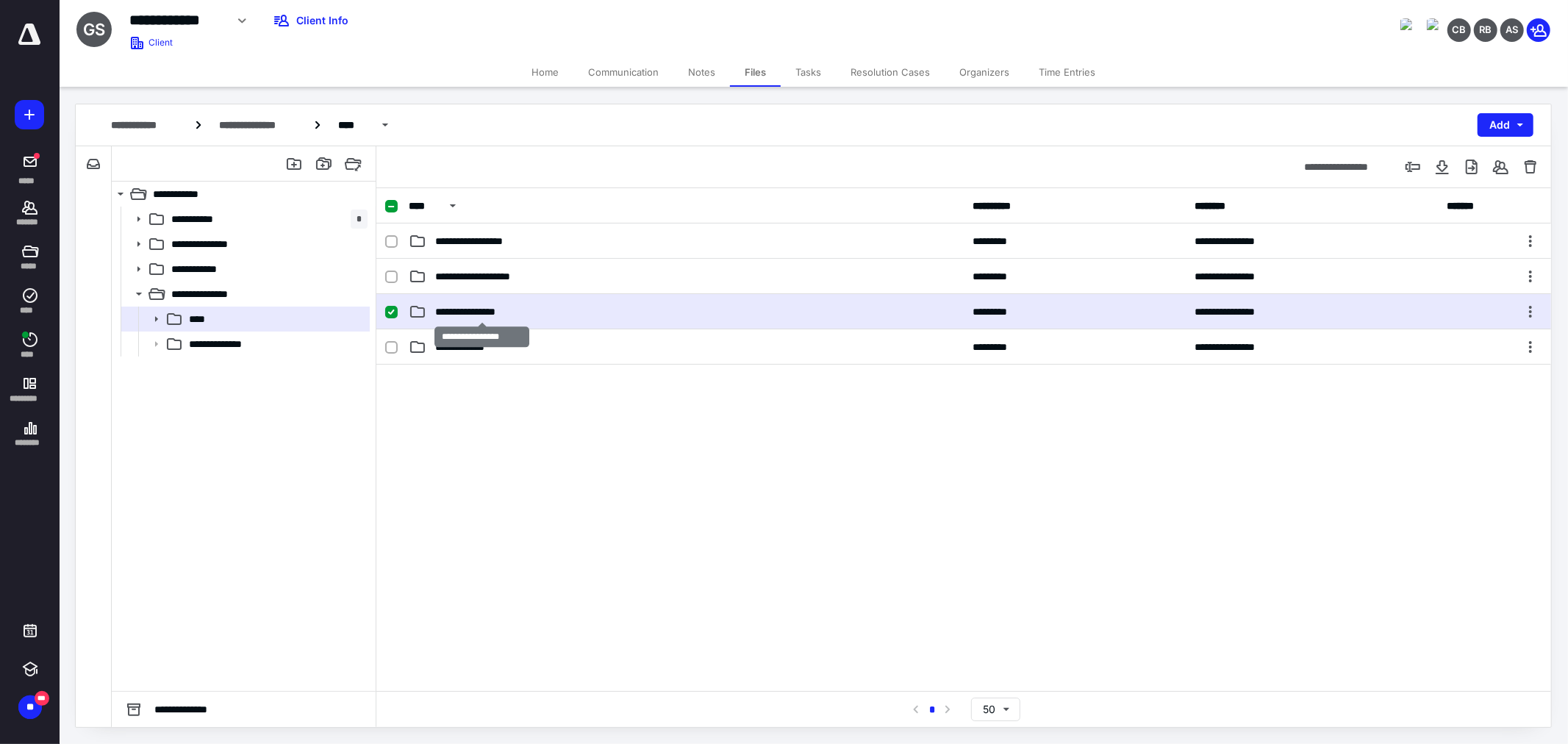 click on "**********" at bounding box center (482, 312) 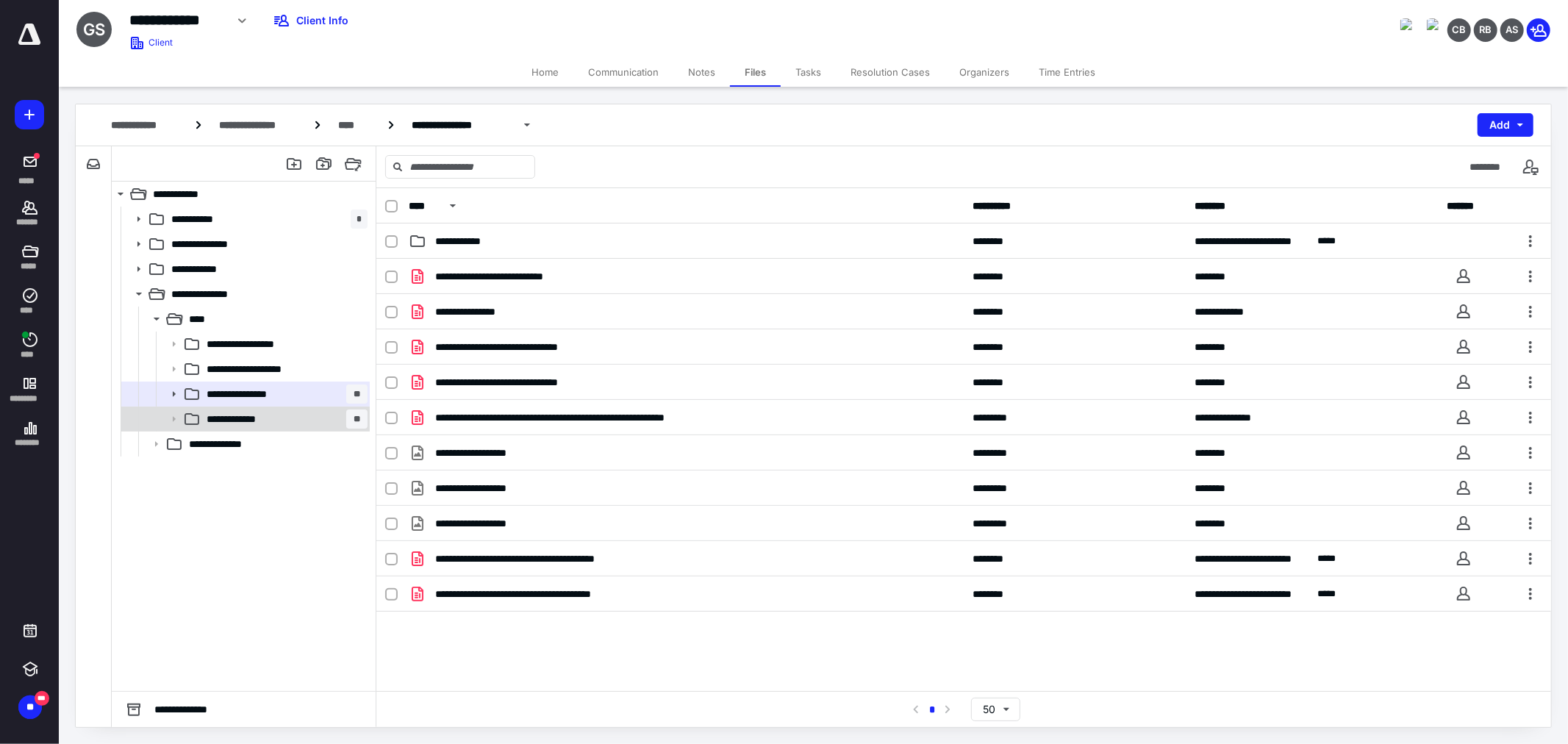 click on "**********" at bounding box center (245, 419) 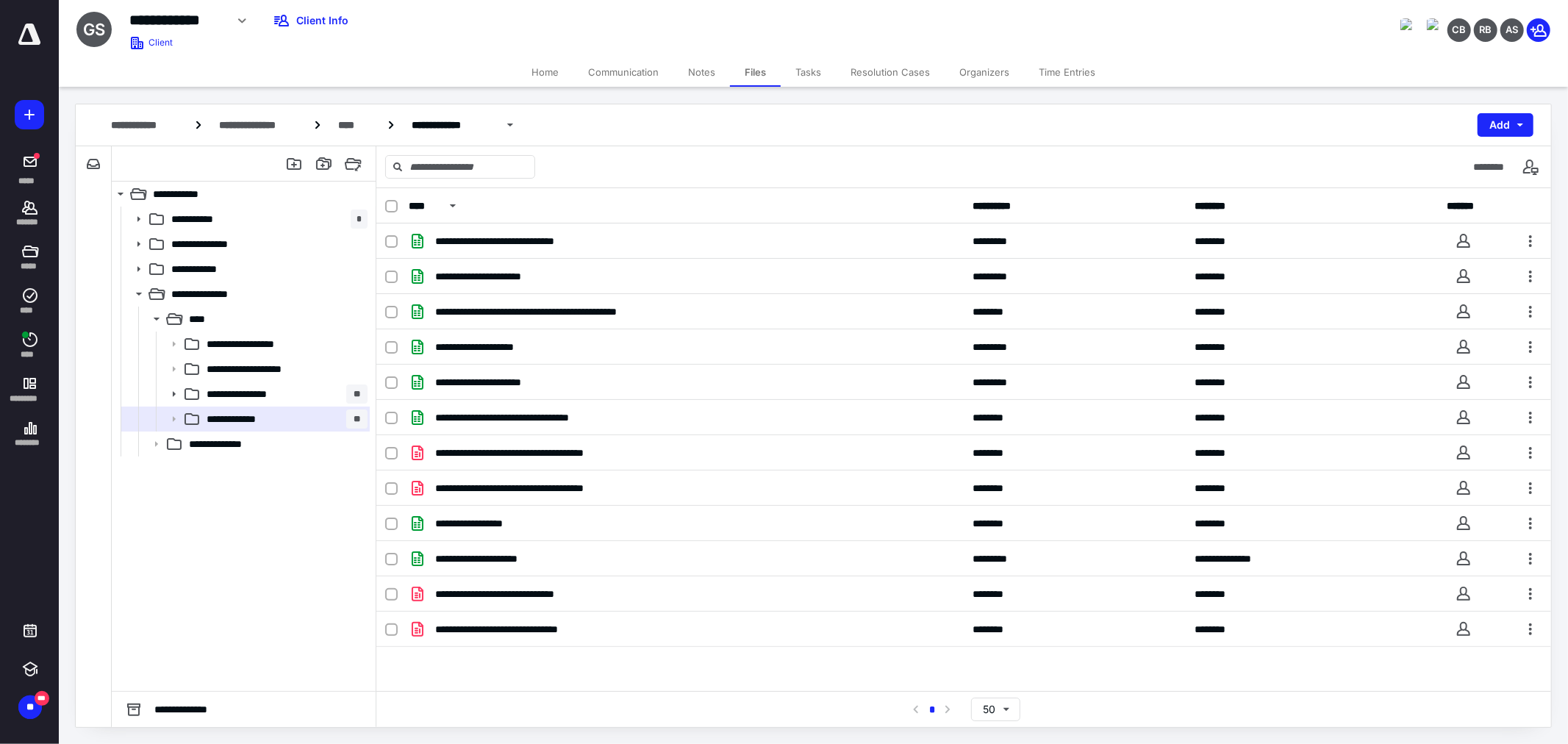 click on "Tasks" at bounding box center (808, 72) 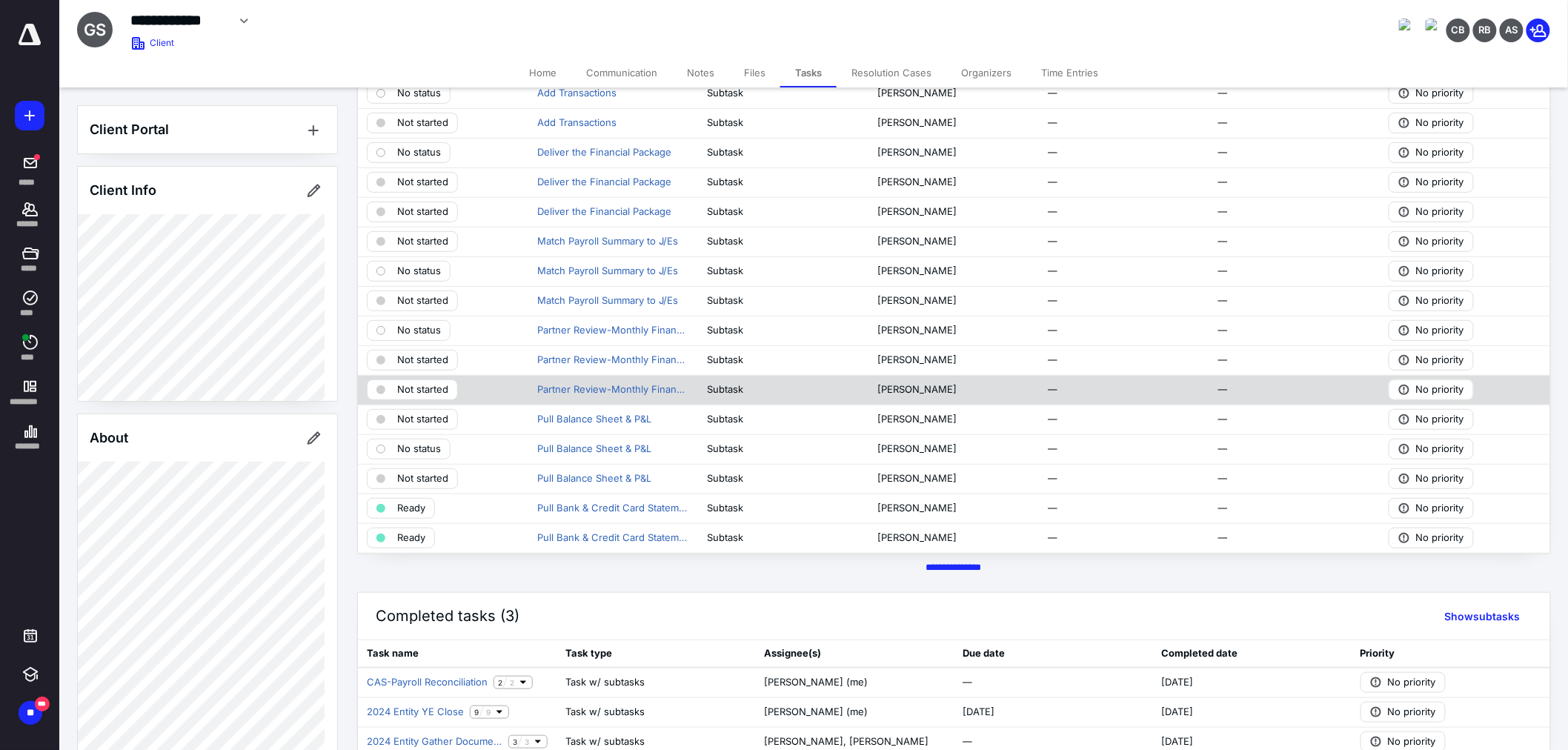 scroll, scrollTop: 247, scrollLeft: 0, axis: vertical 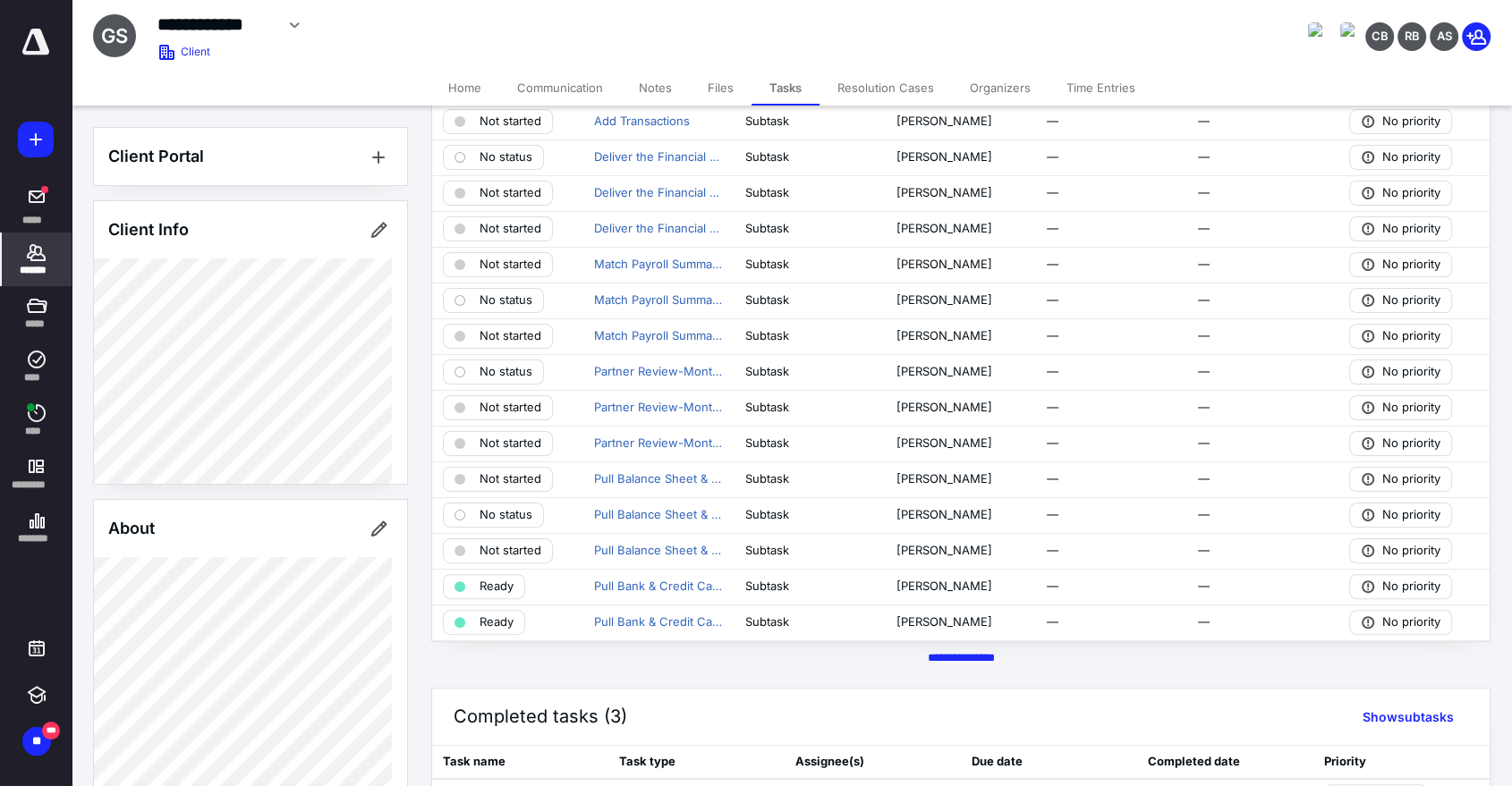 click 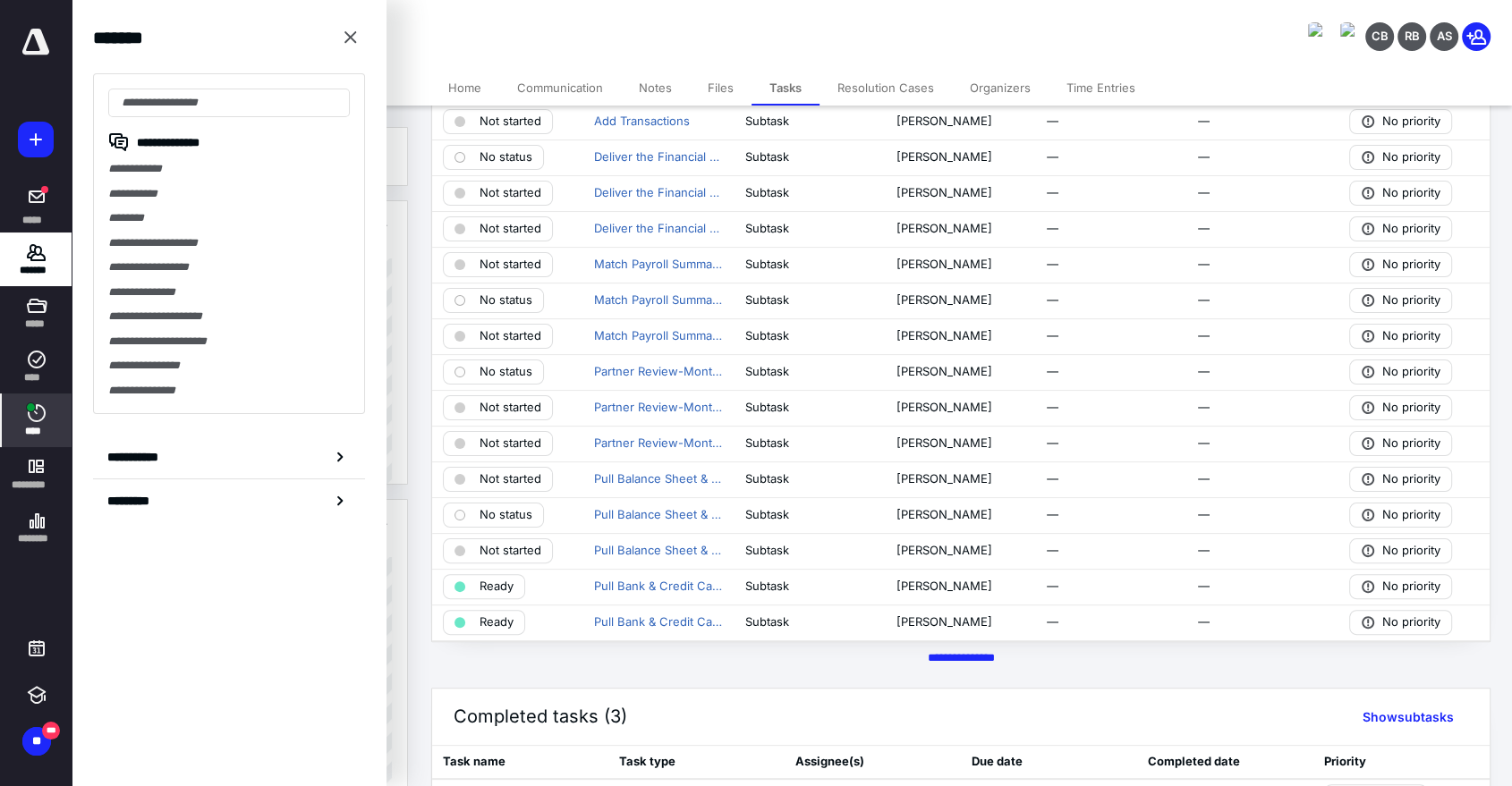 click at bounding box center (30, 407) 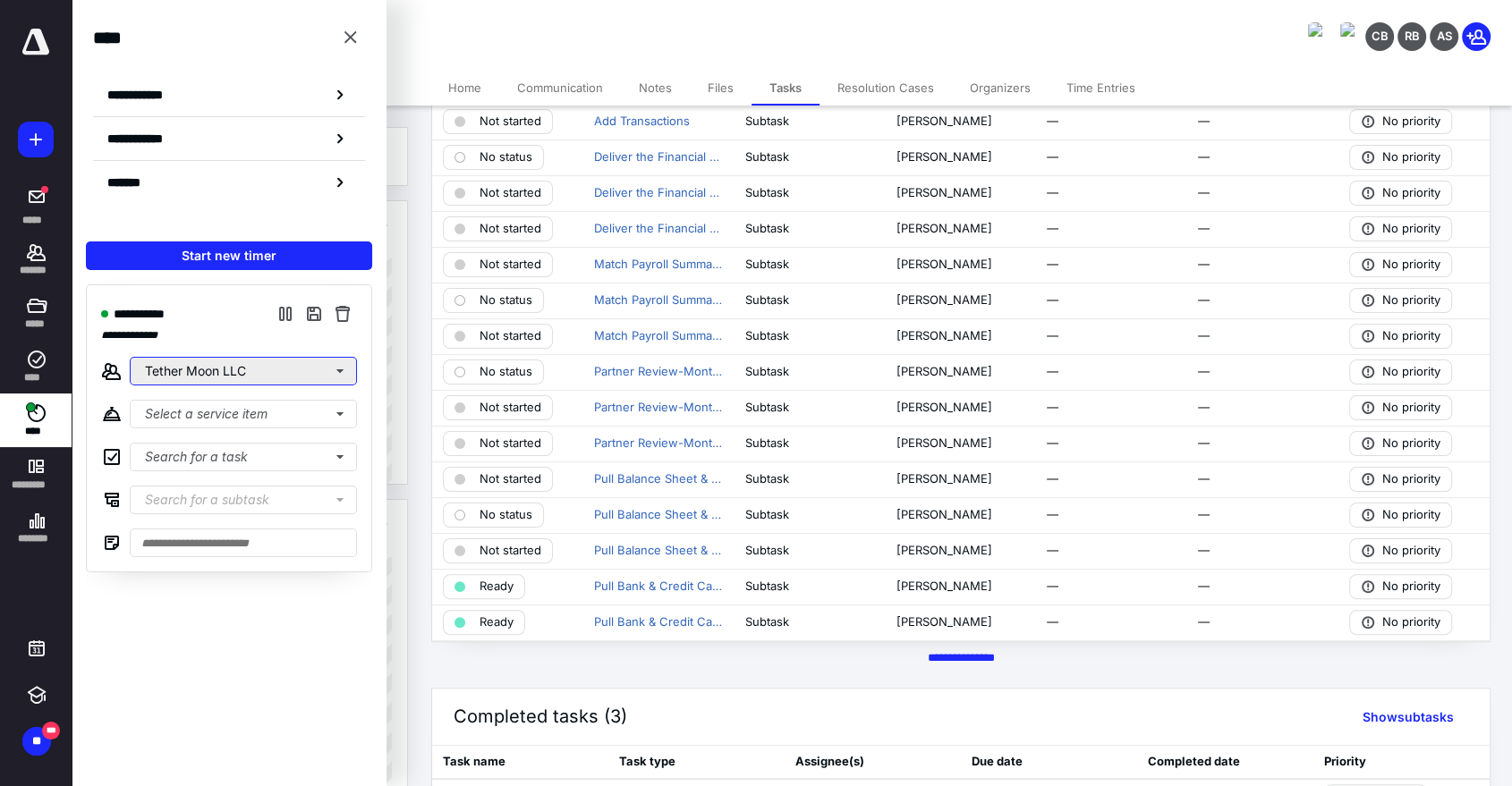 click on "Tether Moon LLC" at bounding box center [243, 371] 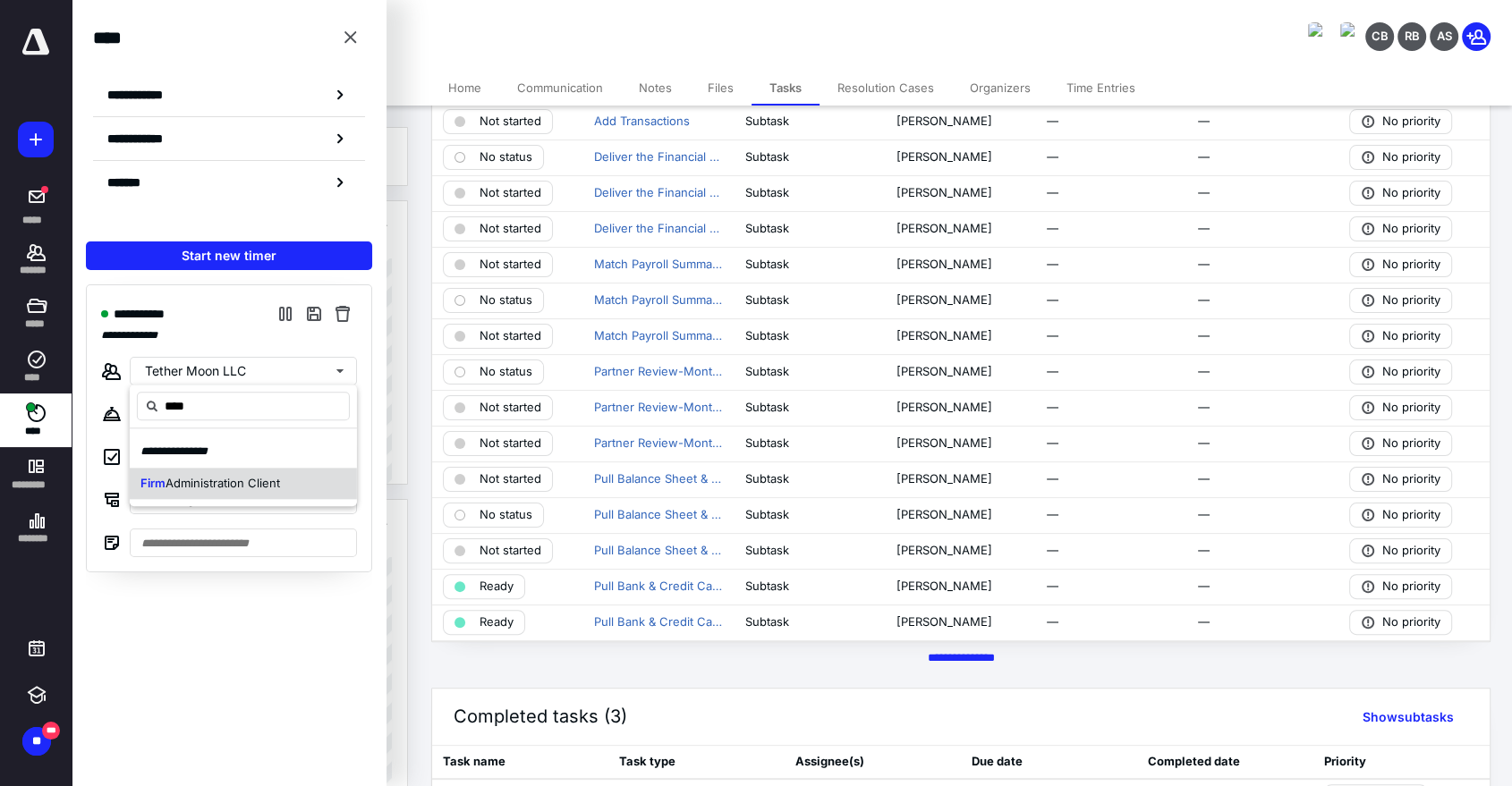 click on "Administration Client" at bounding box center [223, 483] 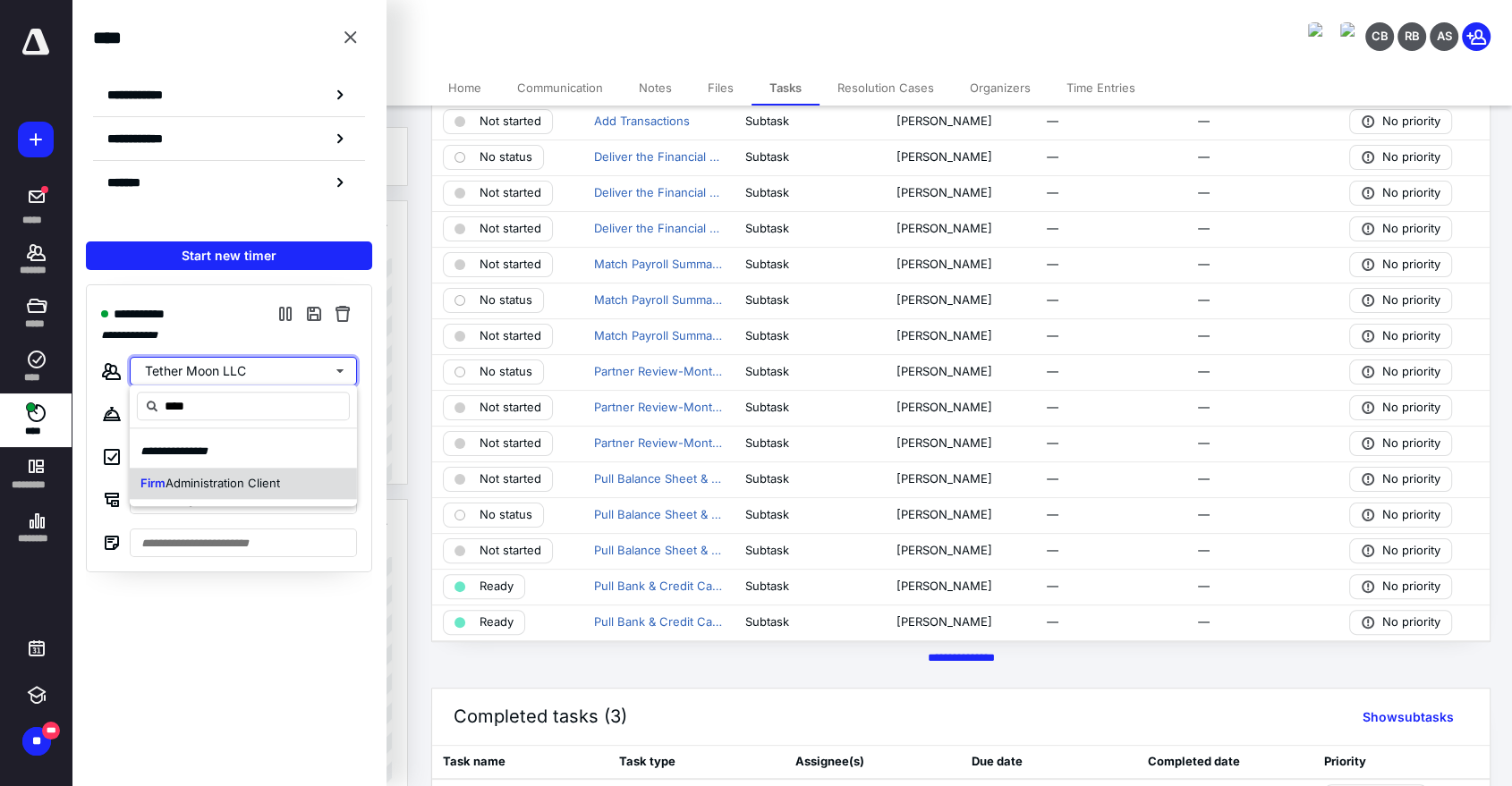 type 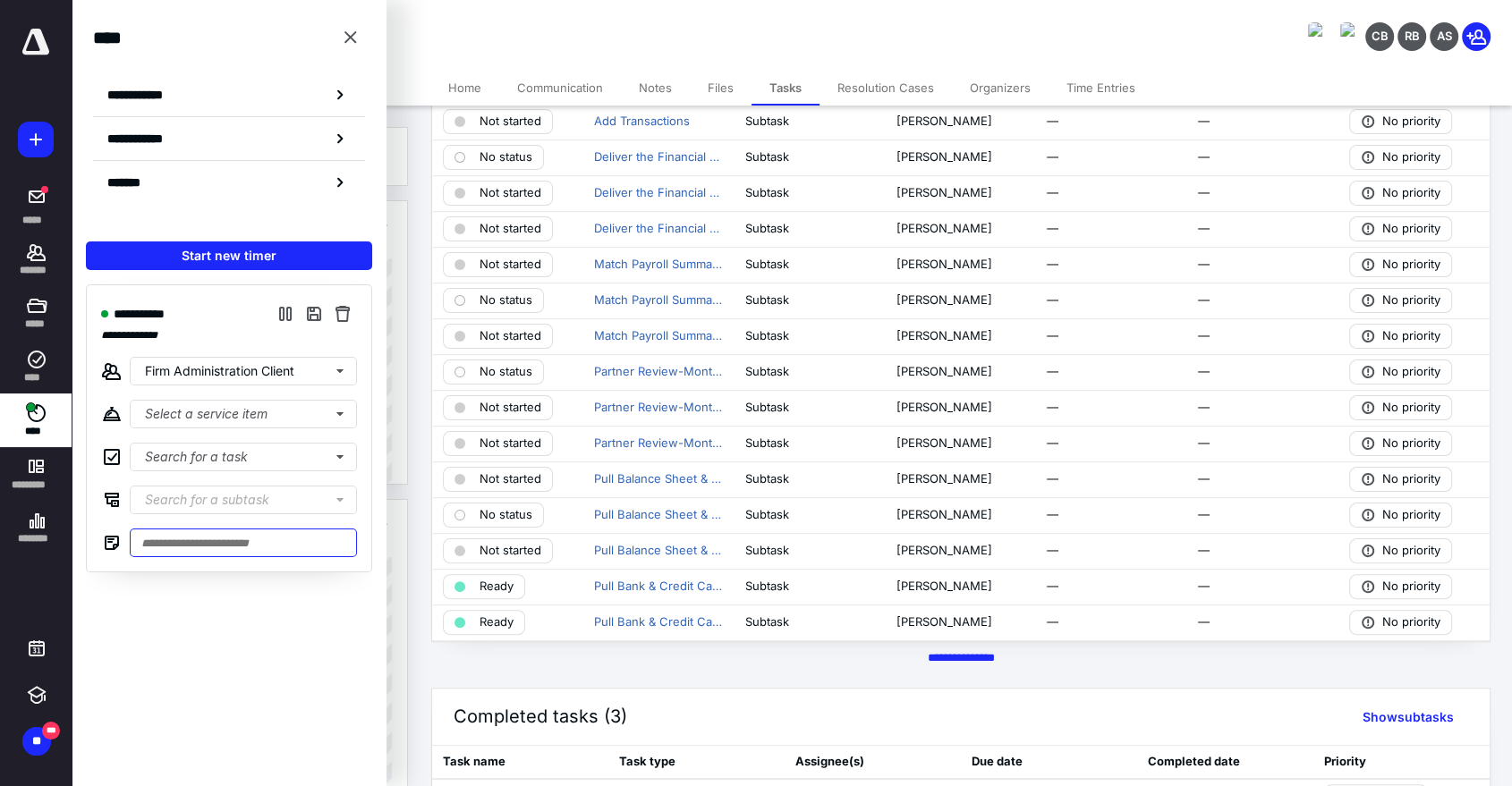 click at bounding box center [243, 543] 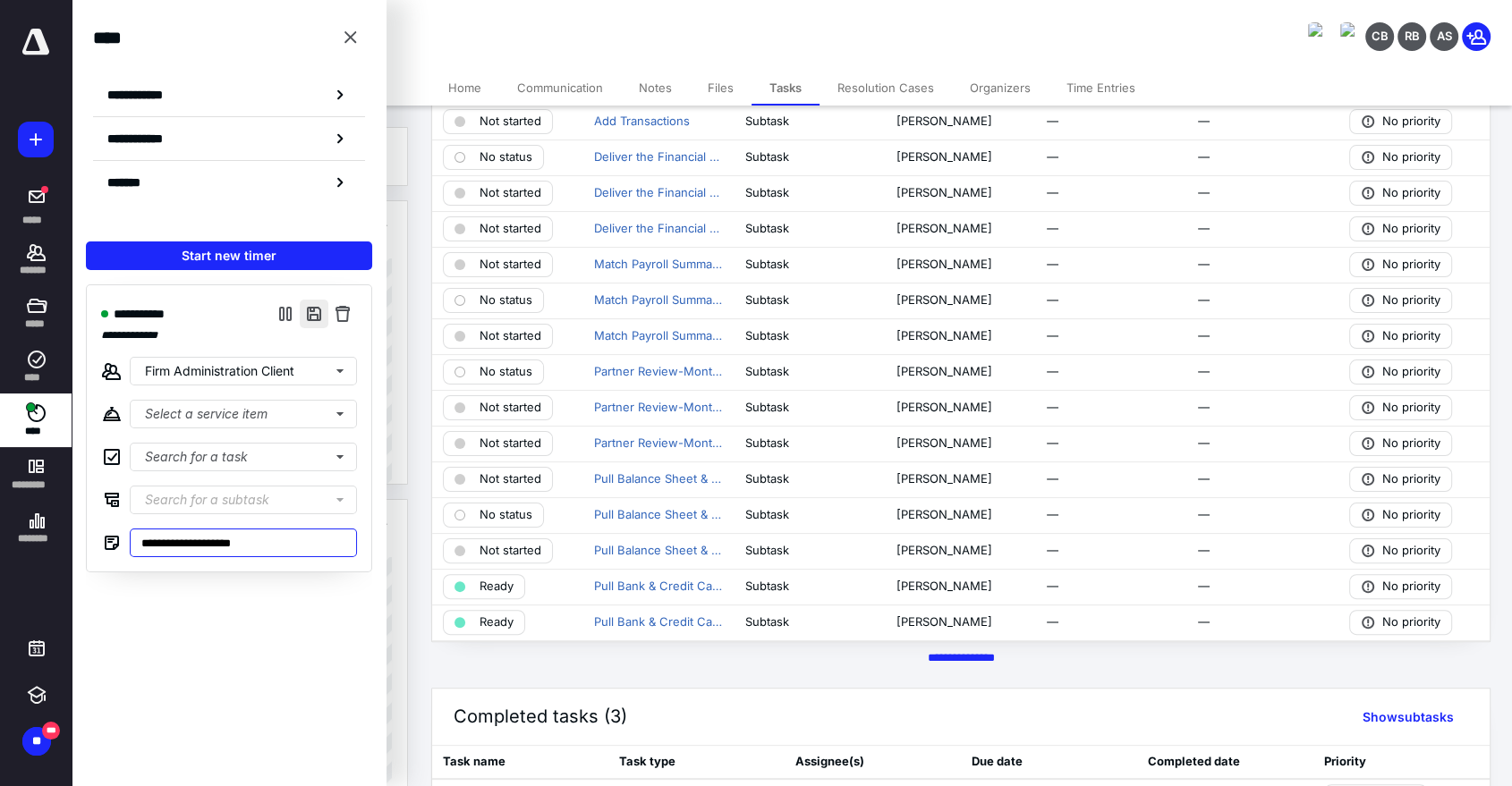 type on "**********" 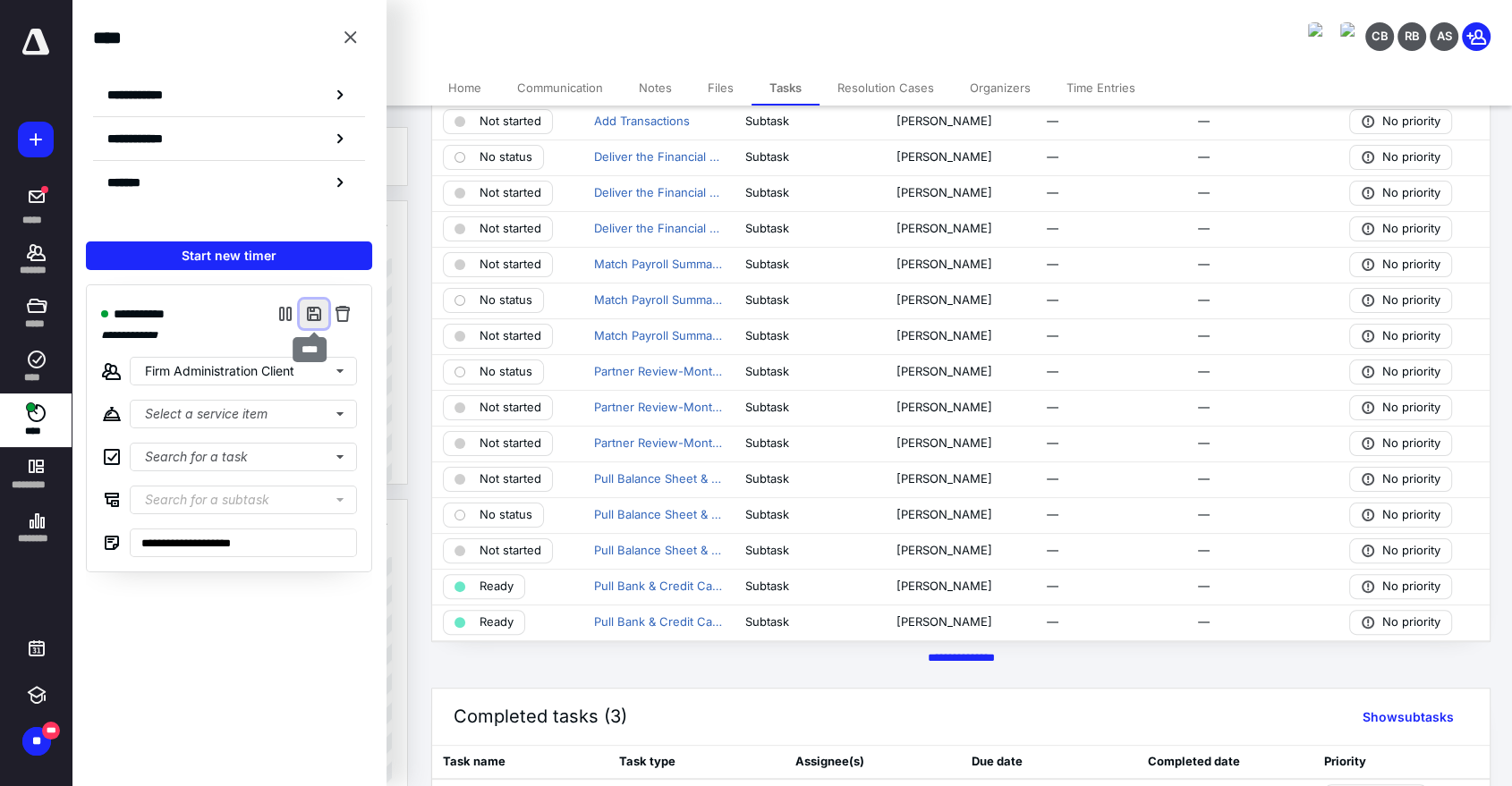 click at bounding box center [314, 314] 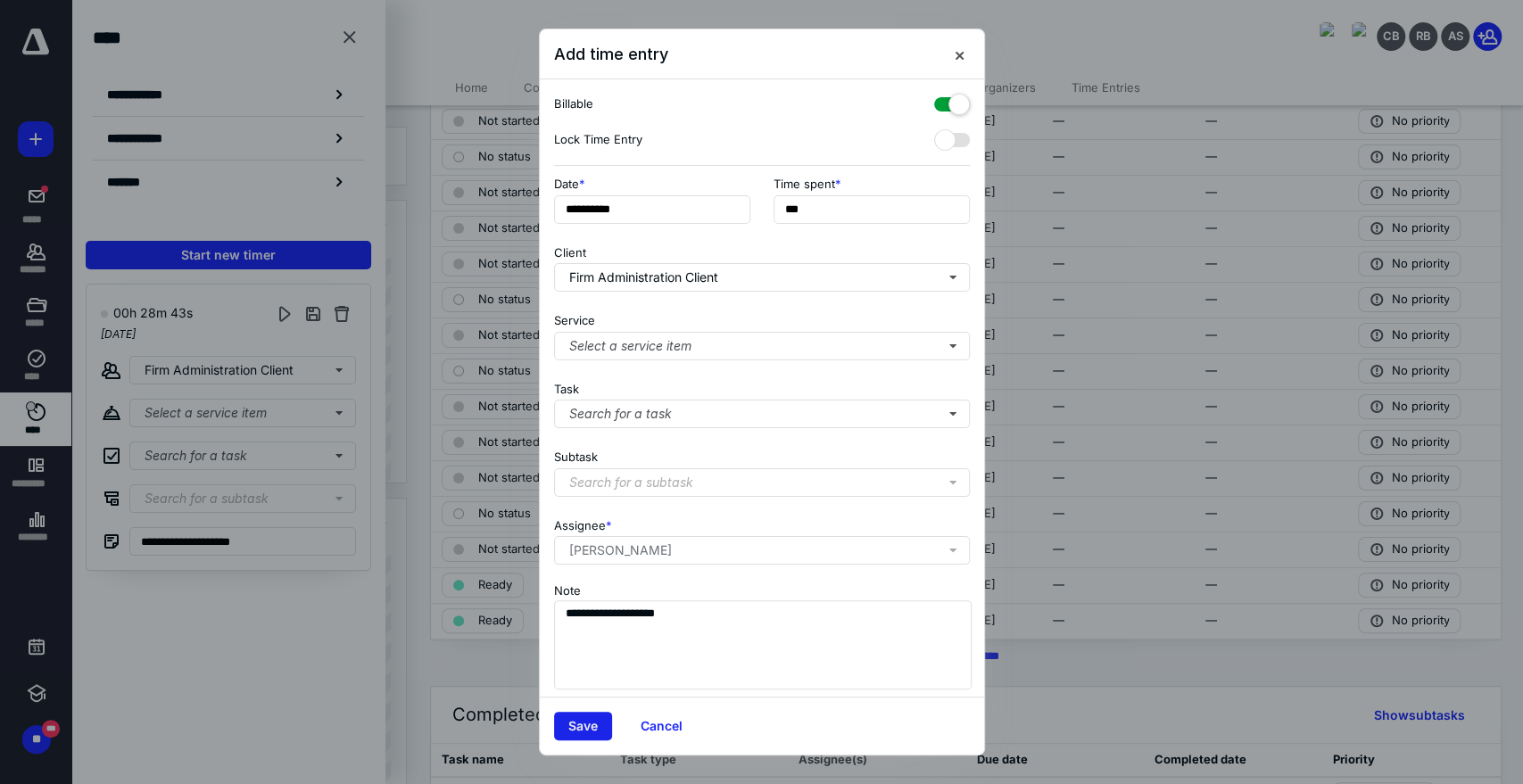 click on "Save" at bounding box center [583, 726] 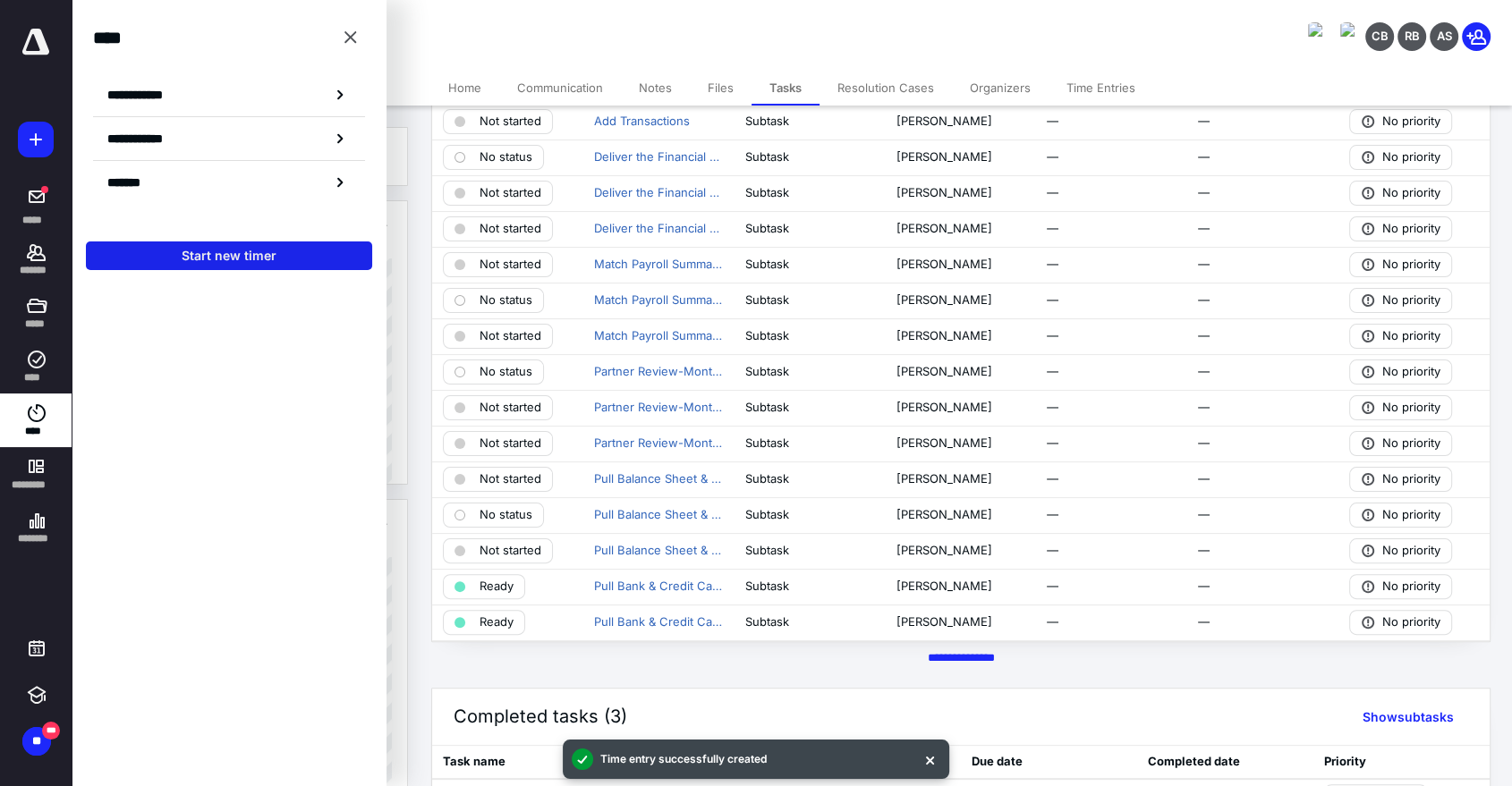 click on "Start new timer" at bounding box center (229, 256) 